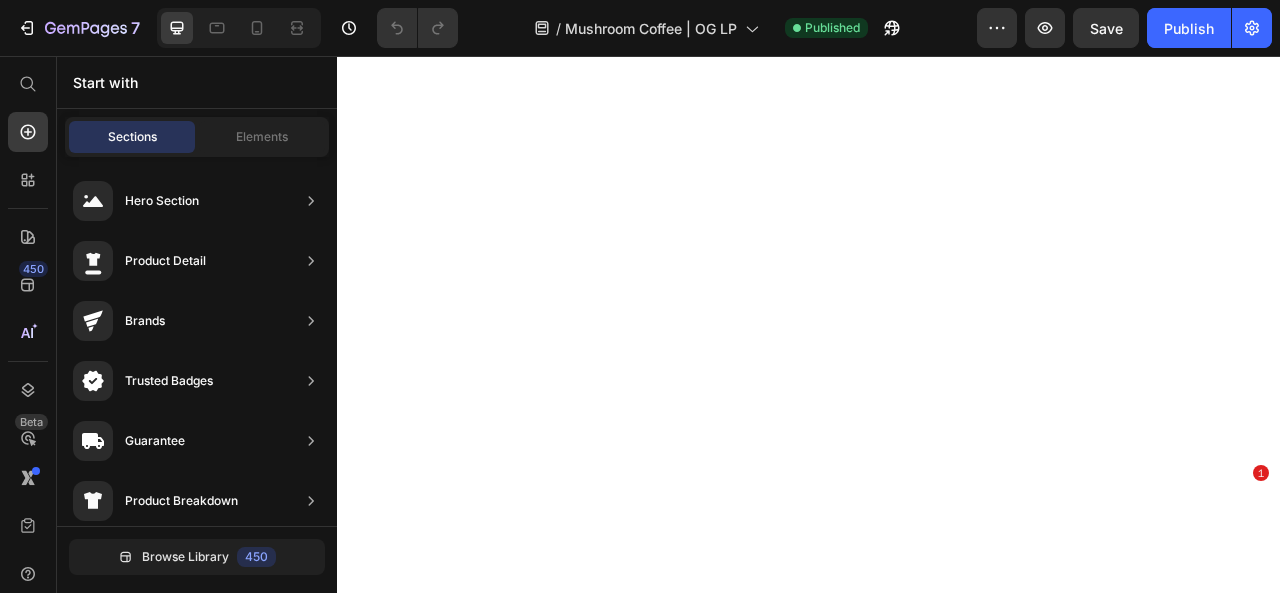 scroll, scrollTop: 0, scrollLeft: 0, axis: both 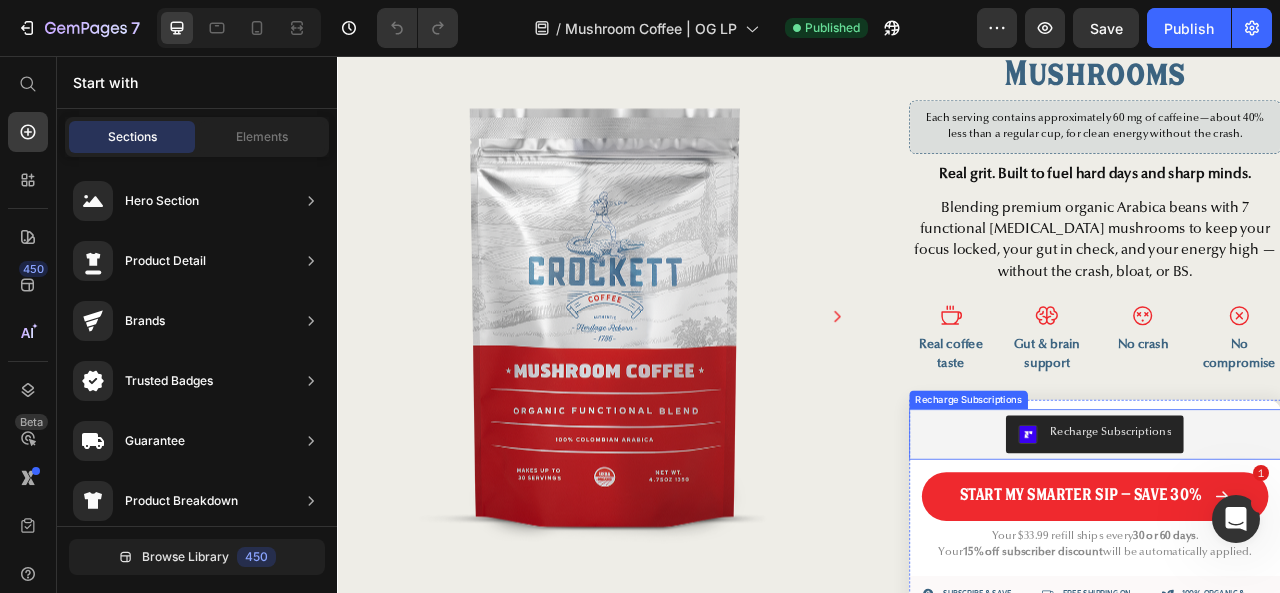click on "Recharge Subscriptions" at bounding box center [1300, 538] 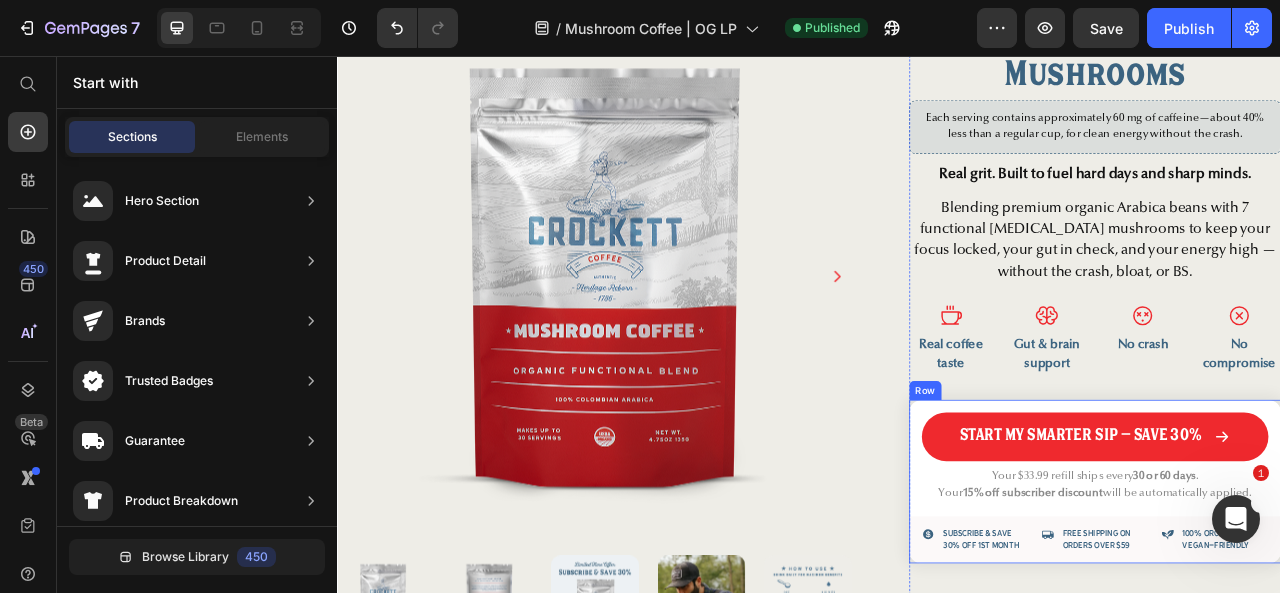click on "Start My Smarter Sip – Save 30% Add to Cart Your $33.99 refill ships every  30 or 60 days . Your  15% off subscriber discount  will be automatically applied. Text Block
FREE SHIPPING on orders over $59 Item List
sUBSCRIBE & SAVE 30% OFF 1ST MONTH Item List
100% organic & VEGAN-FRIENDLY Item List Row" at bounding box center [1300, 598] 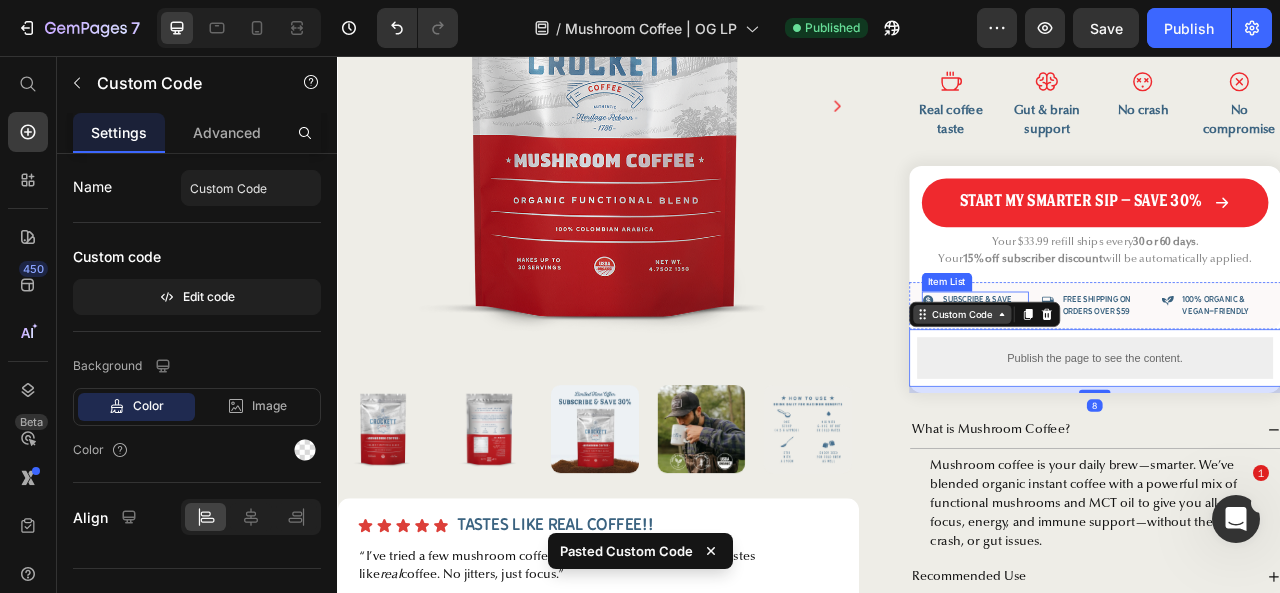 scroll, scrollTop: 609, scrollLeft: 0, axis: vertical 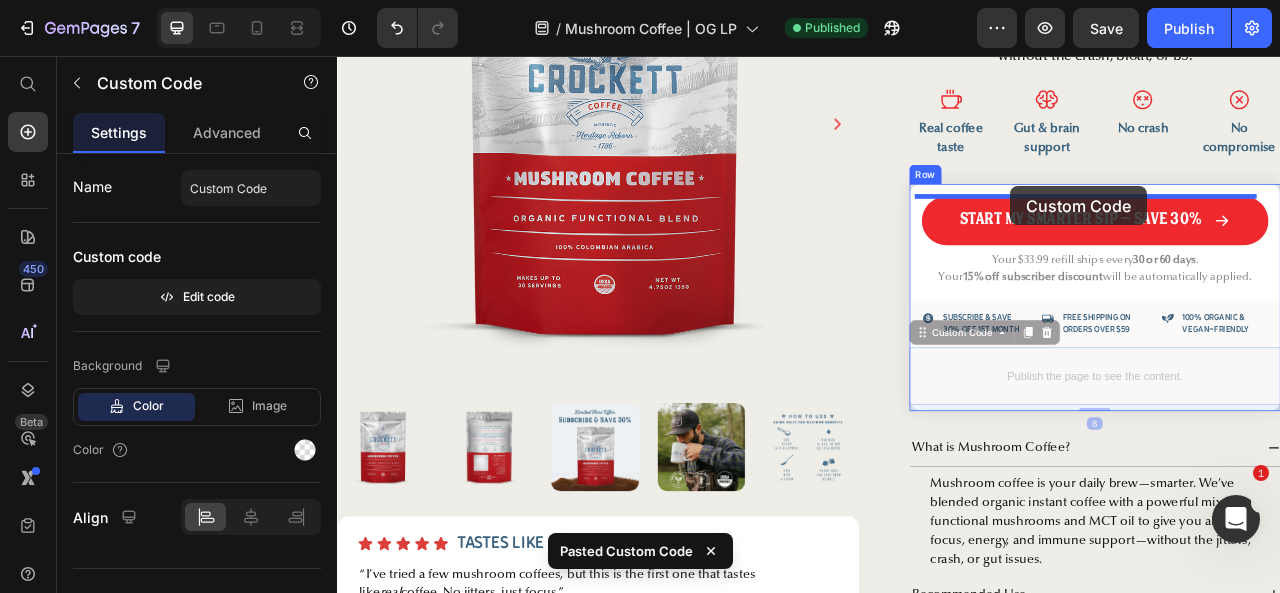 drag, startPoint x: 1144, startPoint y: 409, endPoint x: 1193, endPoint y: 222, distance: 193.31322 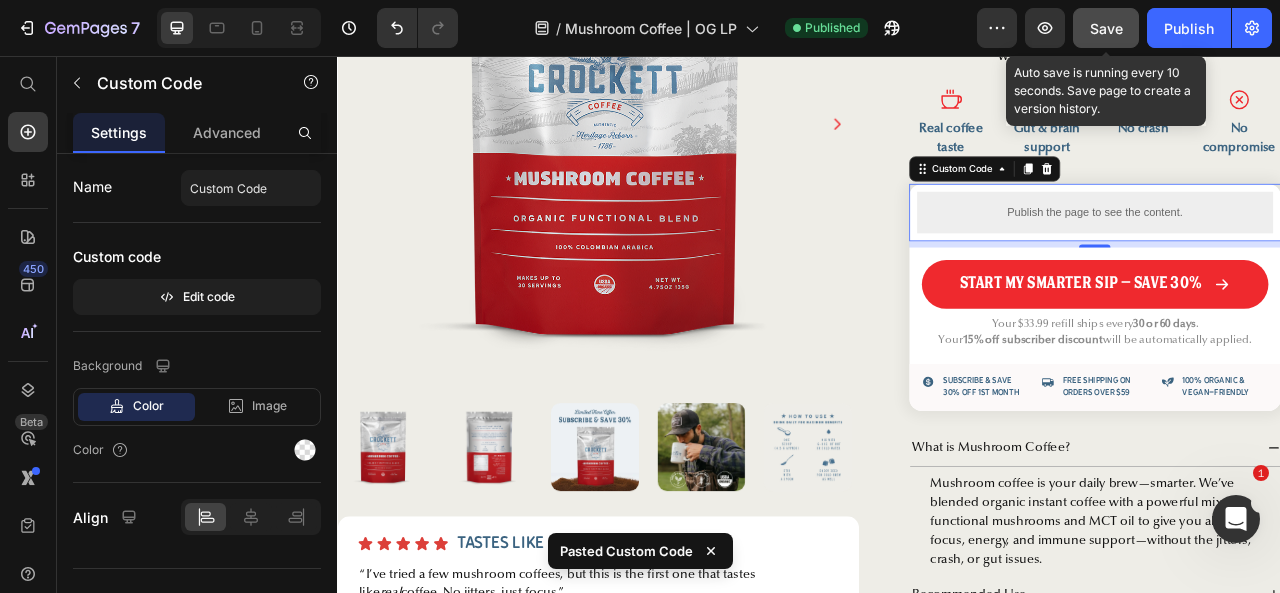 drag, startPoint x: 1101, startPoint y: 37, endPoint x: 755, endPoint y: 34, distance: 346.013 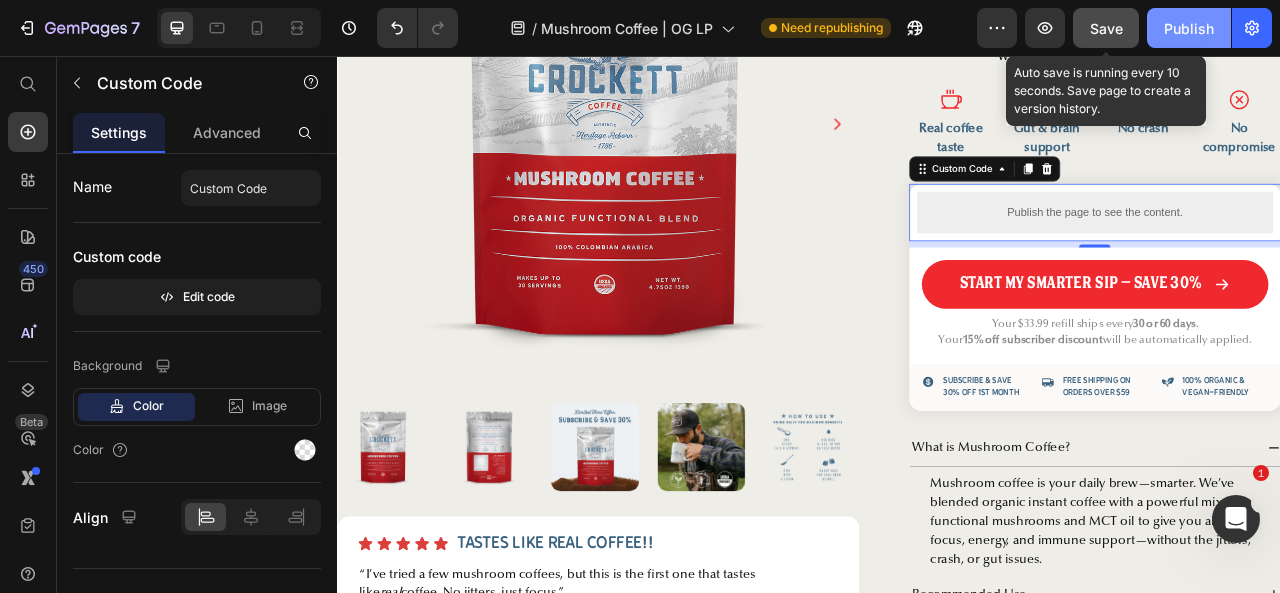 click on "Publish" at bounding box center (1189, 28) 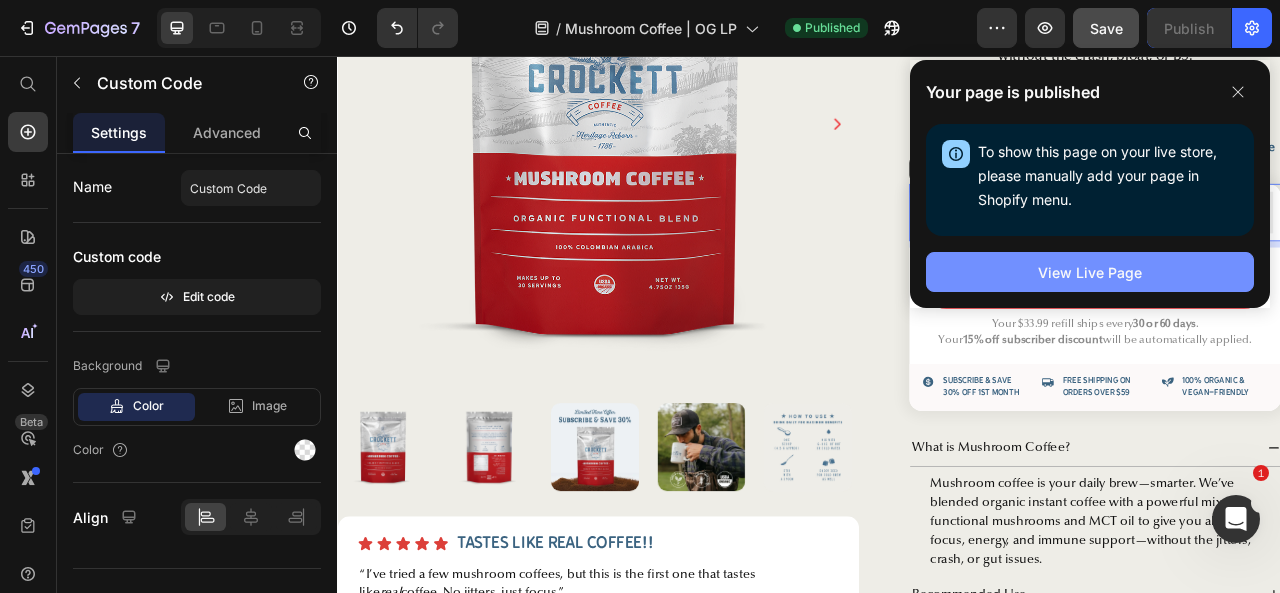click on "View Live Page" at bounding box center (1090, 272) 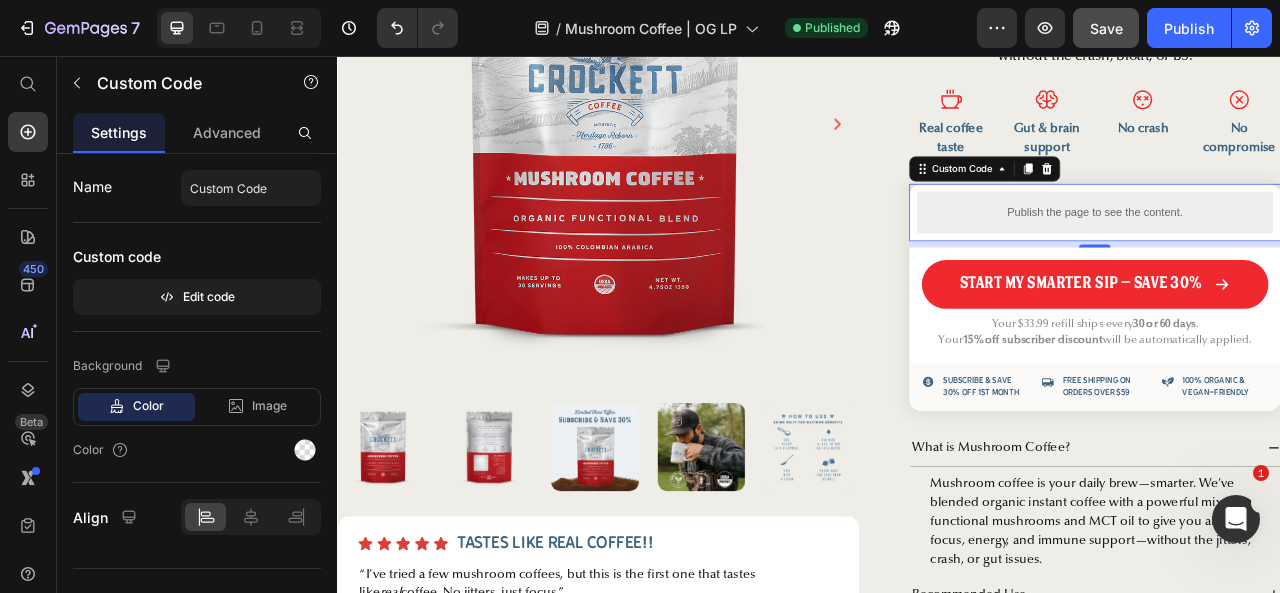 click on "Publish the page to see the content." at bounding box center (1300, 254) 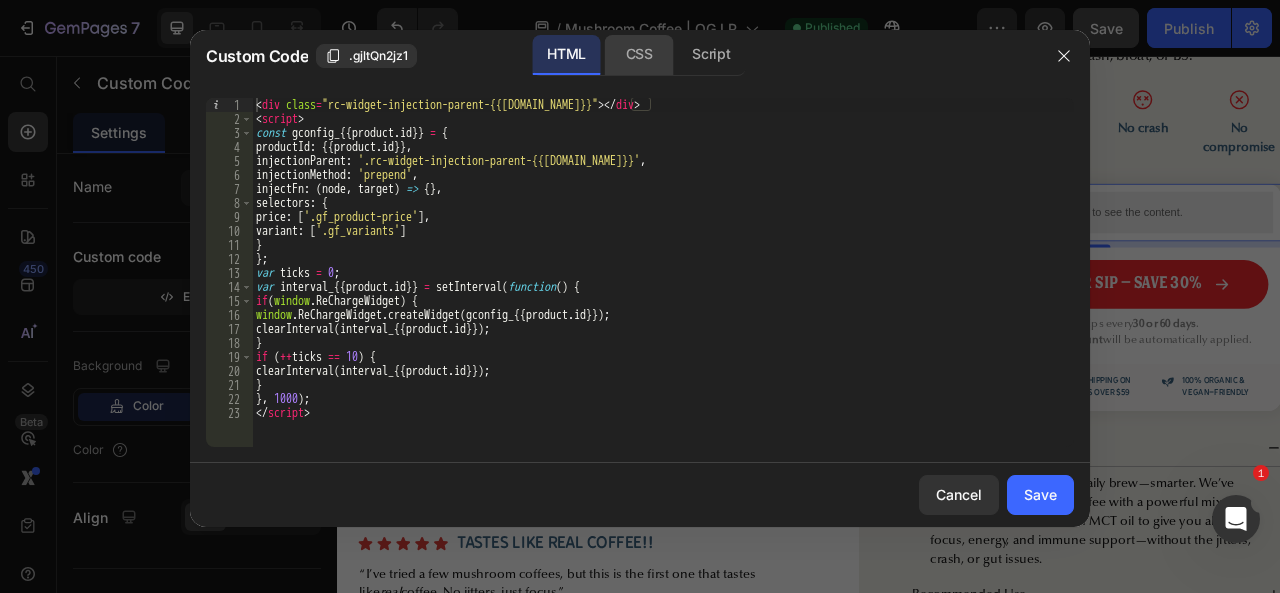 click on "CSS" 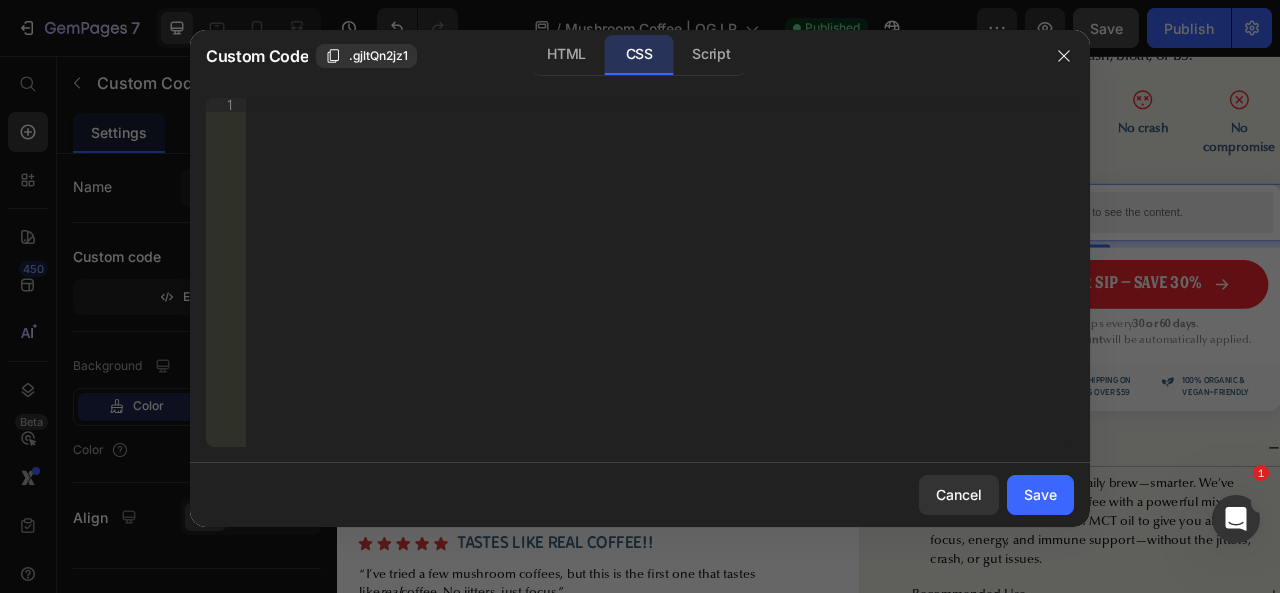 type 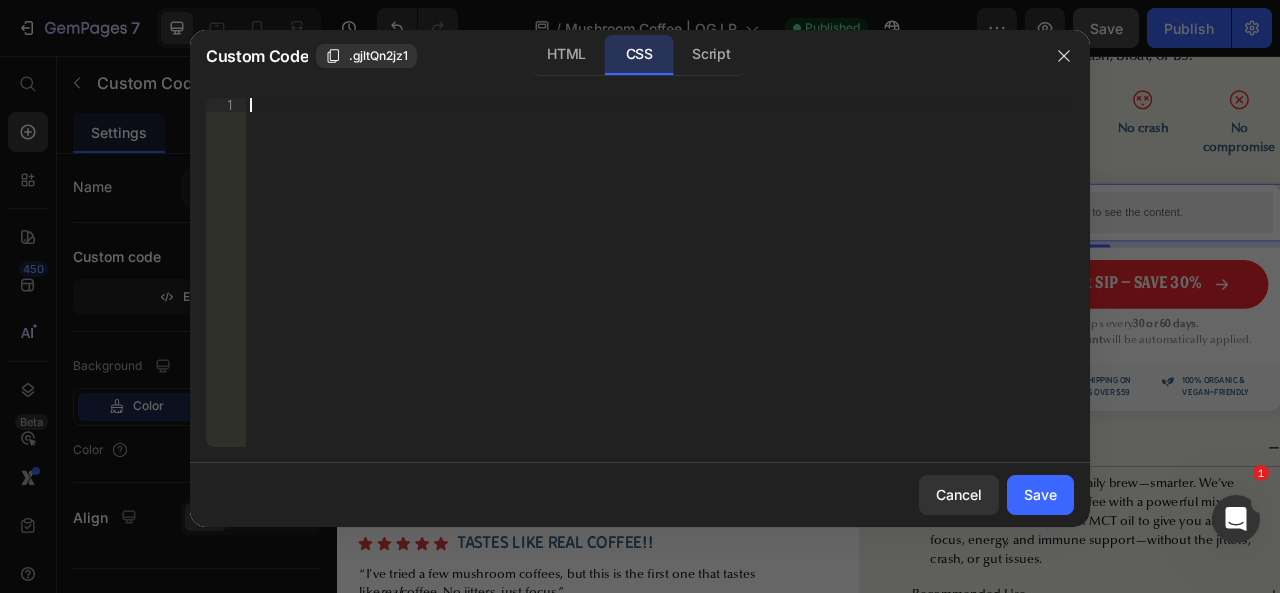 click on "Insert the CSS code to style your content right here." at bounding box center [660, 286] 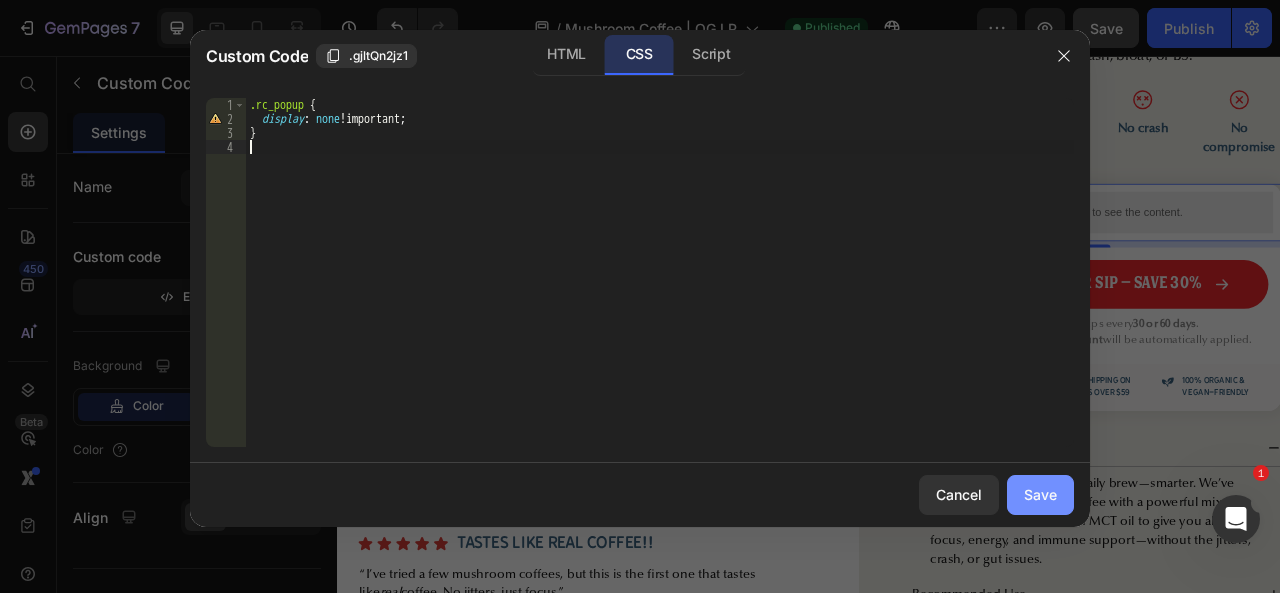 click on "Save" 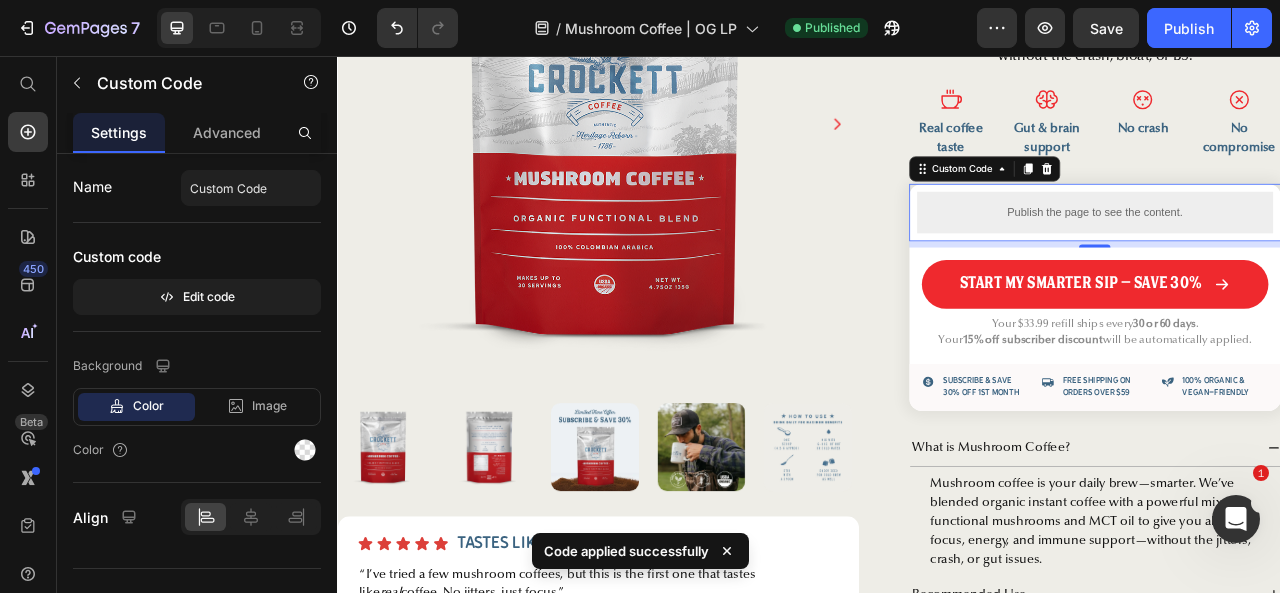 drag, startPoint x: 1117, startPoint y: 32, endPoint x: 1146, endPoint y: 30, distance: 29.068884 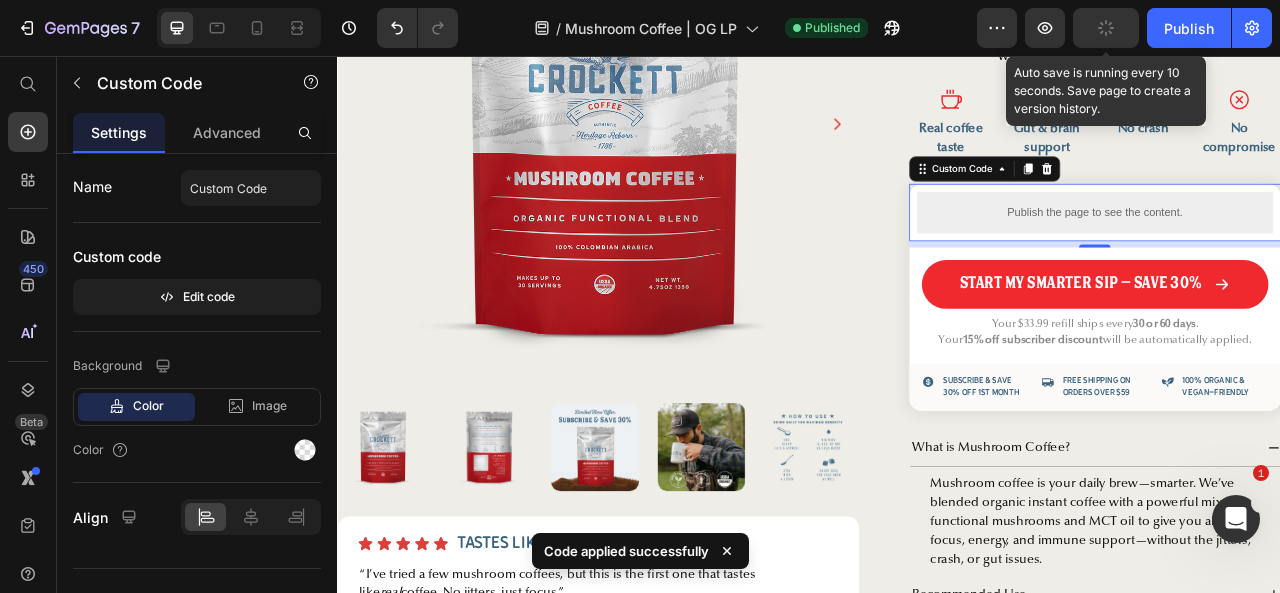 click on "Preview Auto save is running every 10 seconds. Save page to create a version history.  Publish" at bounding box center [1124, 28] 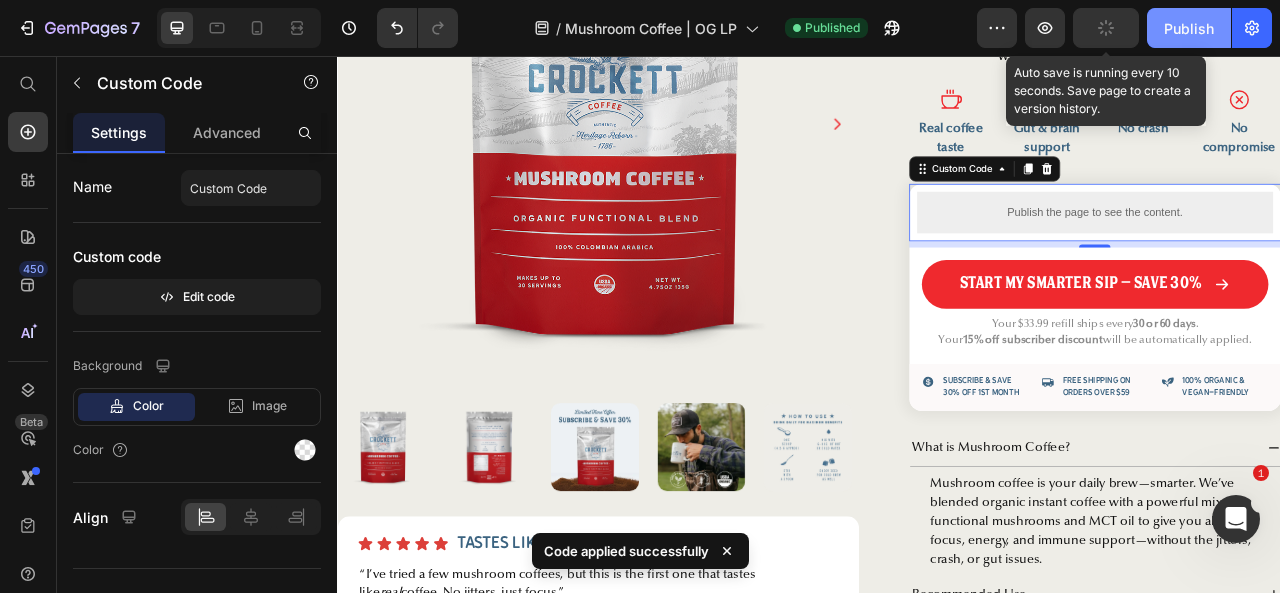 click on "Publish" 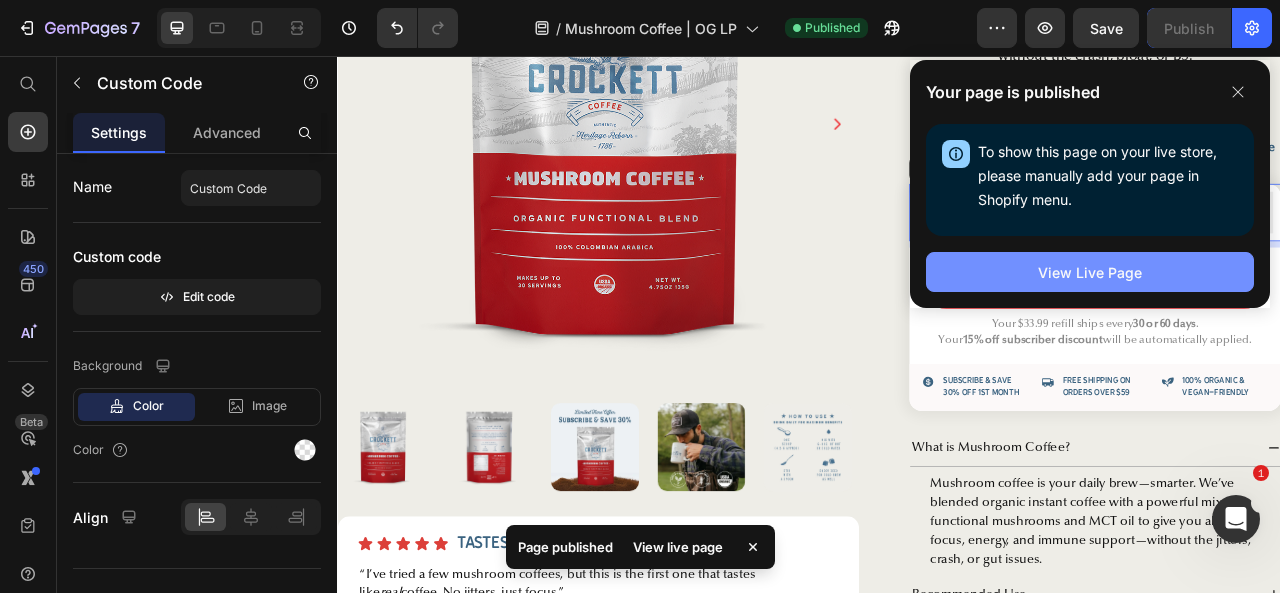 click on "View Live Page" at bounding box center [1090, 272] 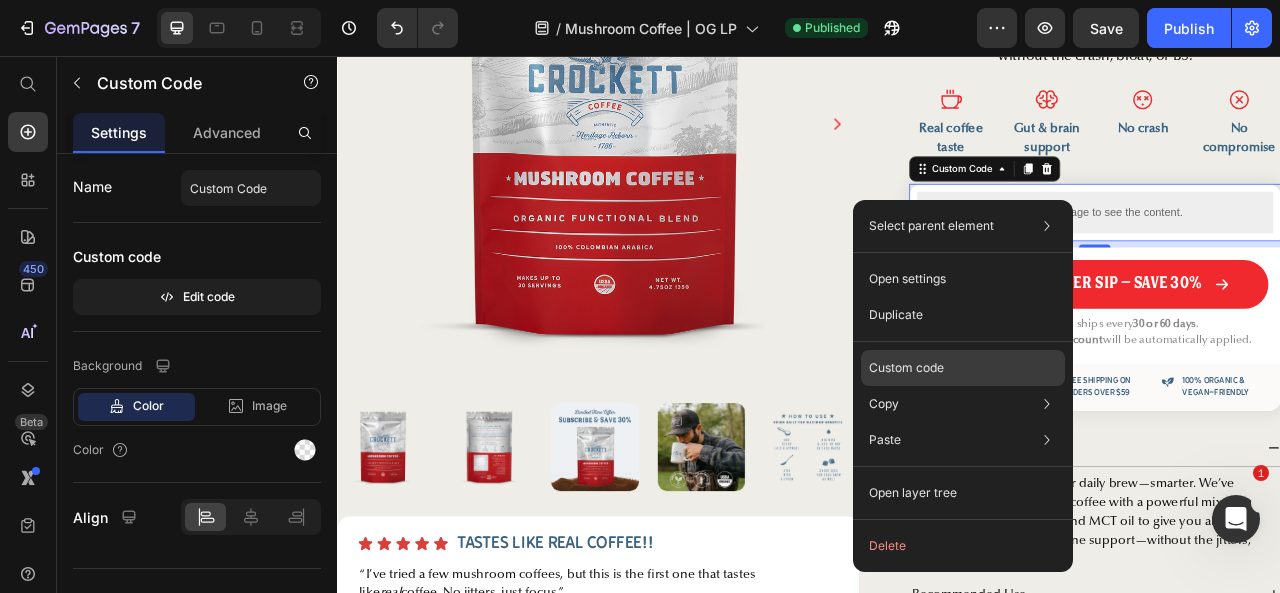 click on "Custom code" 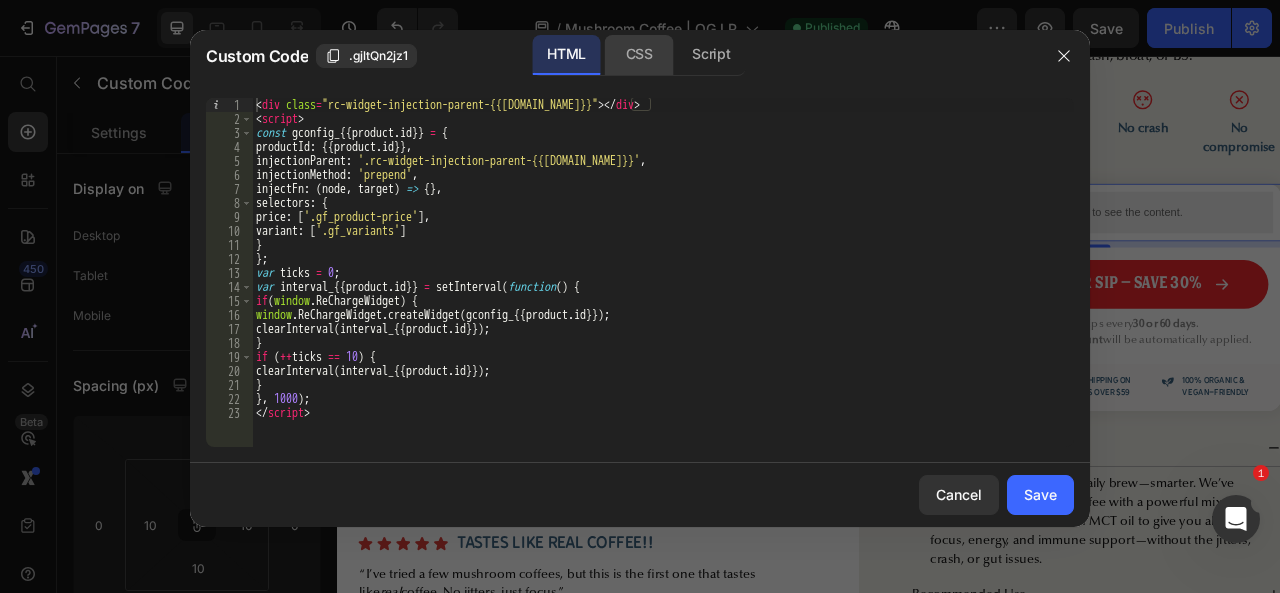 click on "CSS" 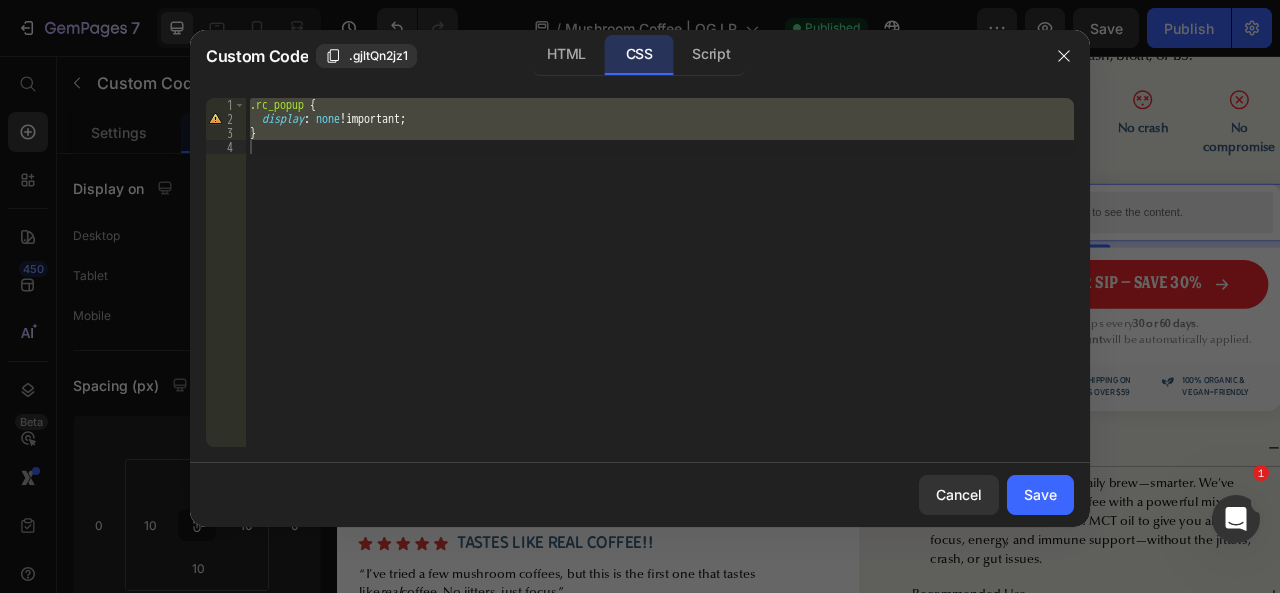 click on ".rc_popup   {    display :   none  !important ; }" at bounding box center (660, 272) 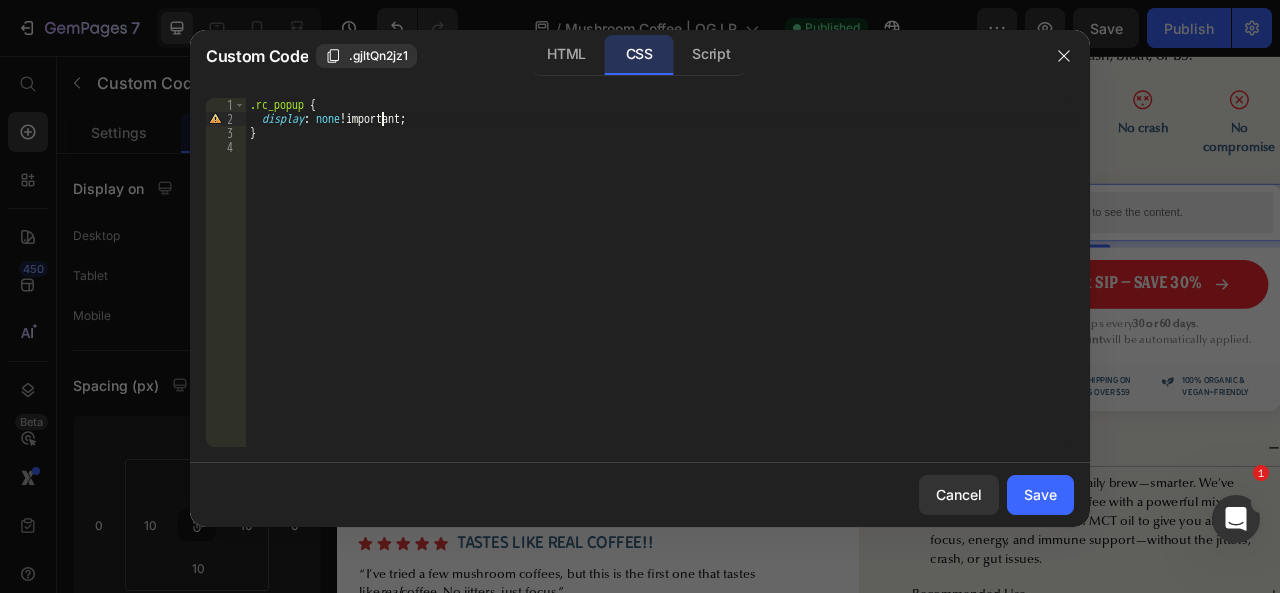 click on ".rc_popup   {    display :   none  !important ; }" at bounding box center [660, 286] 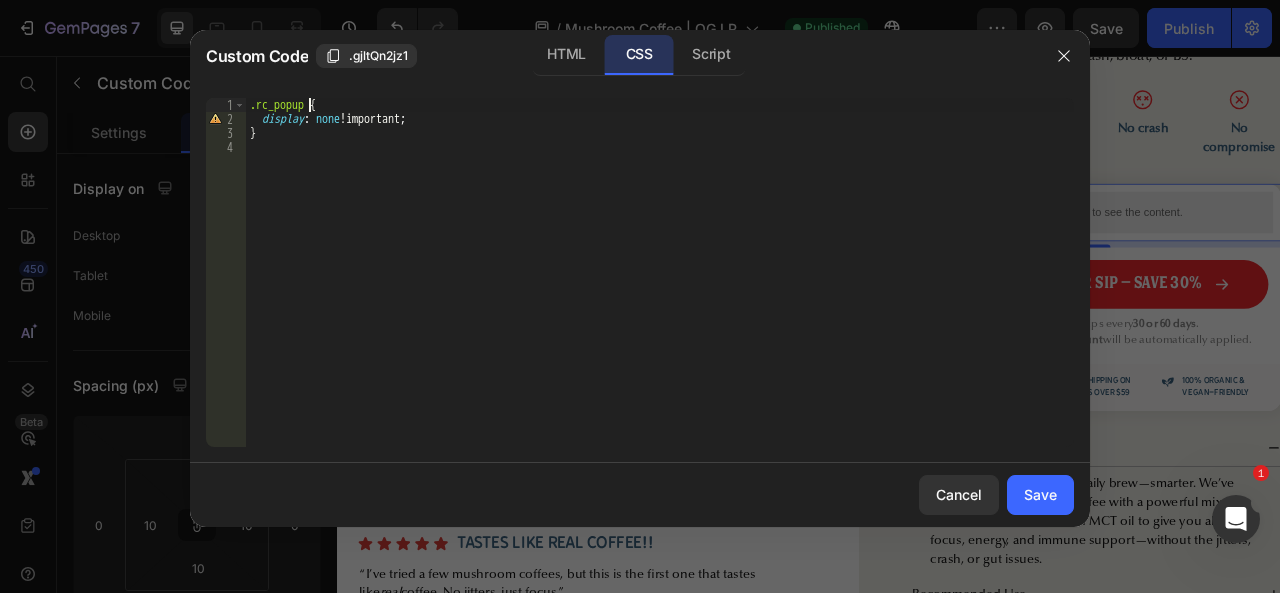 scroll, scrollTop: 0, scrollLeft: 5, axis: horizontal 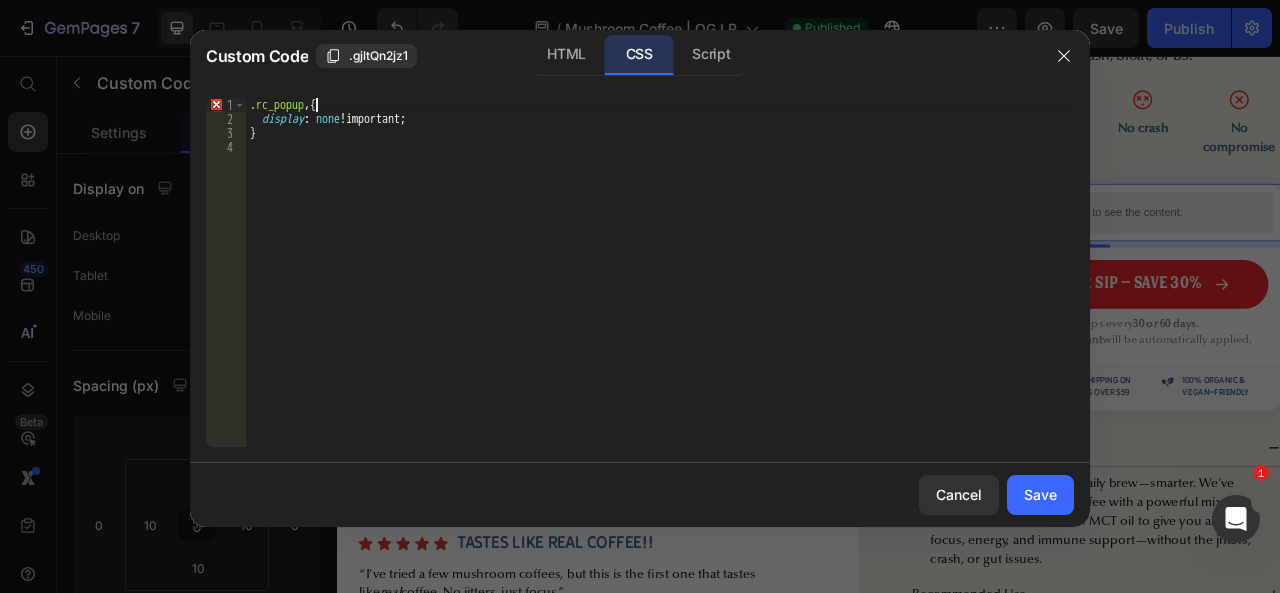 paste on "rc-selling-plans" 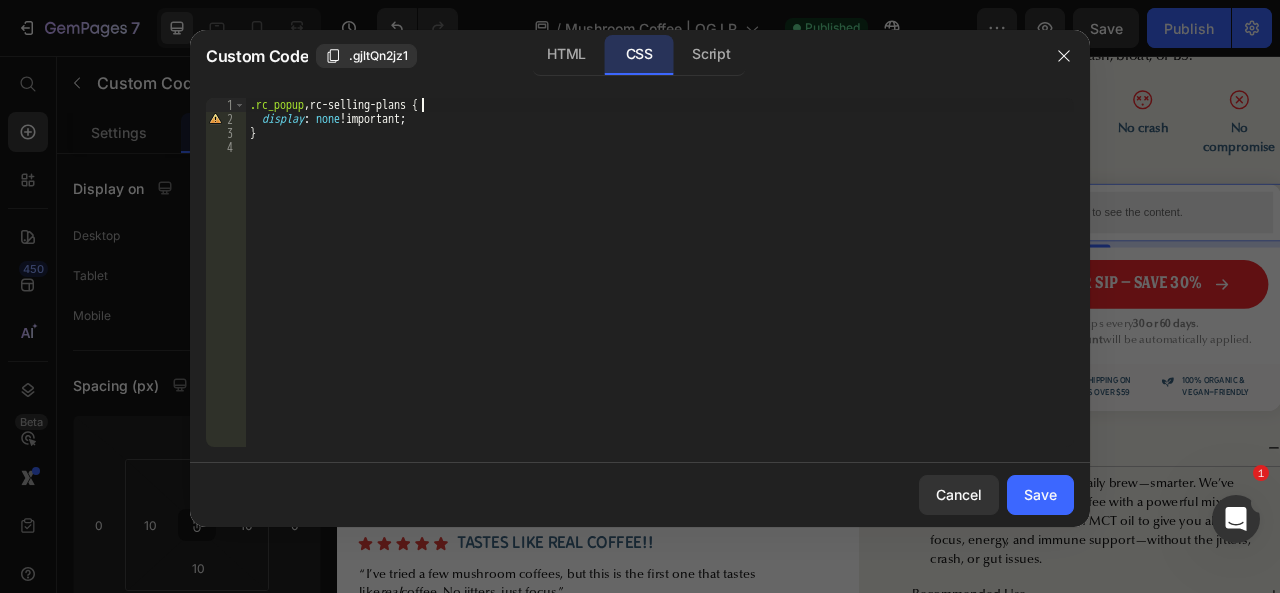 click on ".rc_popup , rc-selling-plans   {    display :   none  !important ; }" at bounding box center [660, 286] 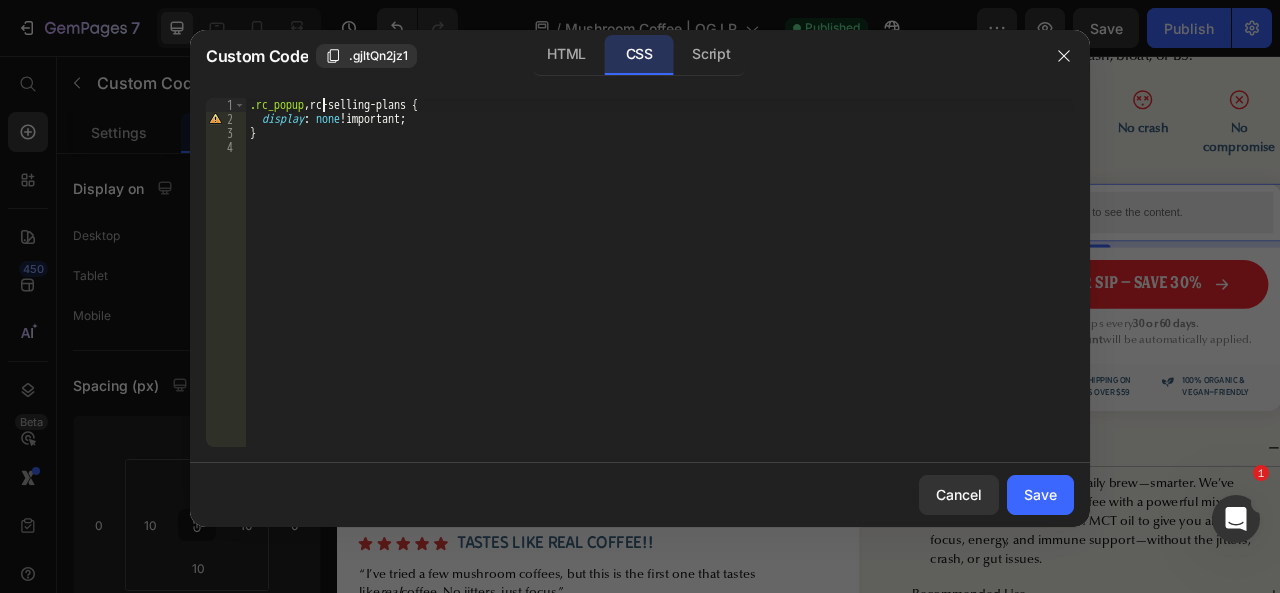 type on ".rc_popup, .rc-selling-plans {" 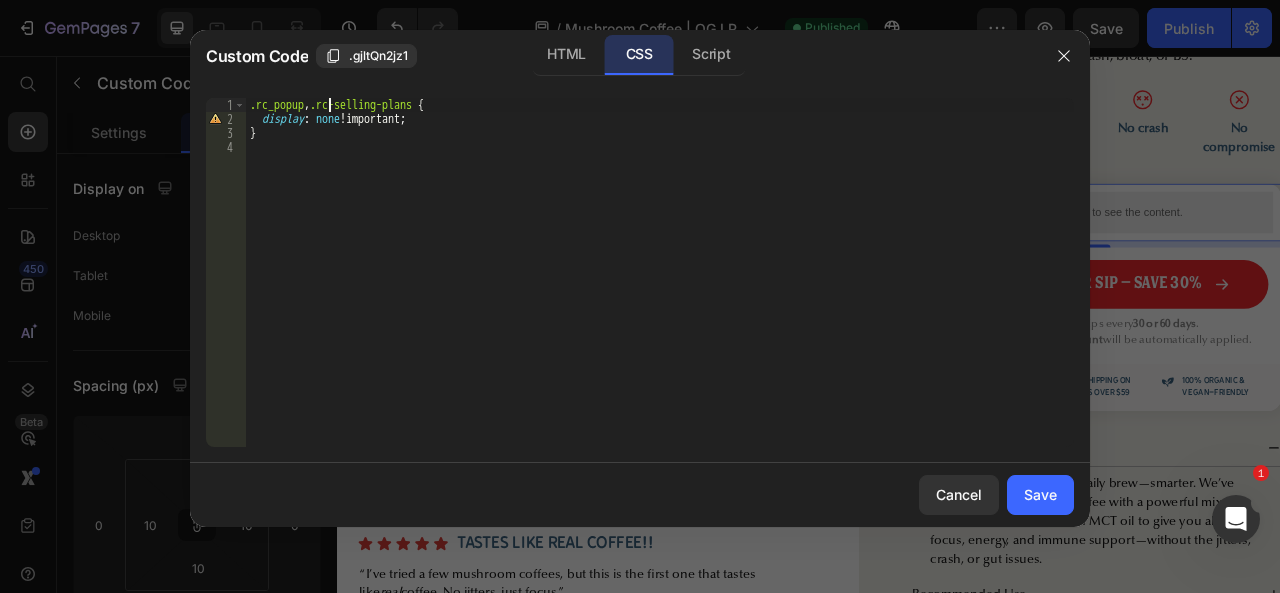 scroll, scrollTop: 0, scrollLeft: 6, axis: horizontal 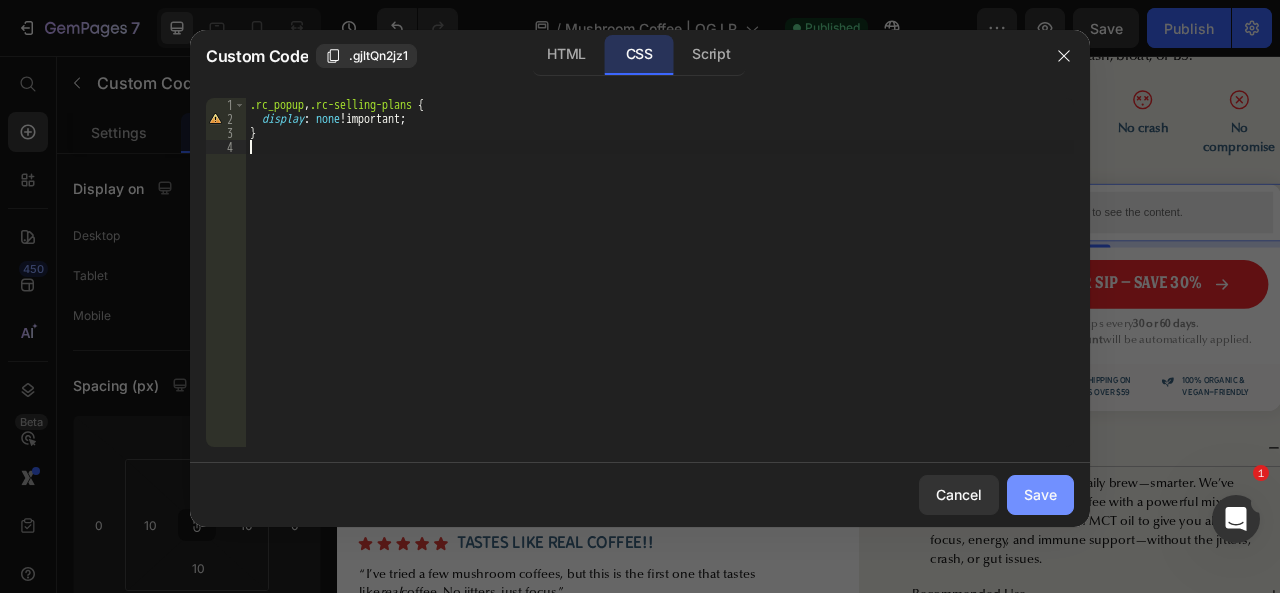 type 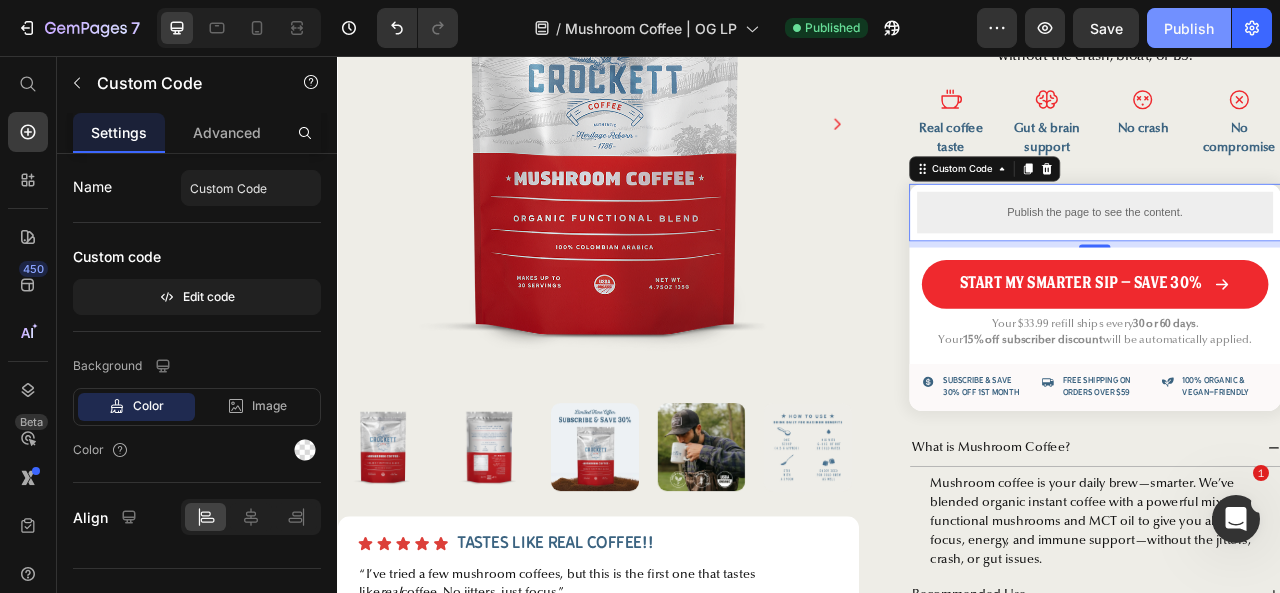 click on "Save" 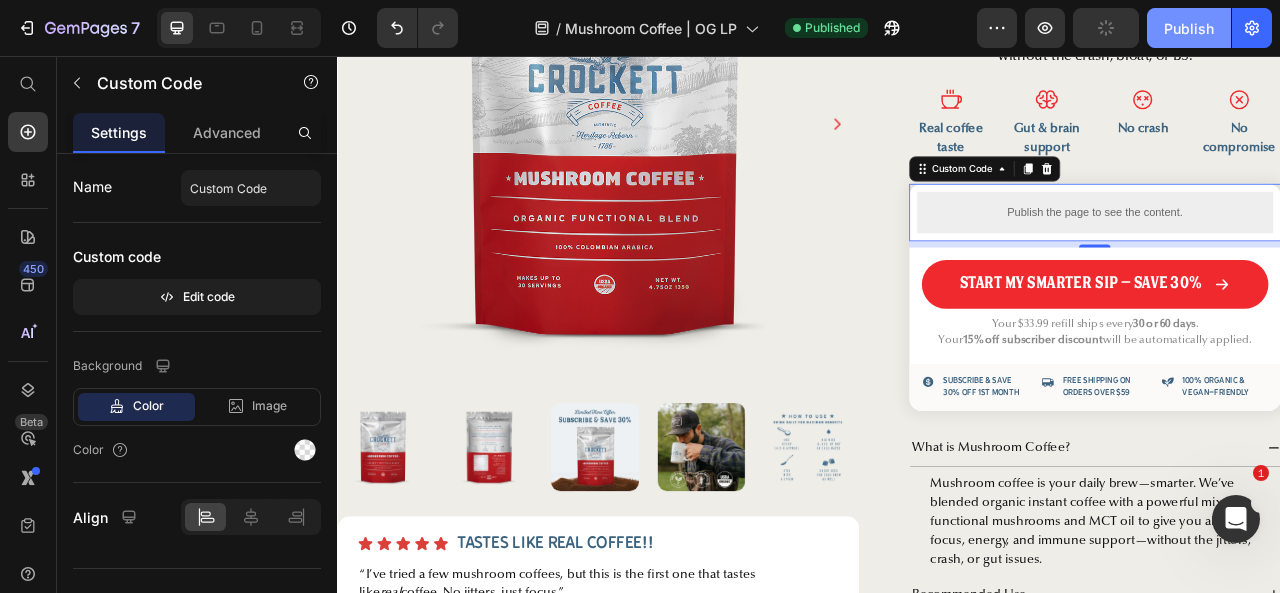 click on "Publish" 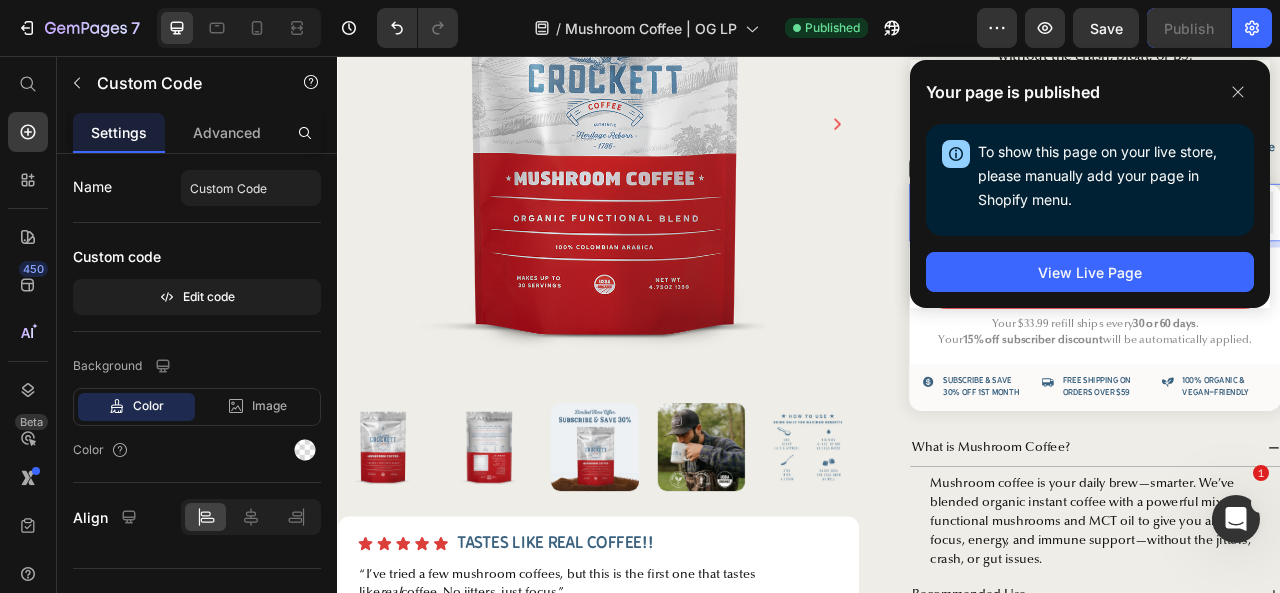 drag, startPoint x: 1242, startPoint y: 93, endPoint x: 1196, endPoint y: 143, distance: 67.941154 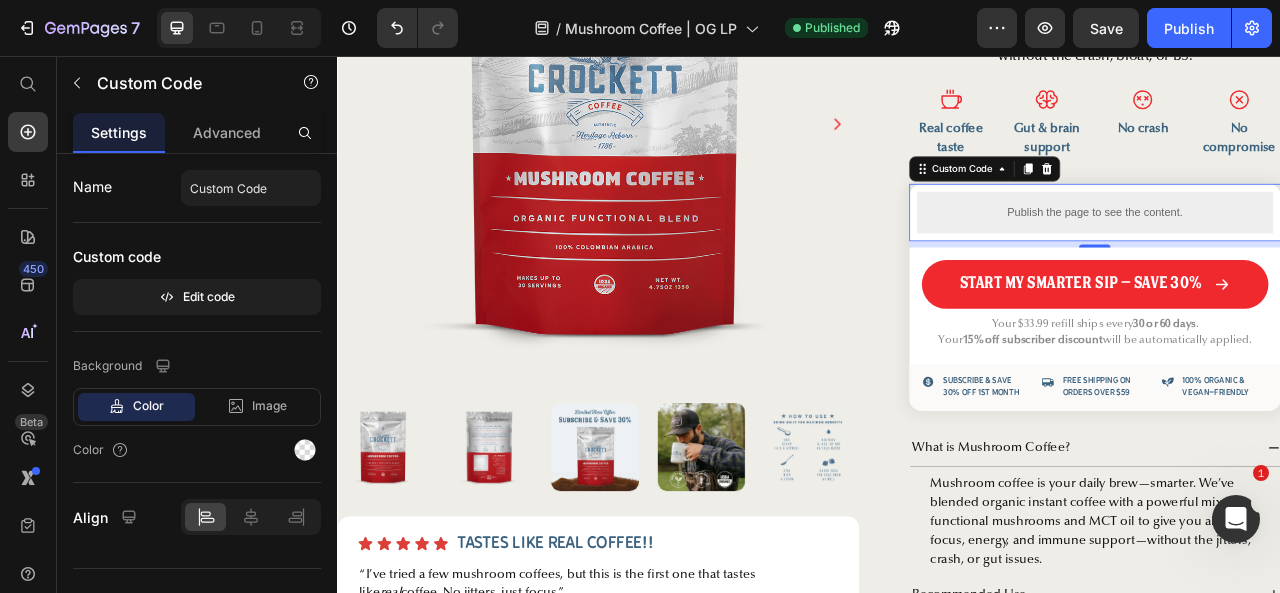 click on "Publish the page to see the content." at bounding box center [1300, 254] 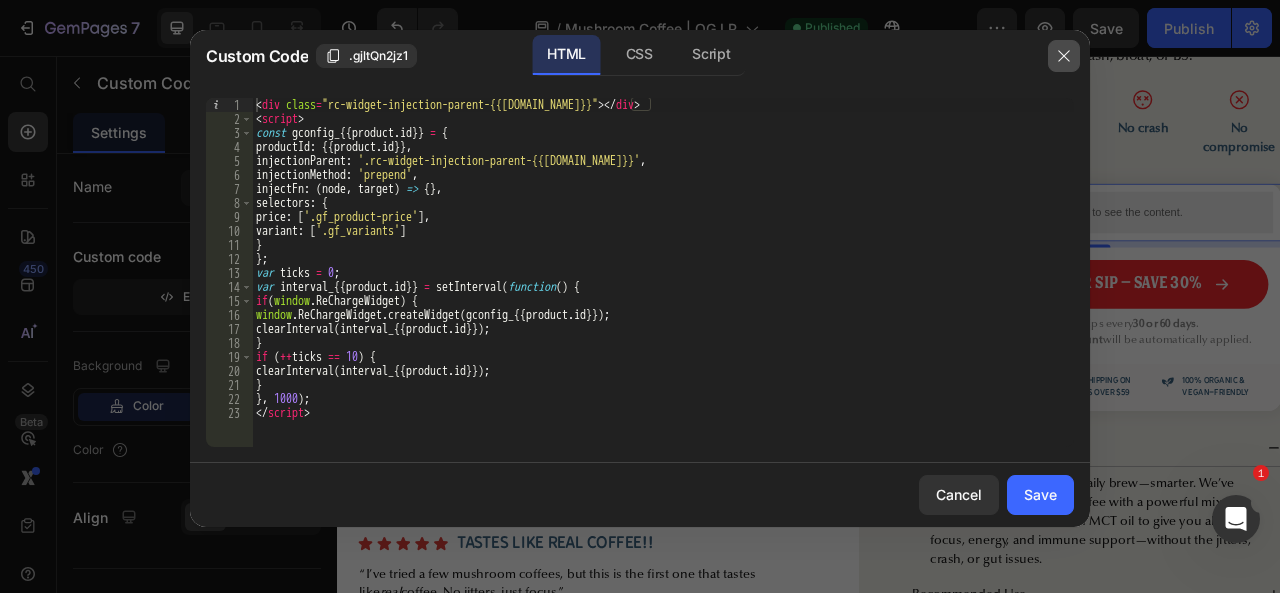 click 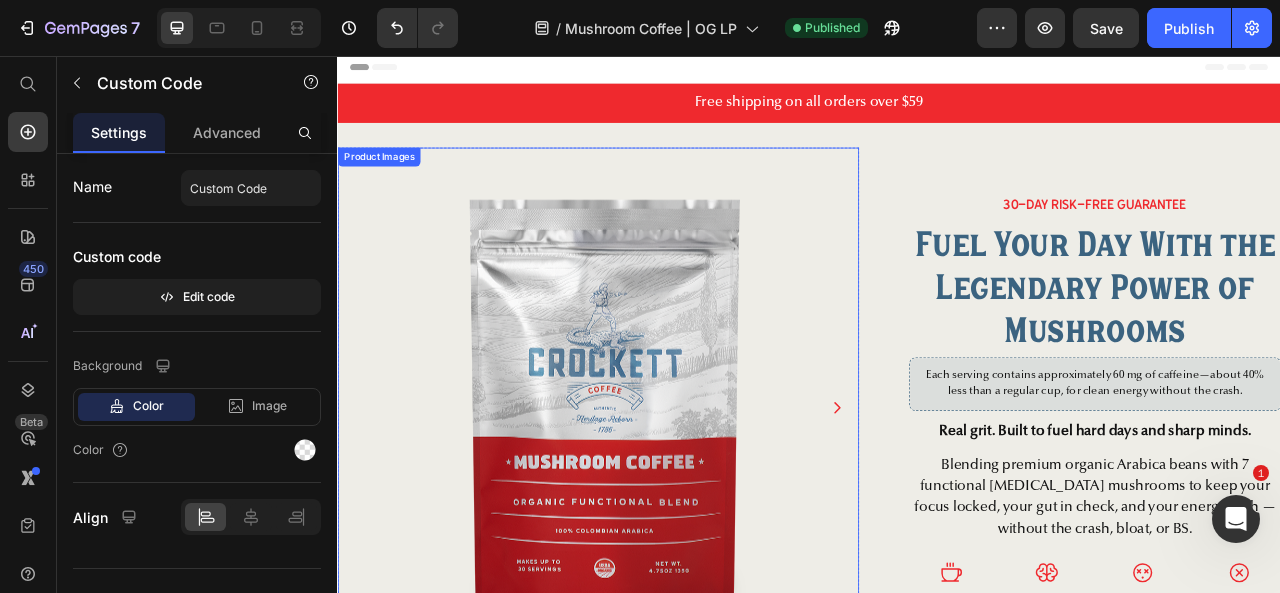 scroll, scrollTop: 0, scrollLeft: 0, axis: both 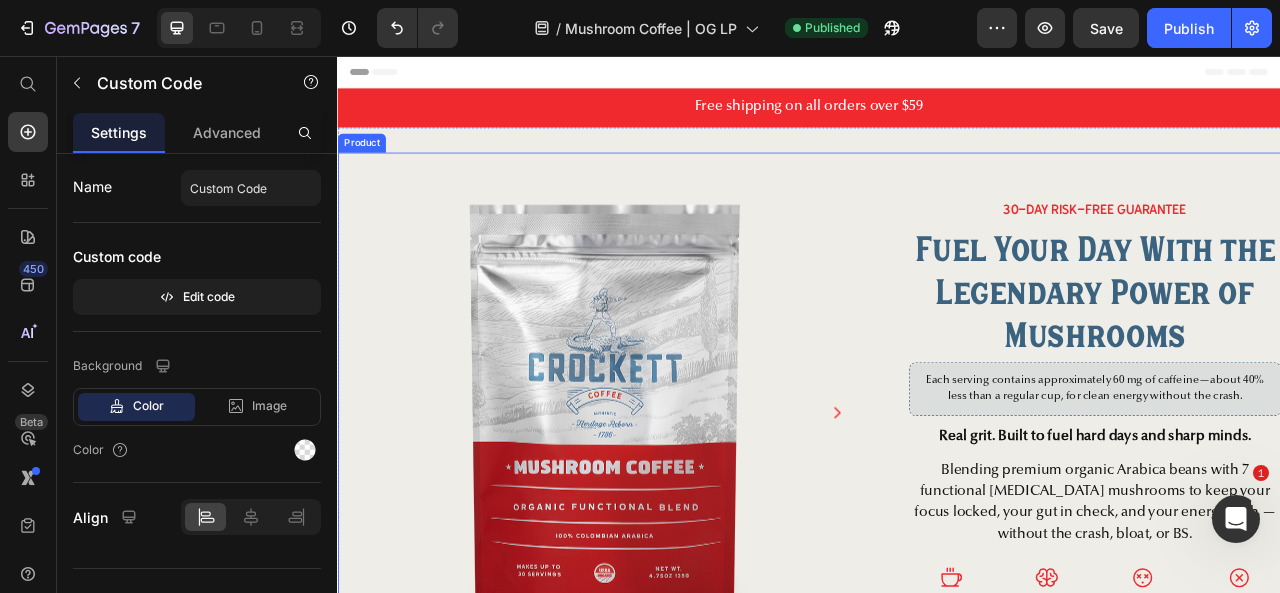 click on "Product Images Icon Icon Icon Icon Icon Icon List Tastes like real coffee!! Text Block Row “I’ve tried a few mushroom coffees, but this is the first one that tastes like  real  coffee. No jitters, just focus.” Text Block
Icon Verified Review Text Block Row — [PERSON_NAME], 43 Text Block Row Row Row 30-Day Risk-Free Guarantee Text Block Fuel Your Day With the Legendary Power of Mushrooms Heading Each serving contains approximately 60 mg of caffeine—about 40% less than a regular cup, for clean energy without the crash. Text Block Real grit. Built to fuel hard days and sharp minds. Text Block Blending premium organic Arabica beans with 7 functional [MEDICAL_DATA] mushrooms to keep your focus locked, your gut in check, and your energy high — without the crash, bloat, or BS. Text Block
Icon Real coffee taste Text Block Row
Icon Gut & brain support Text Block Row
Icon No crash Text Block Row
Icon Row" at bounding box center (937, 800) 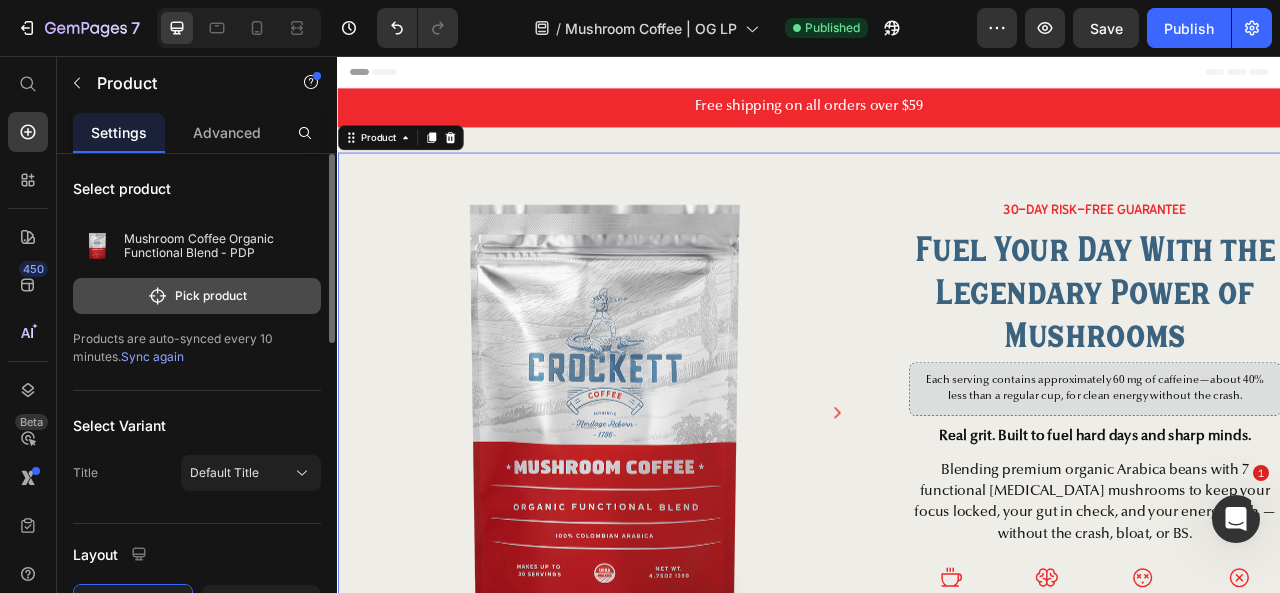 click on "Pick product" at bounding box center (197, 296) 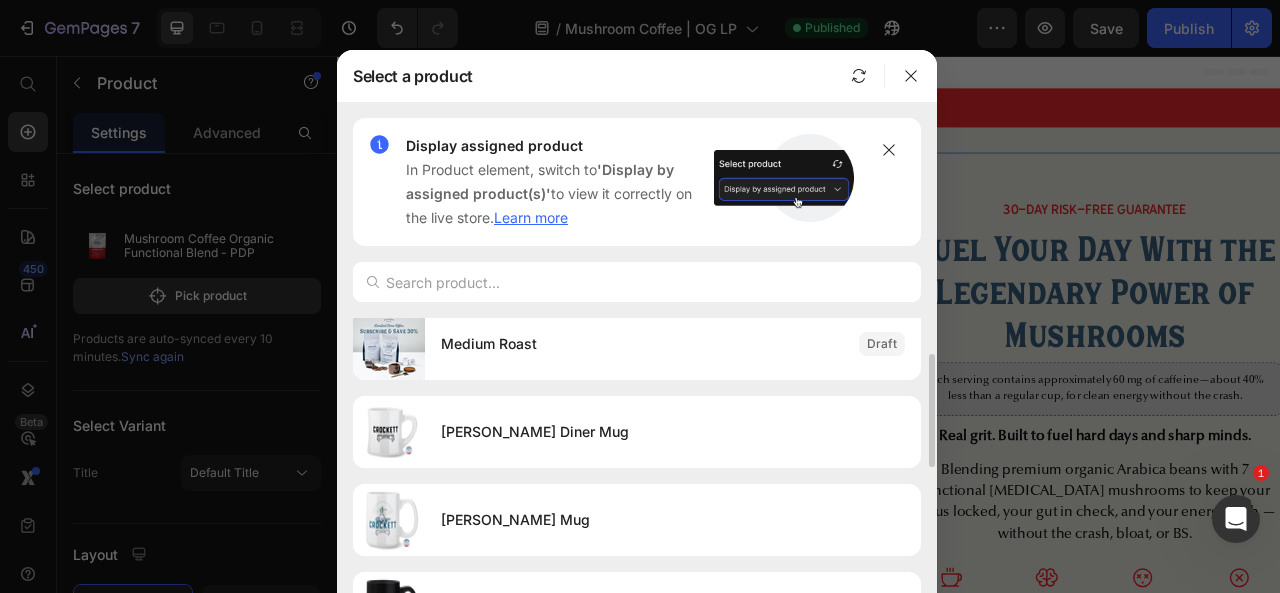 scroll, scrollTop: 33, scrollLeft: 0, axis: vertical 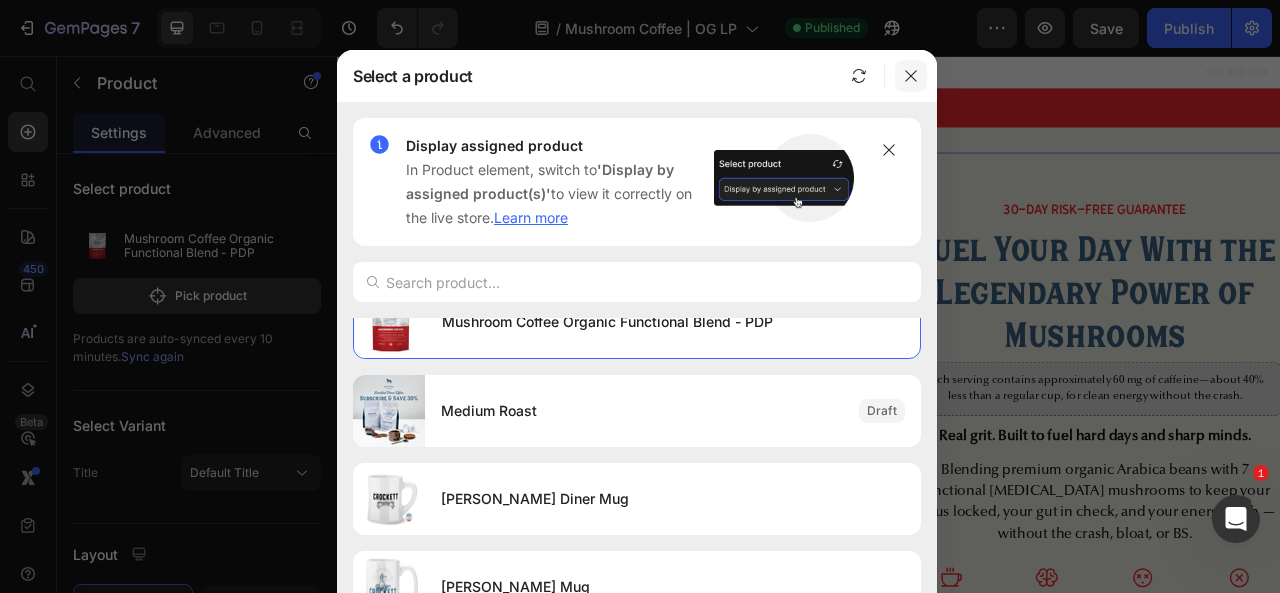 click 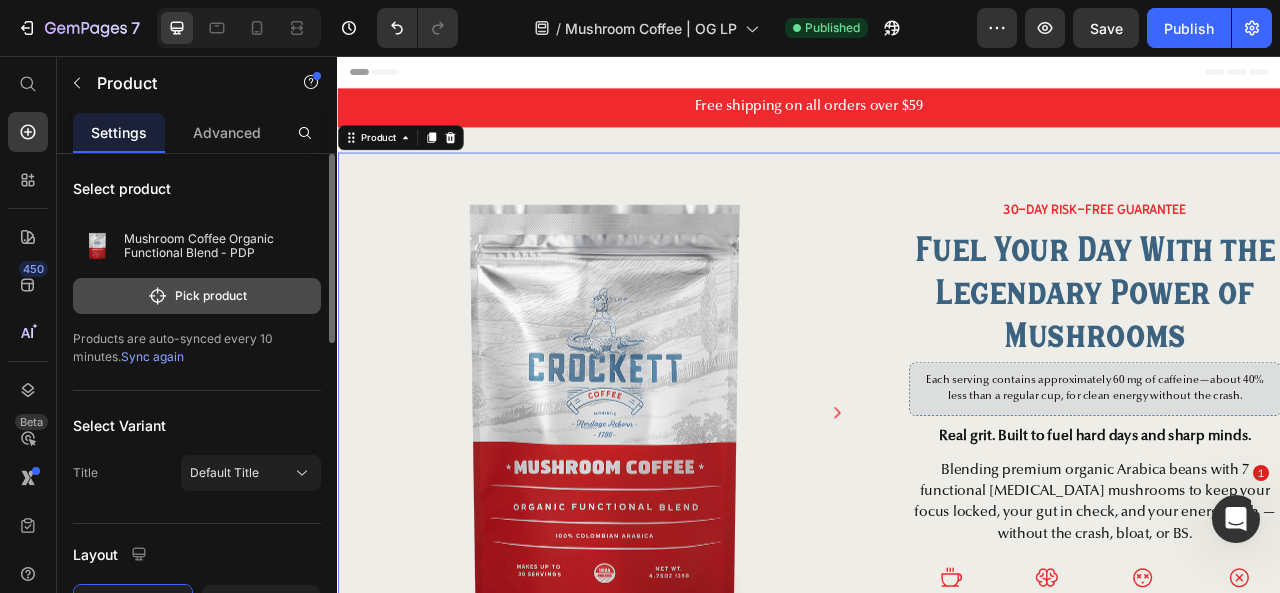 click on "Pick product" 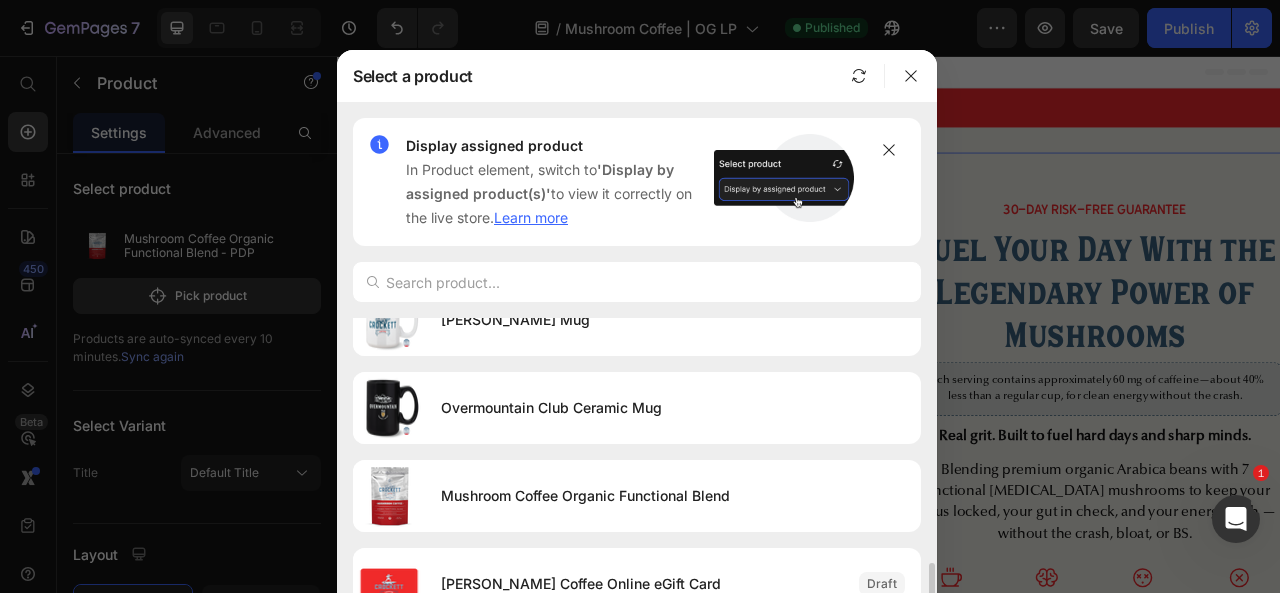 scroll, scrollTop: 400, scrollLeft: 0, axis: vertical 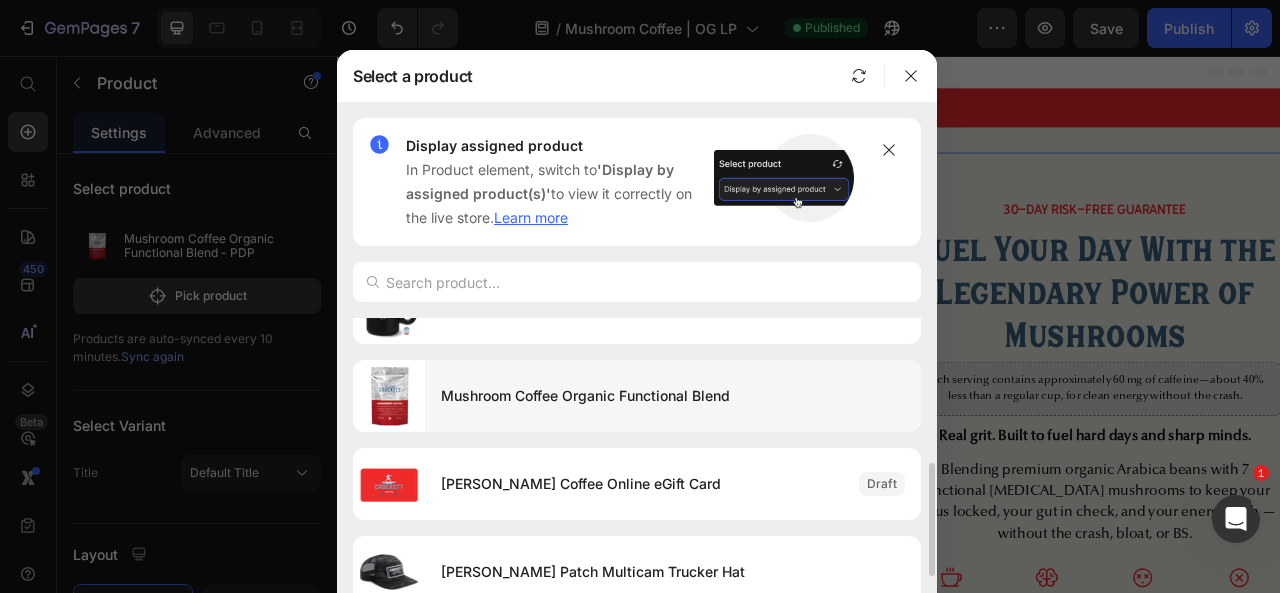 click on "Mushroom Coffee Organic Functional Blend" at bounding box center (673, 396) 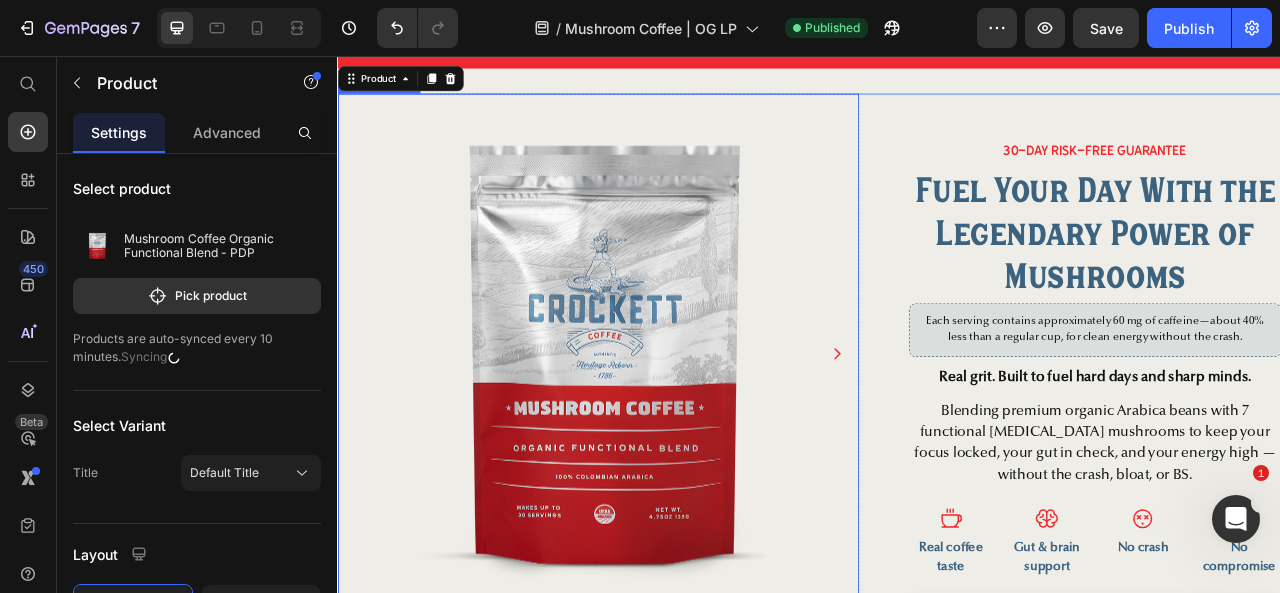 scroll, scrollTop: 100, scrollLeft: 0, axis: vertical 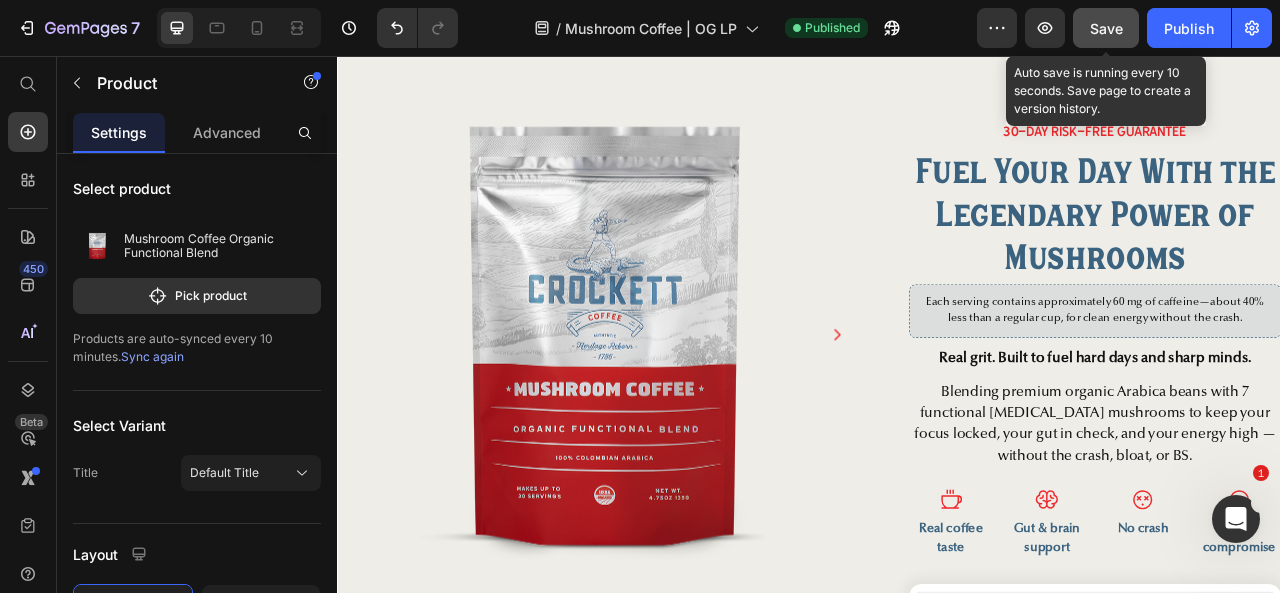 click on "Save" at bounding box center [1106, 28] 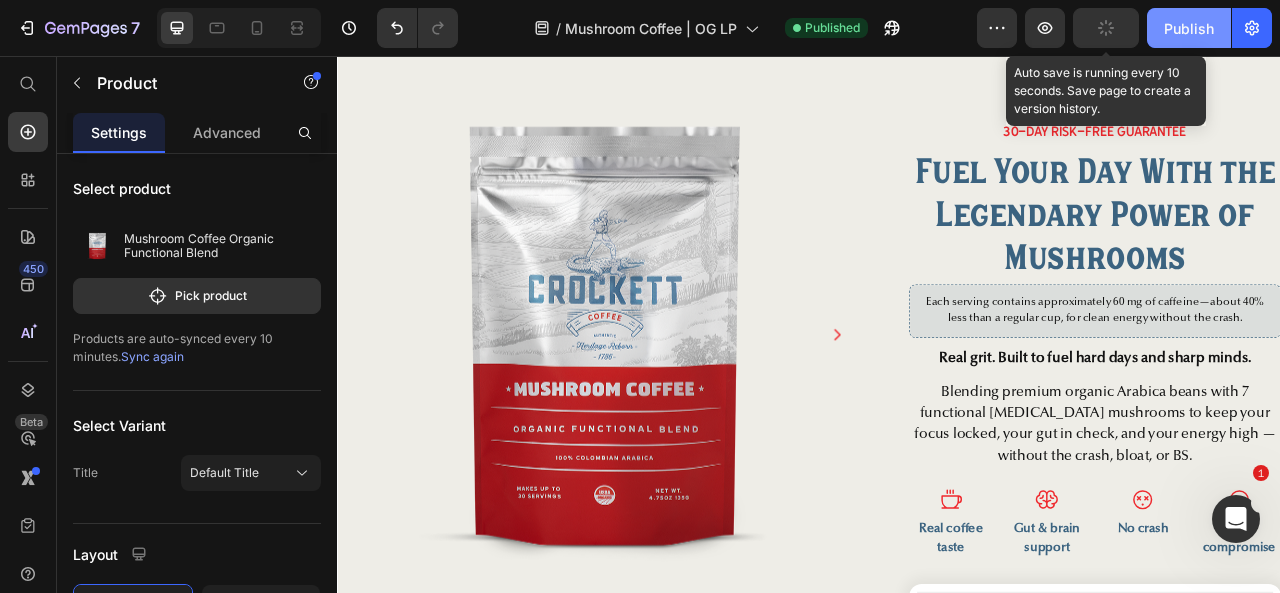 click on "Publish" 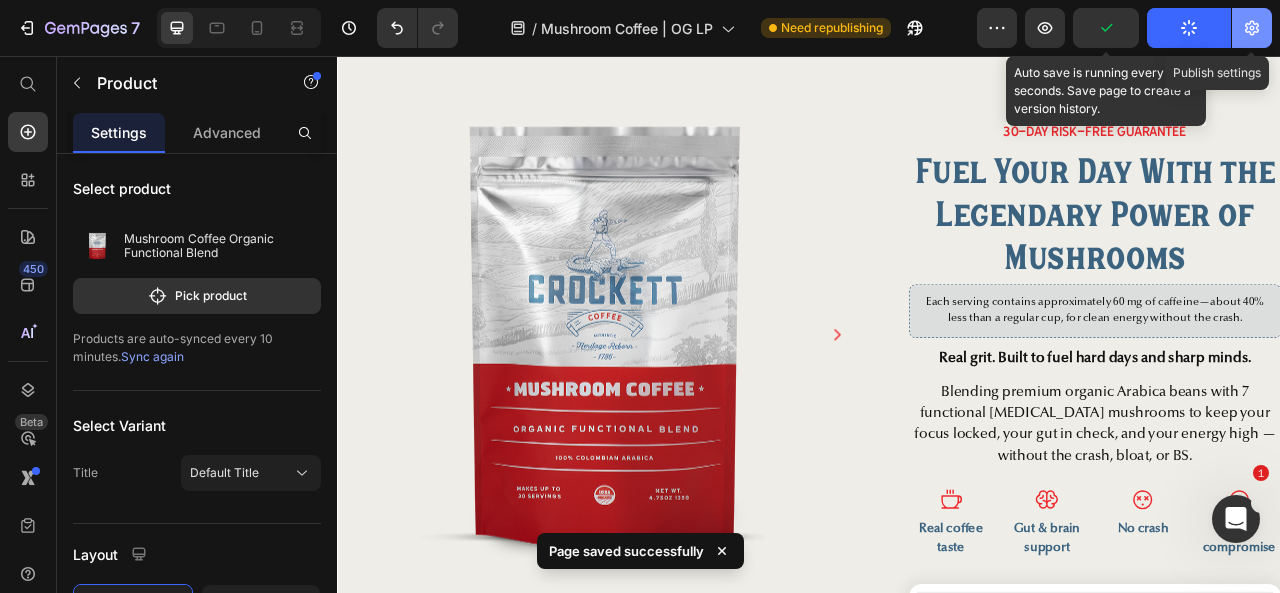 click 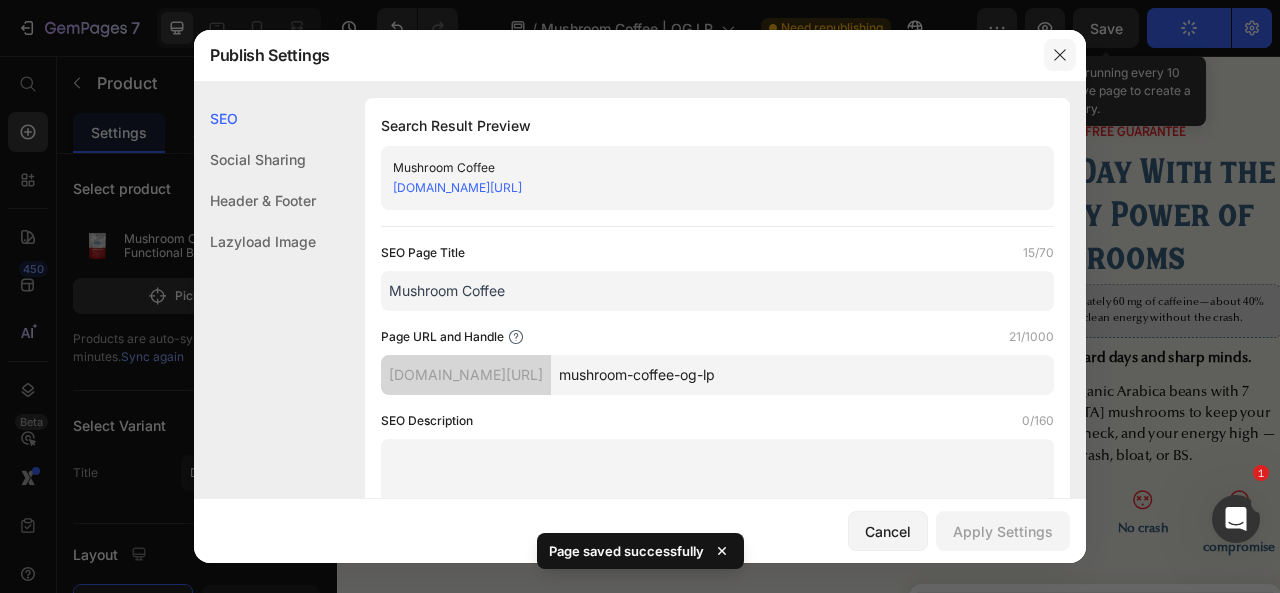 click 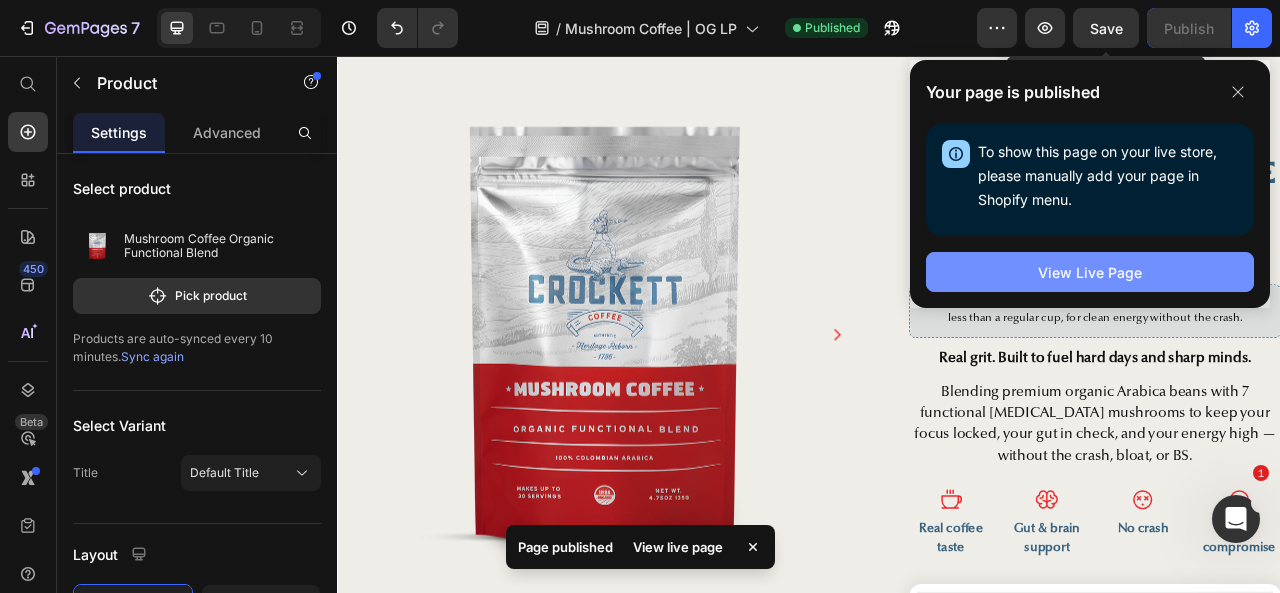 click on "View Live Page" at bounding box center [1090, 272] 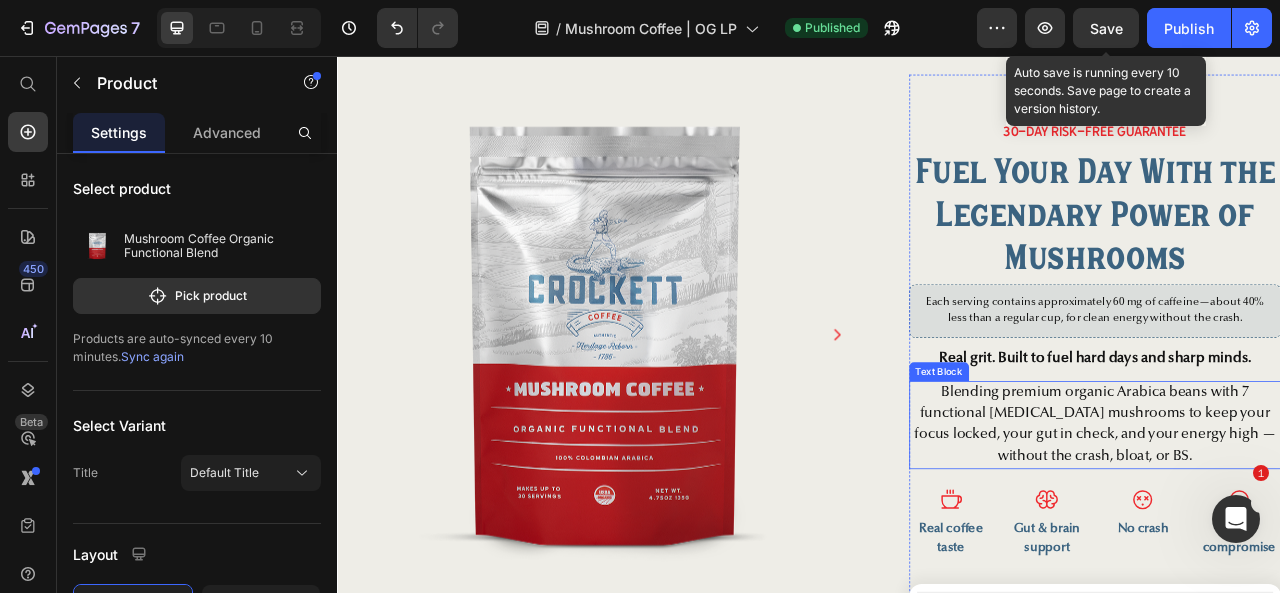 scroll, scrollTop: 466, scrollLeft: 0, axis: vertical 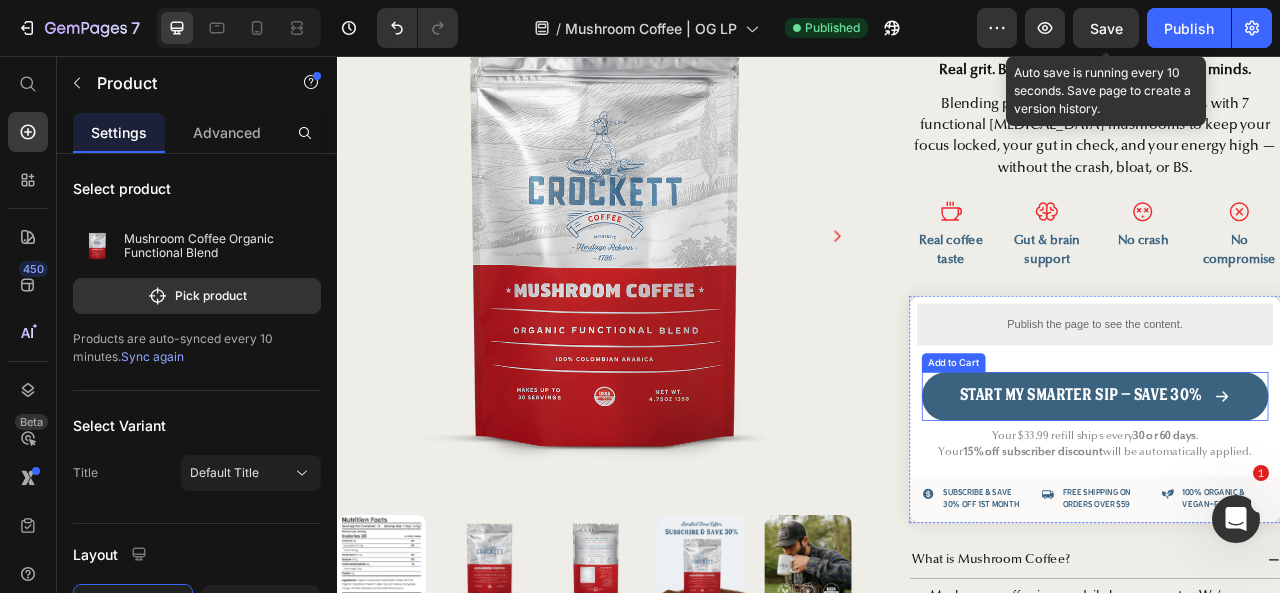 click on "Start My Smarter Sip – Save 30%" at bounding box center (1300, 489) 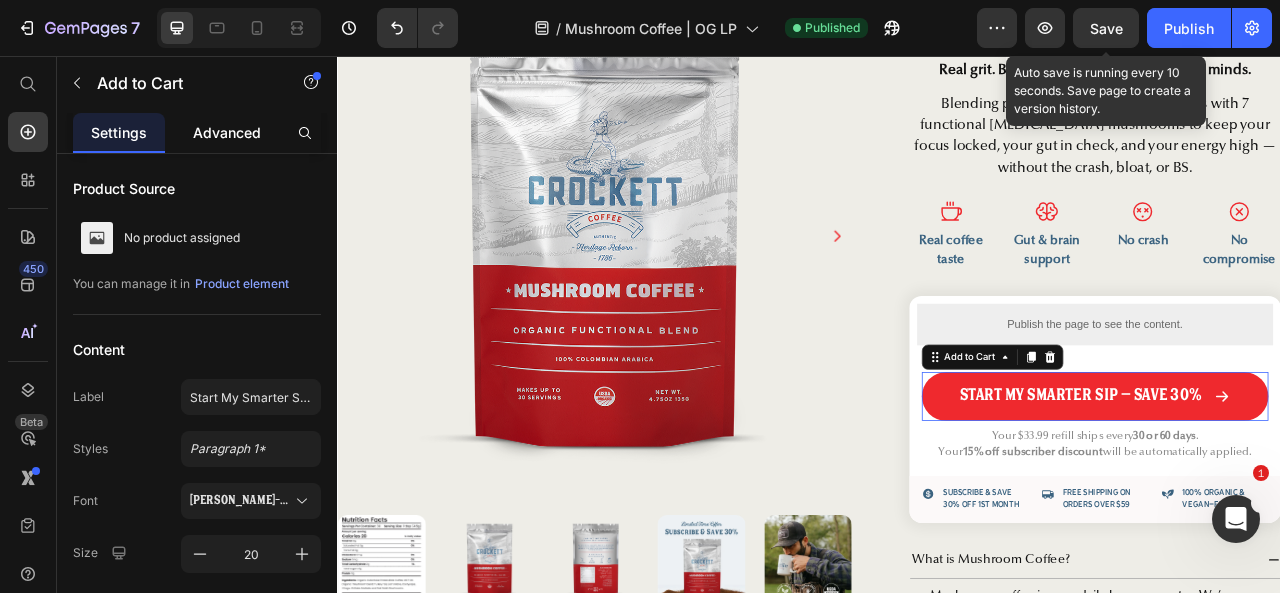 click on "Advanced" at bounding box center [227, 132] 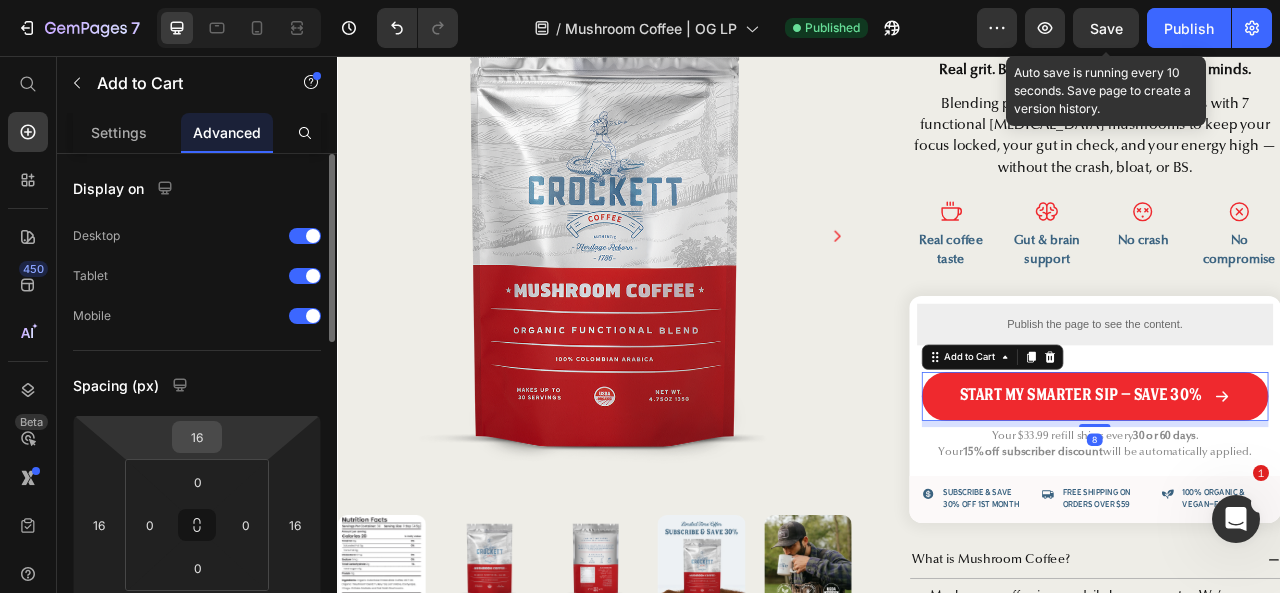 click on "16" at bounding box center (197, 437) 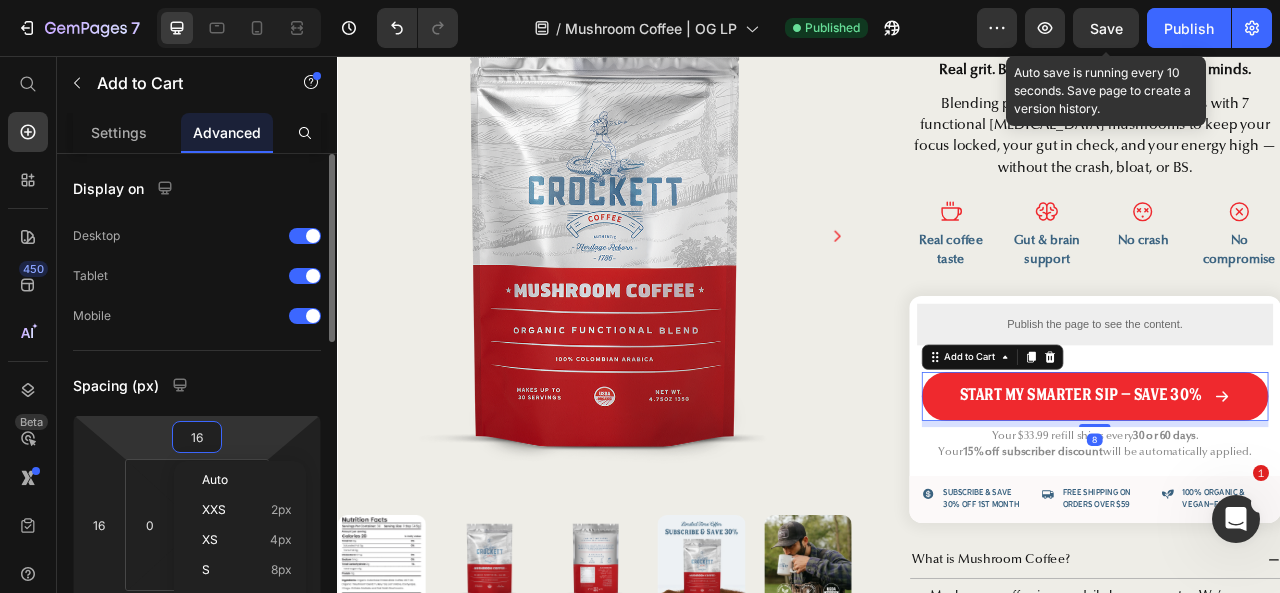 type on "0" 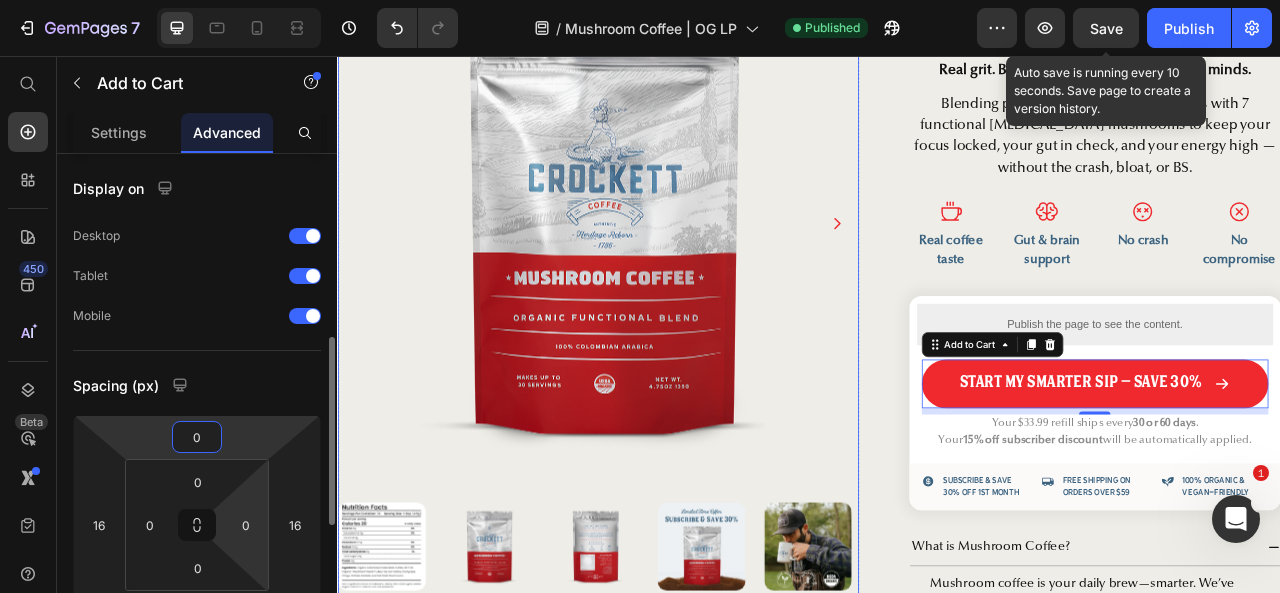 scroll, scrollTop: 133, scrollLeft: 0, axis: vertical 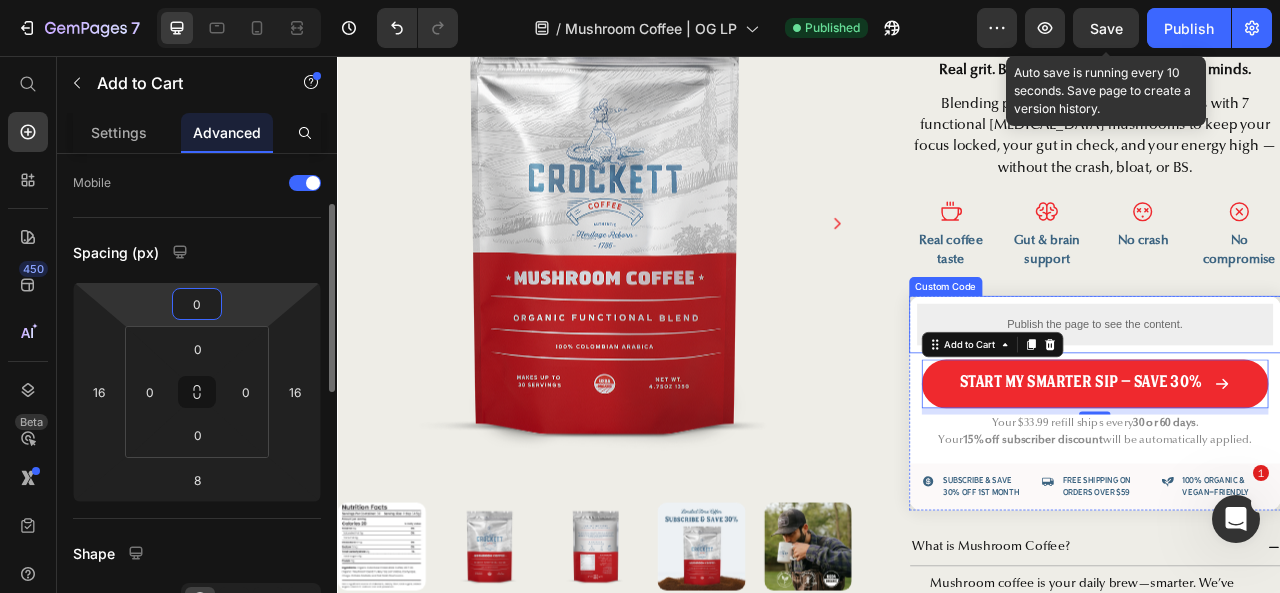 click on "Publish the page to see the content." at bounding box center (1300, 397) 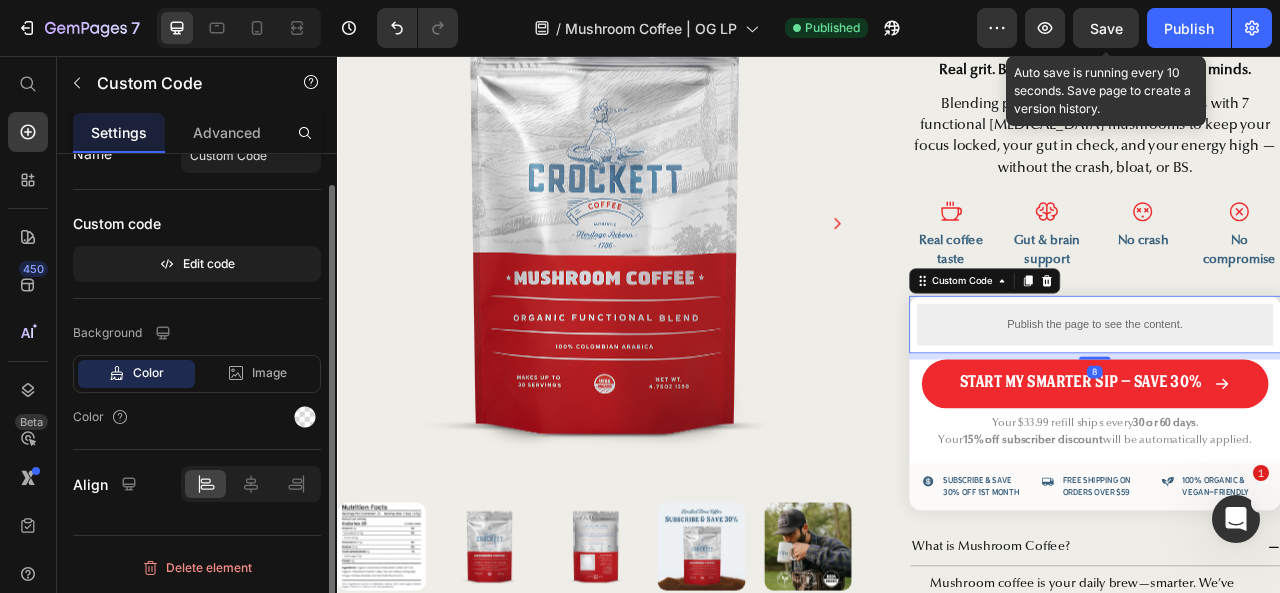 scroll, scrollTop: 0, scrollLeft: 0, axis: both 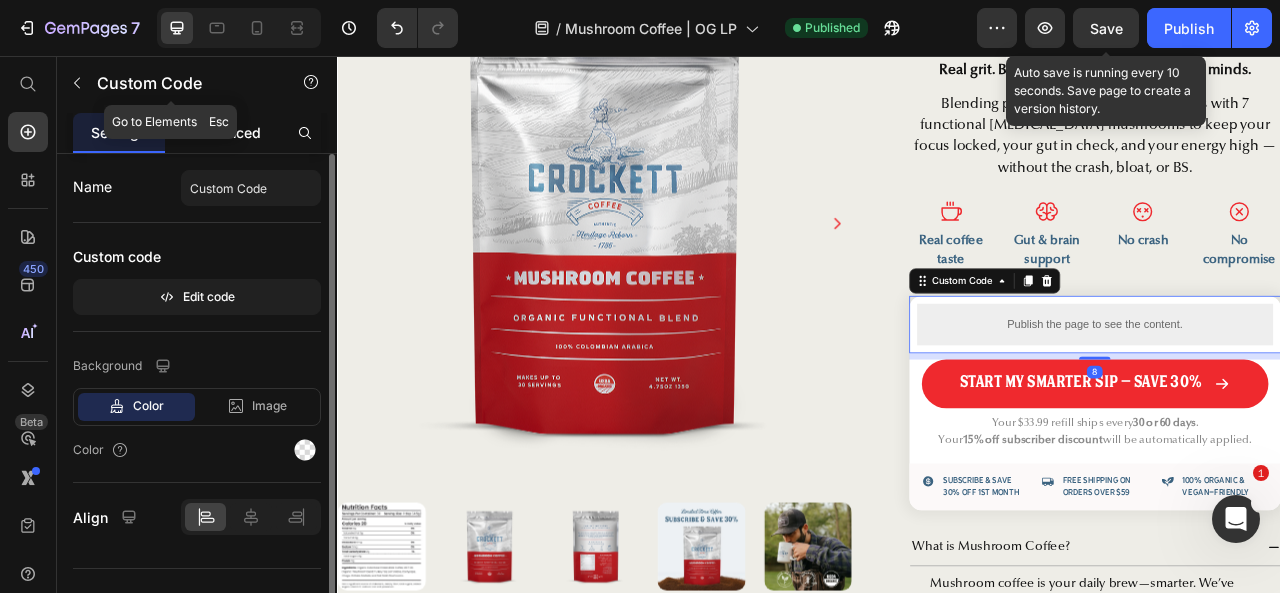 click on "Advanced" 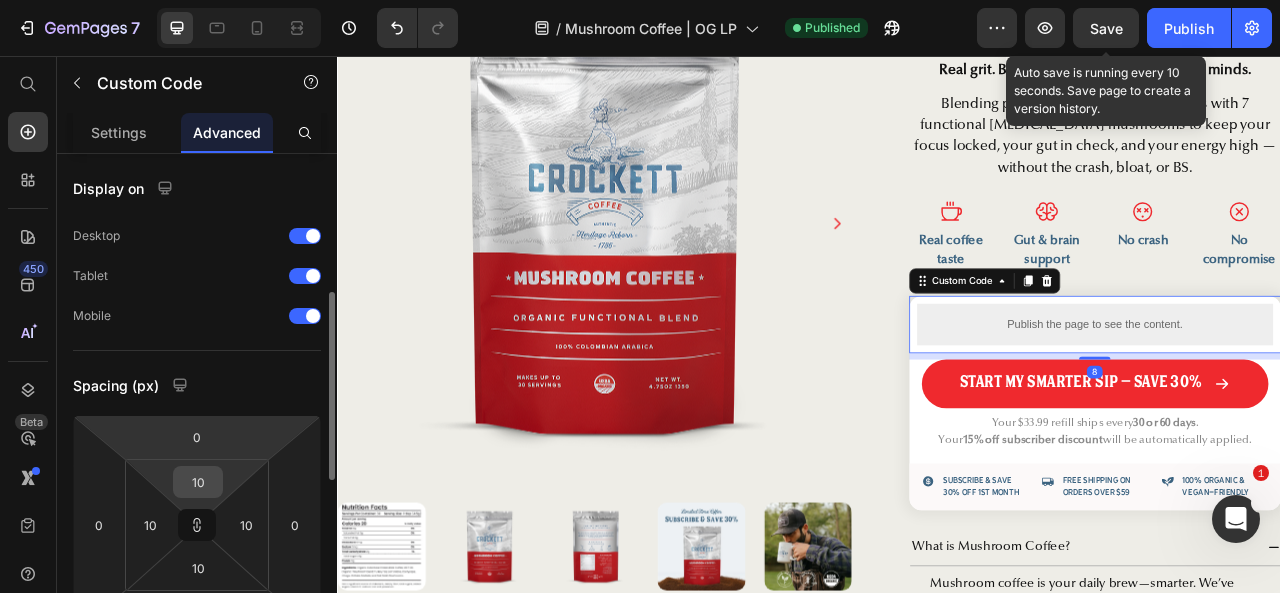 scroll, scrollTop: 133, scrollLeft: 0, axis: vertical 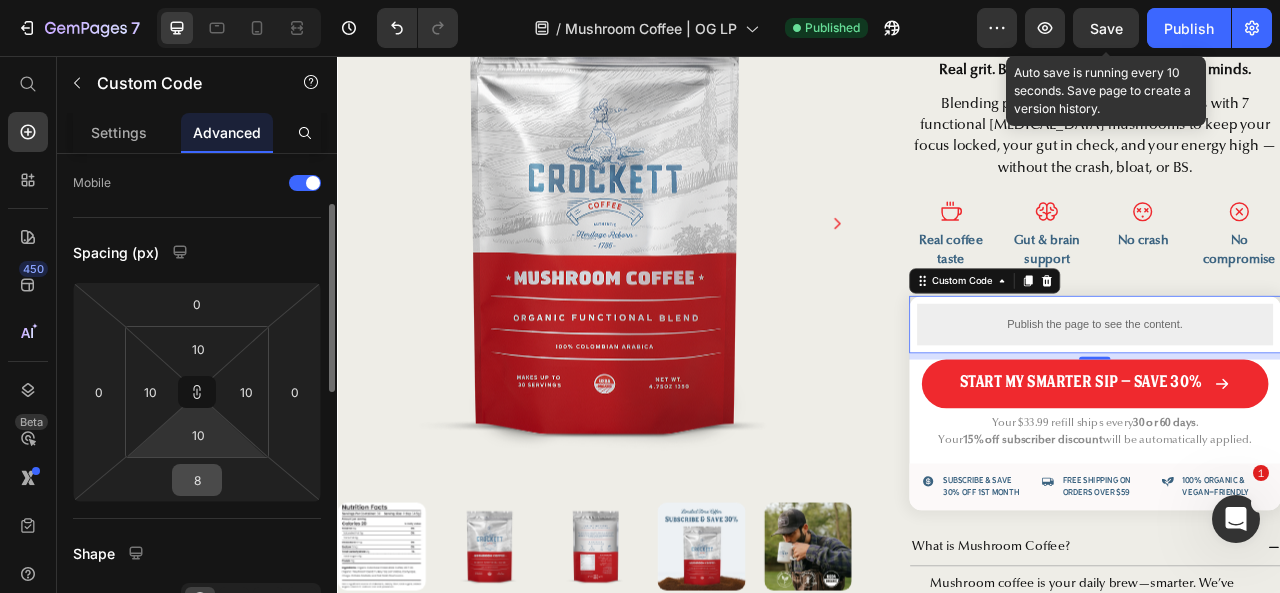 click on "8" at bounding box center (197, 480) 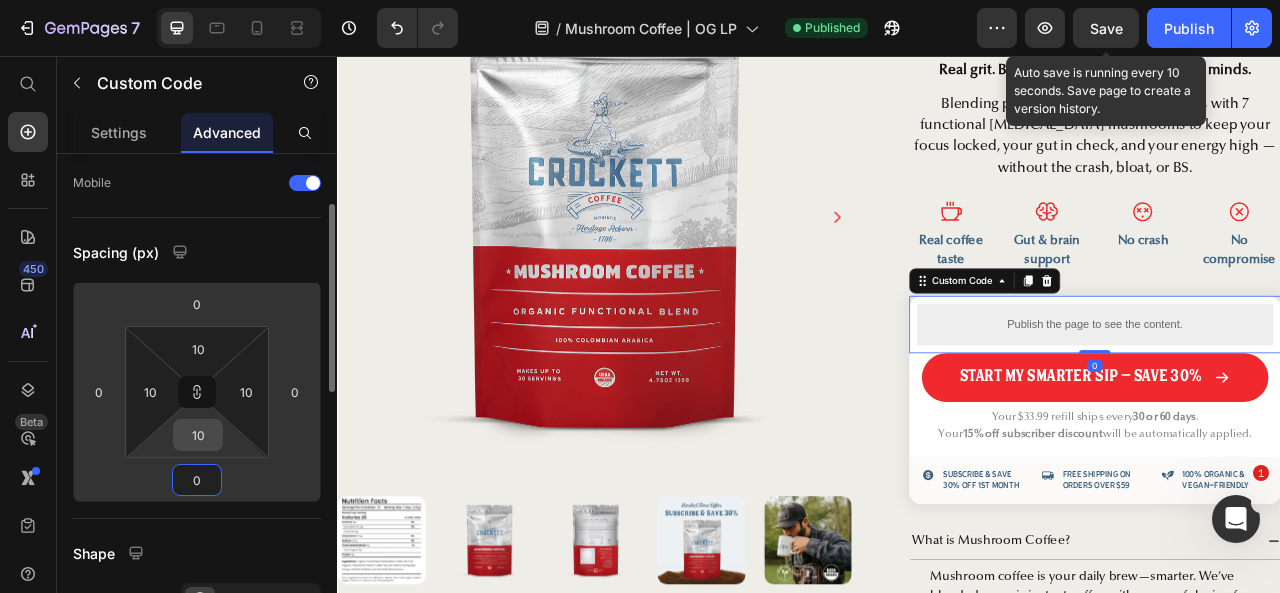 type on "0" 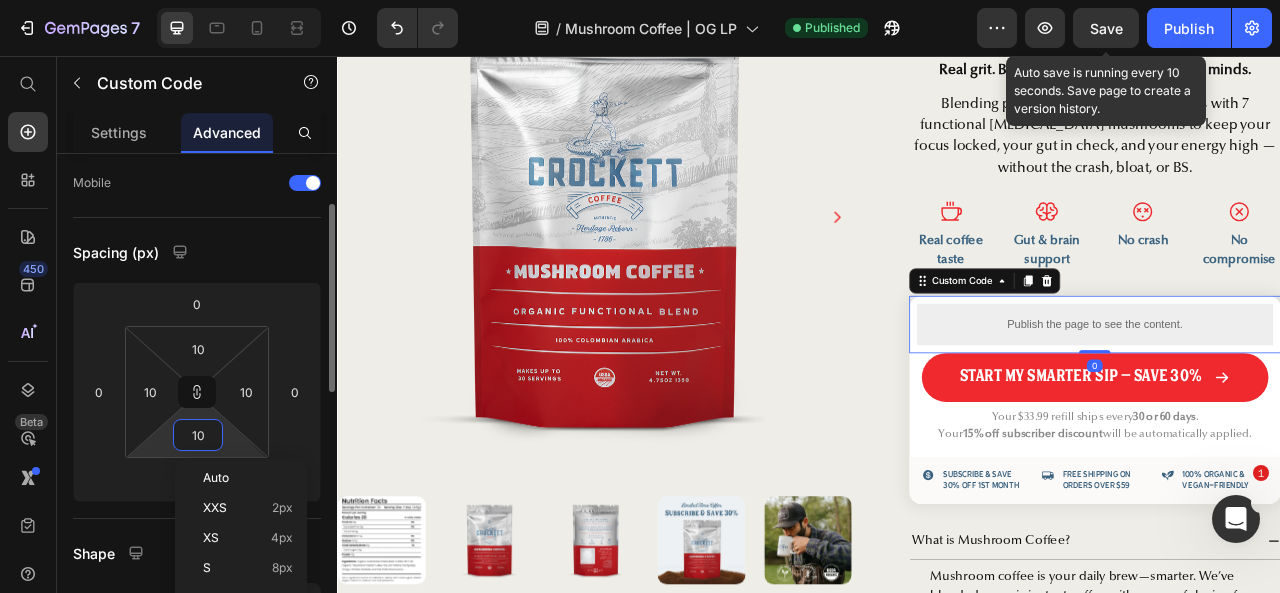 type on "0" 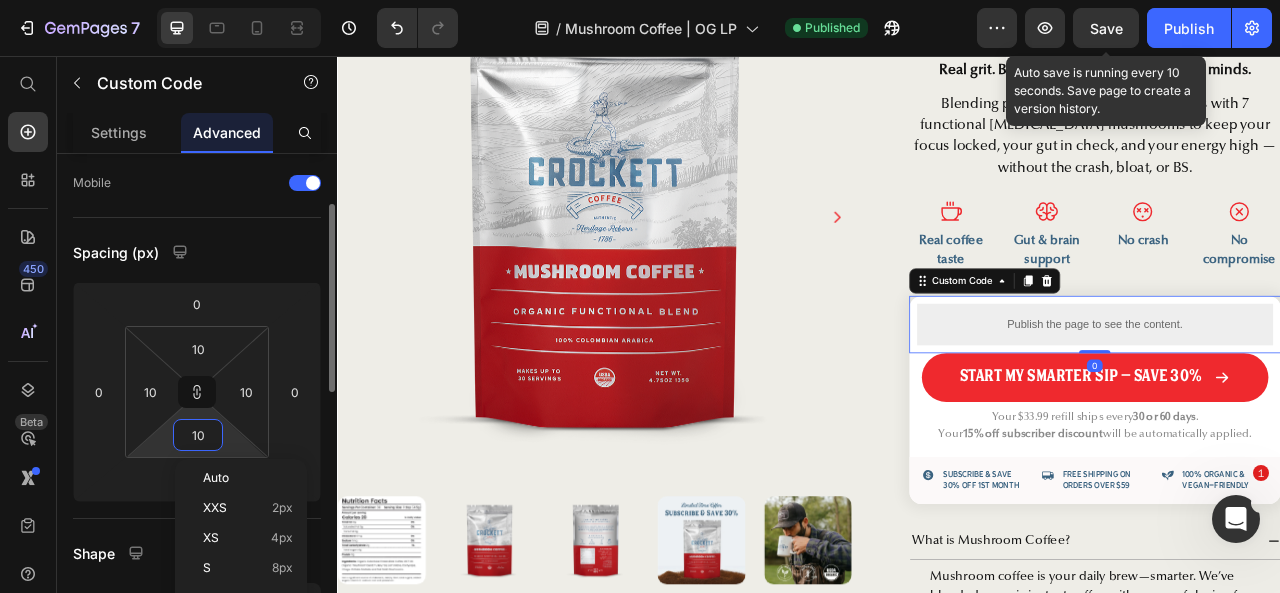 type on "0" 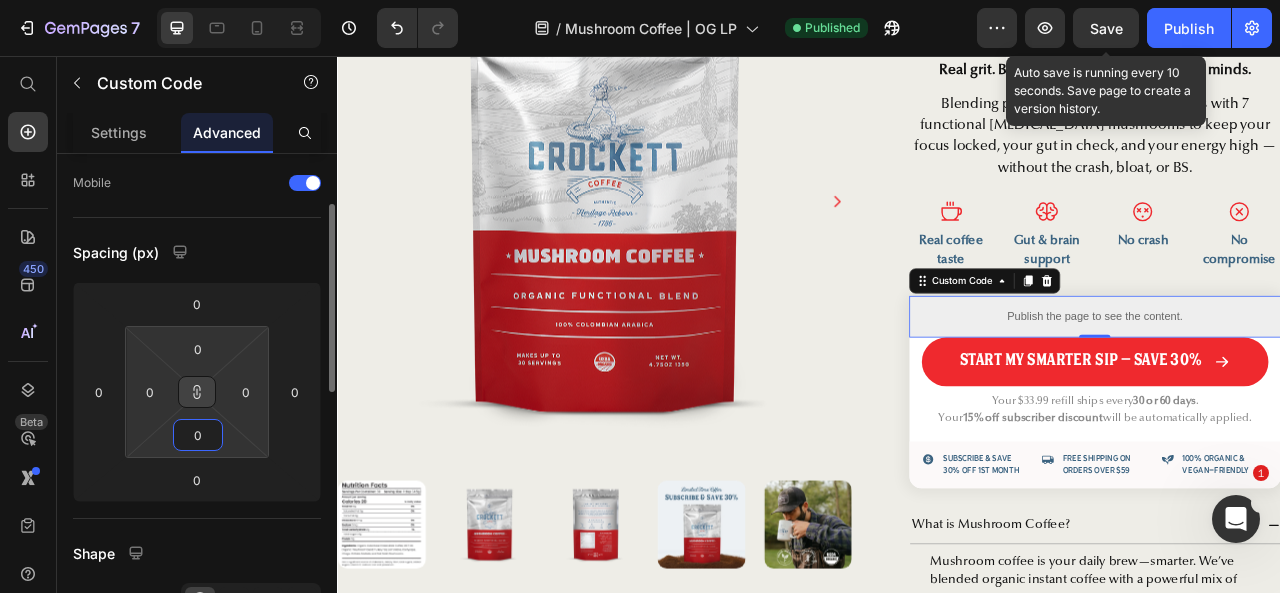 type on "0" 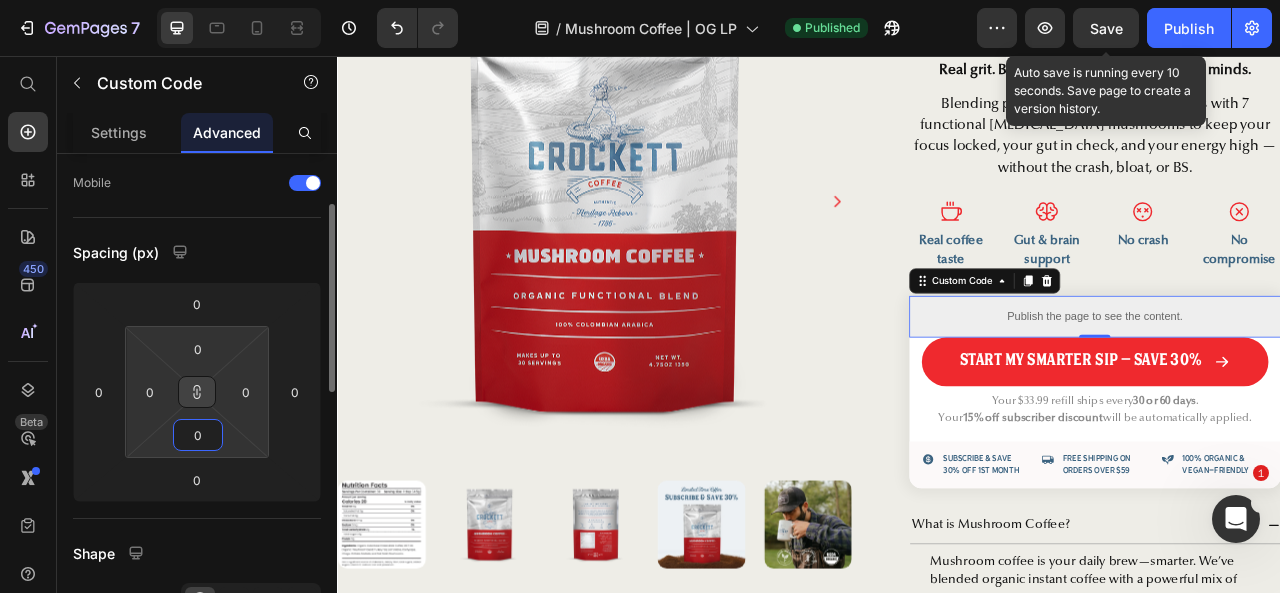 click at bounding box center (197, 392) 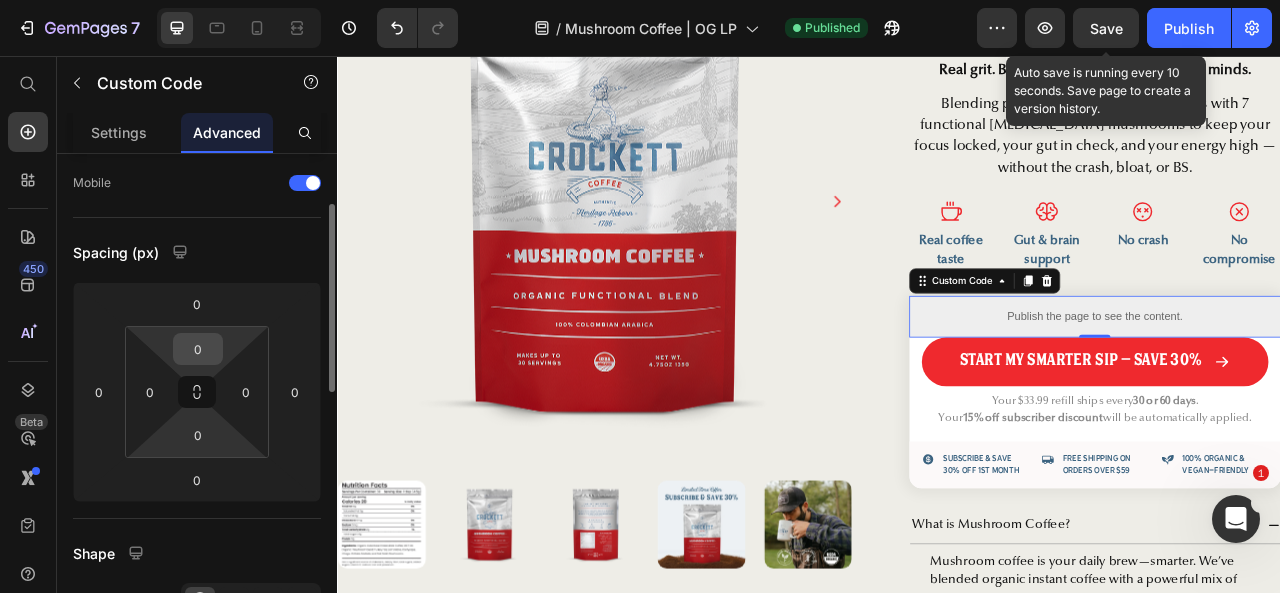 click on "0" at bounding box center (198, 349) 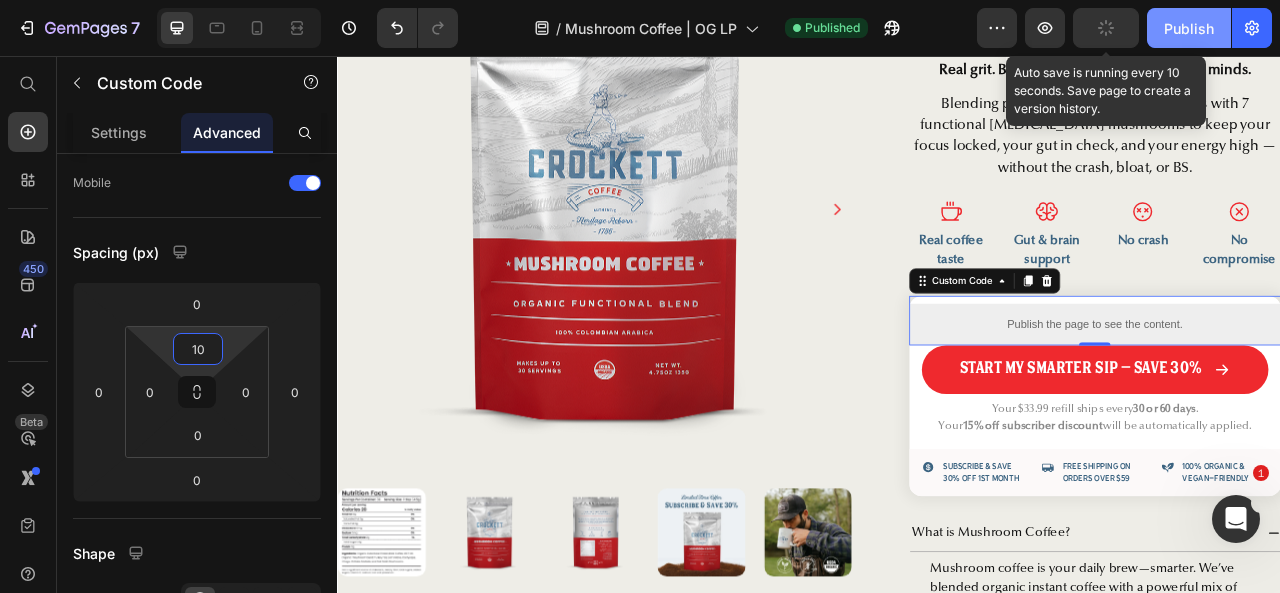 type on "10" 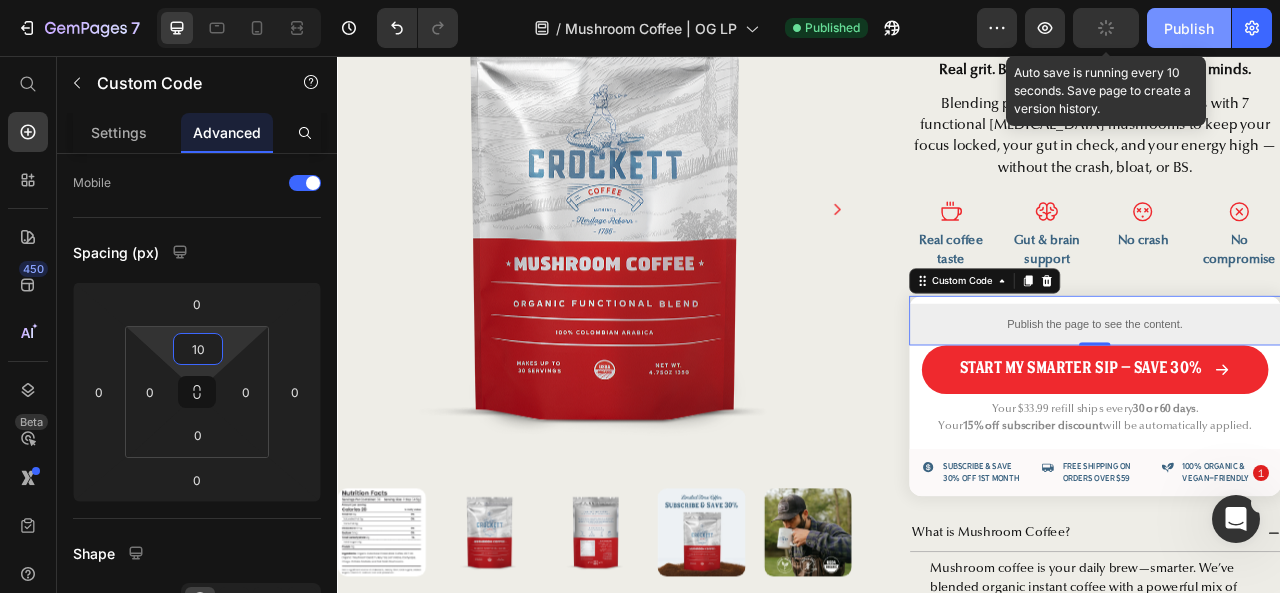 click 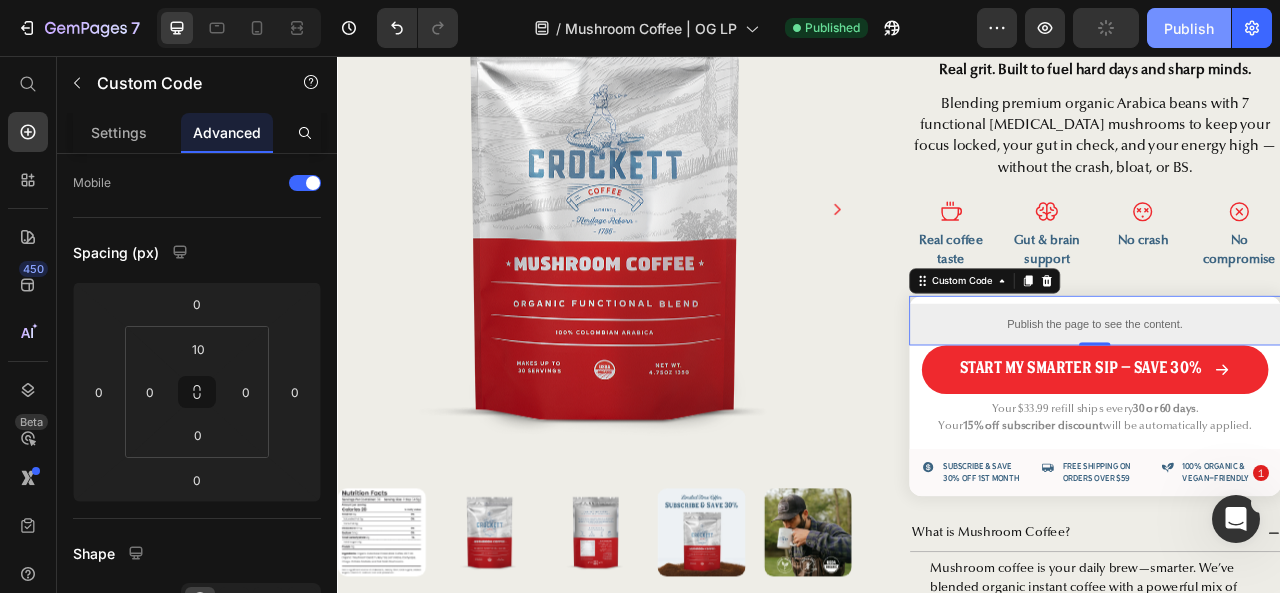 click on "Publish" at bounding box center (1189, 28) 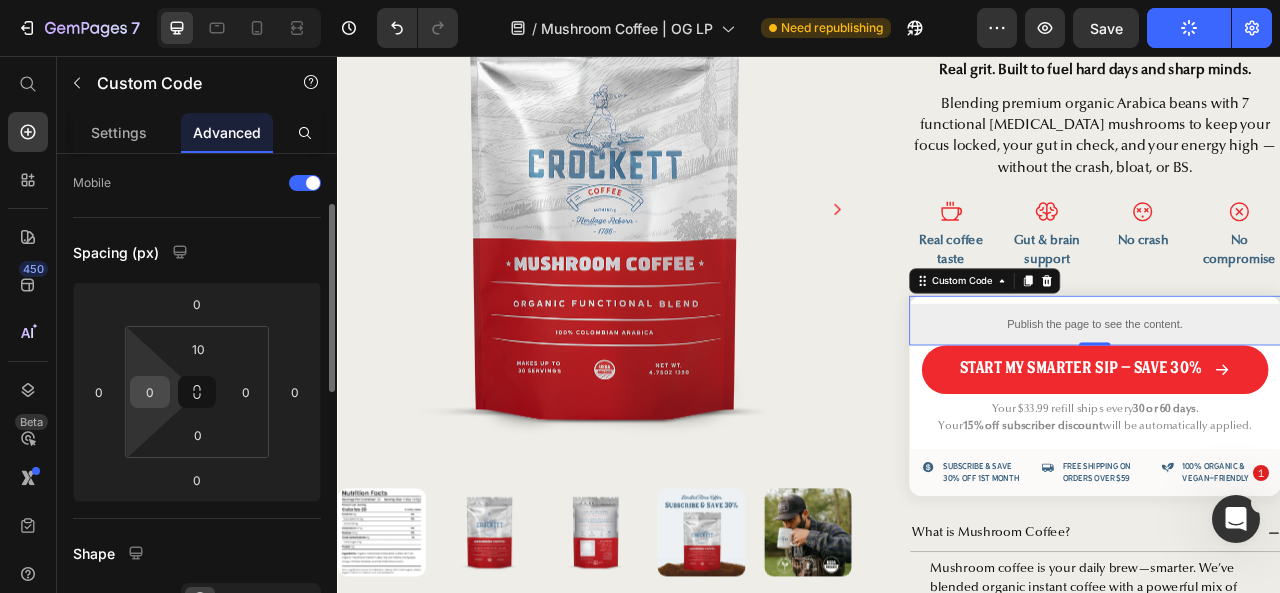 click on "0" at bounding box center [150, 392] 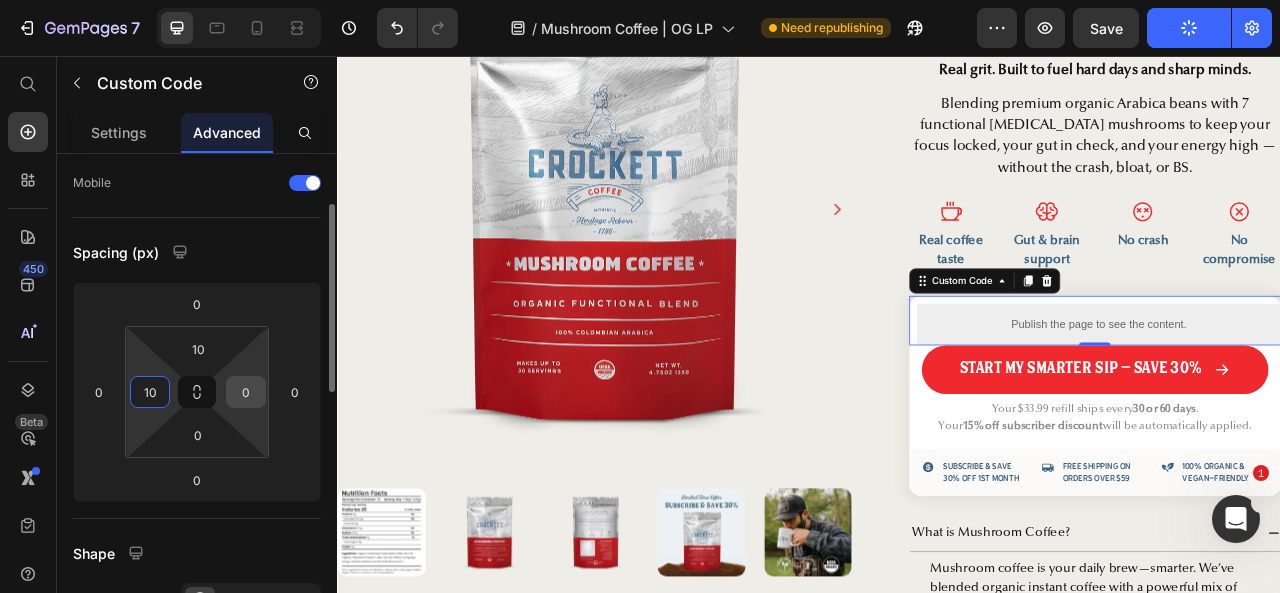 type on "10" 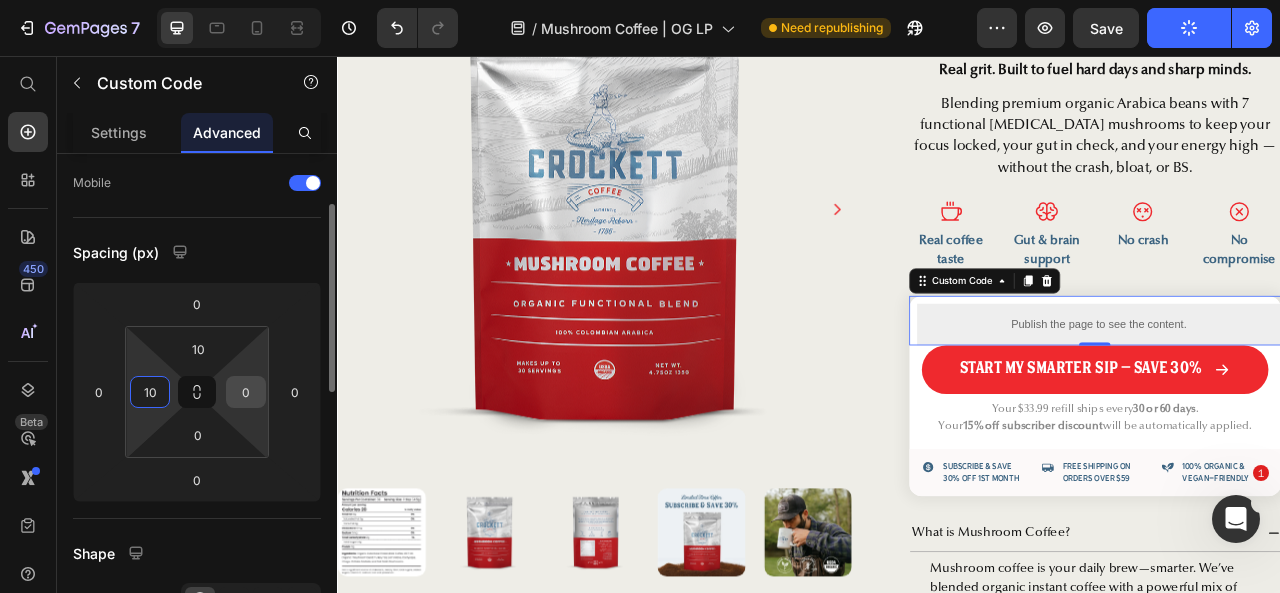 click on "0" at bounding box center [246, 392] 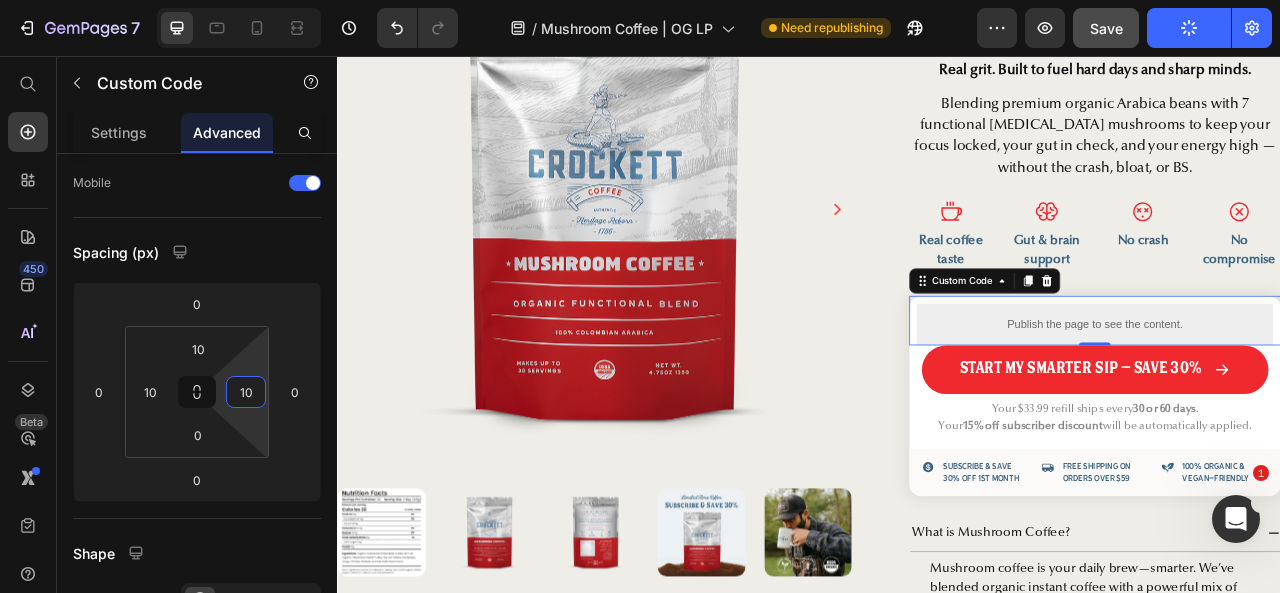 type on "10" 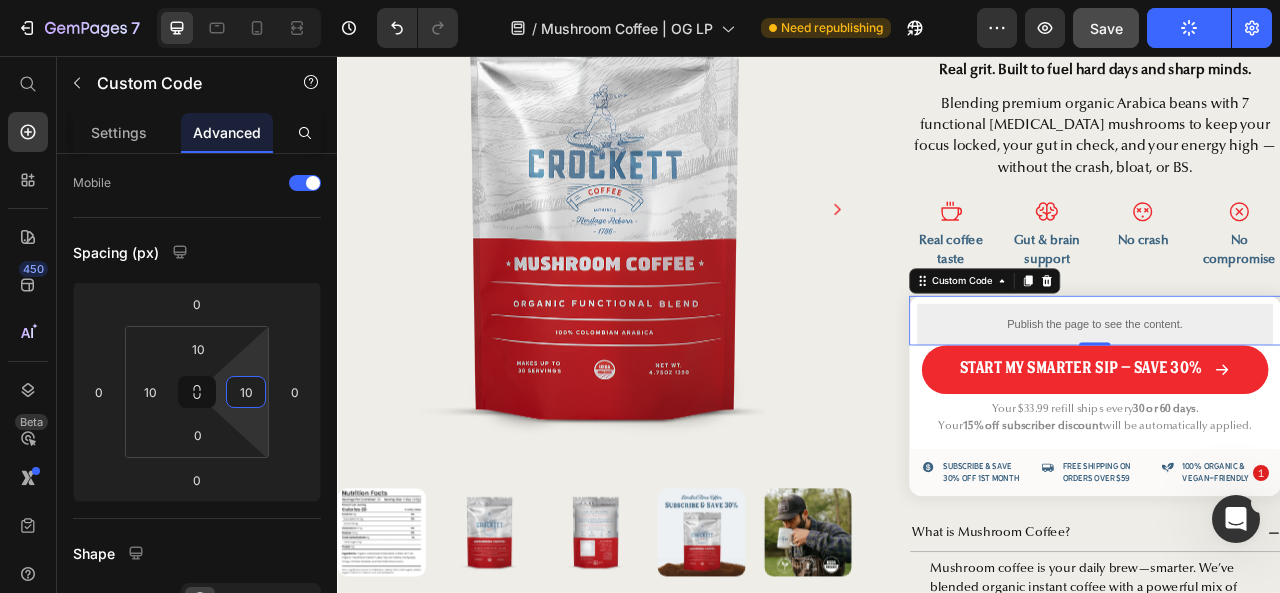 click on "Save" 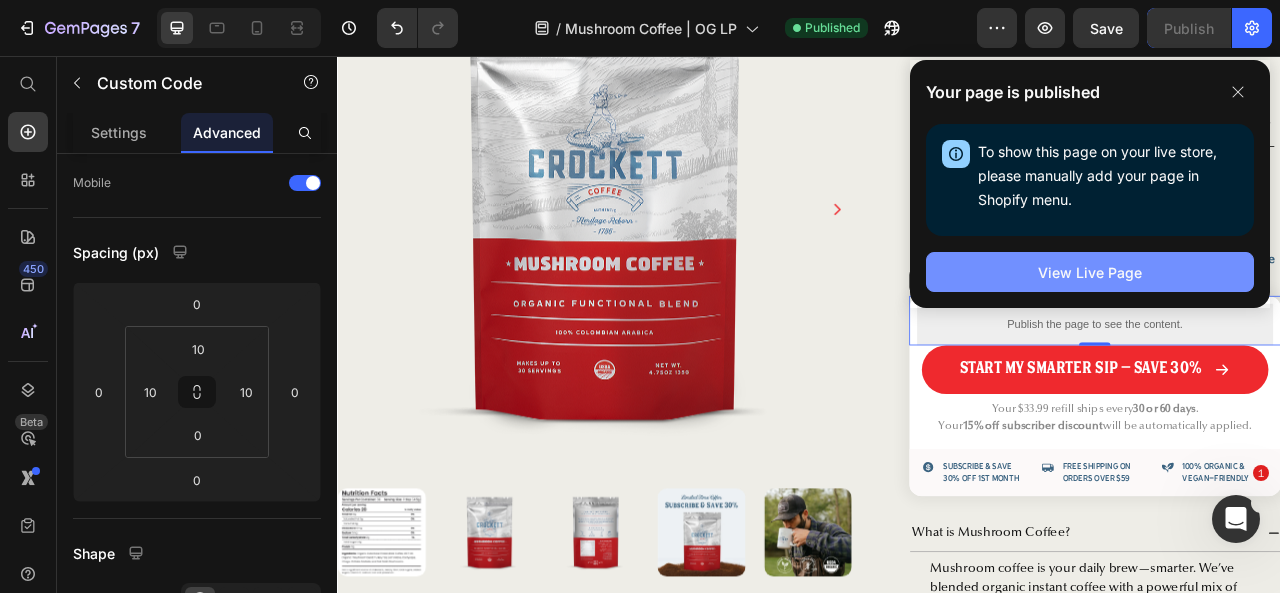 click on "View Live Page" at bounding box center [1090, 272] 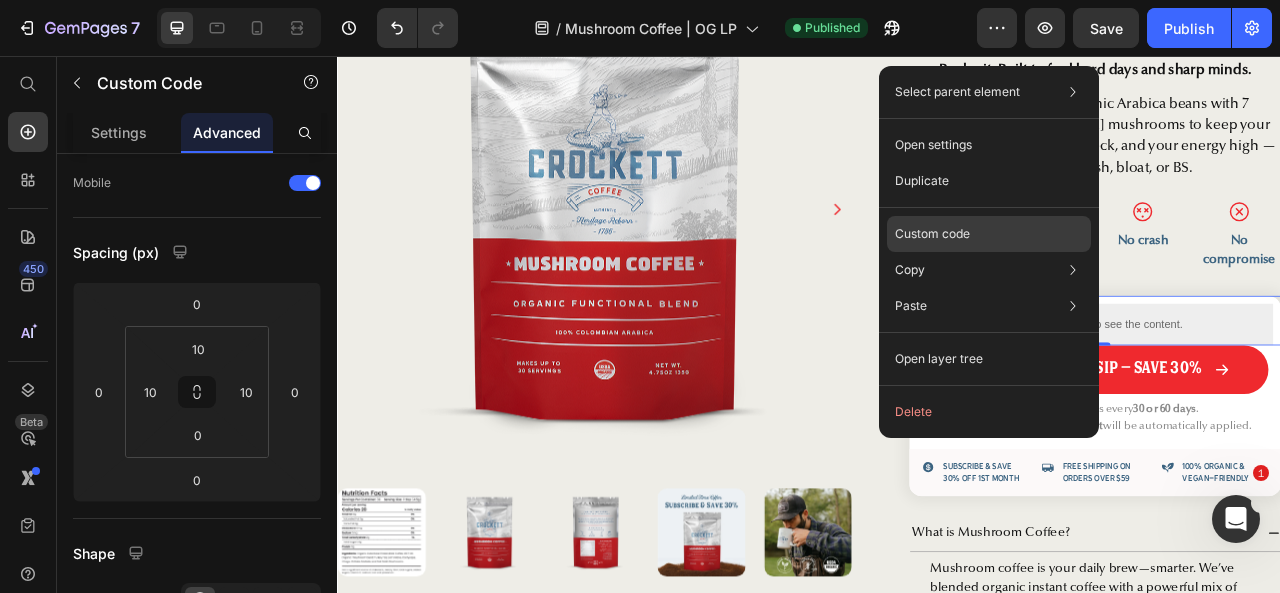 click on "Custom code" at bounding box center [932, 234] 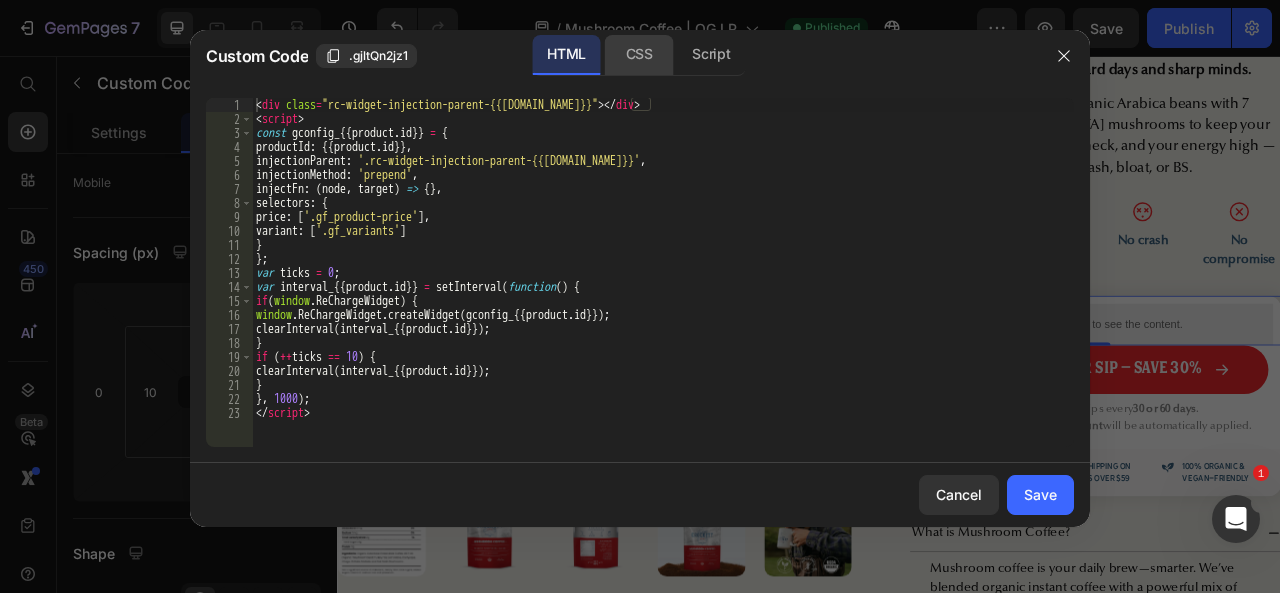 click on "CSS" 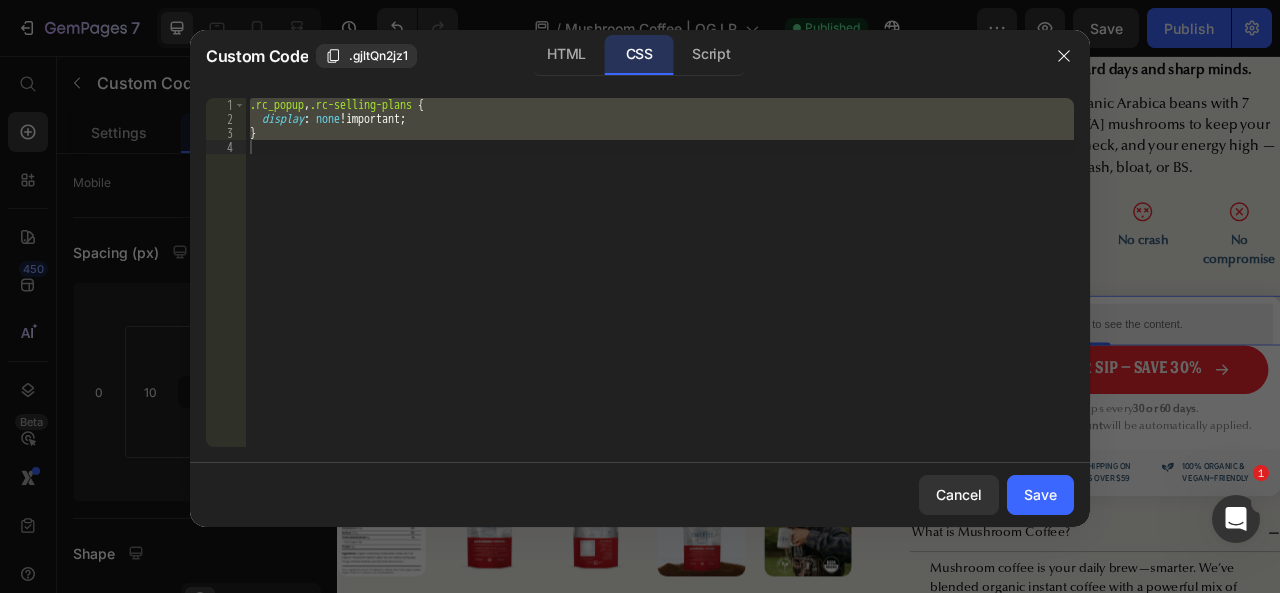 type on "}" 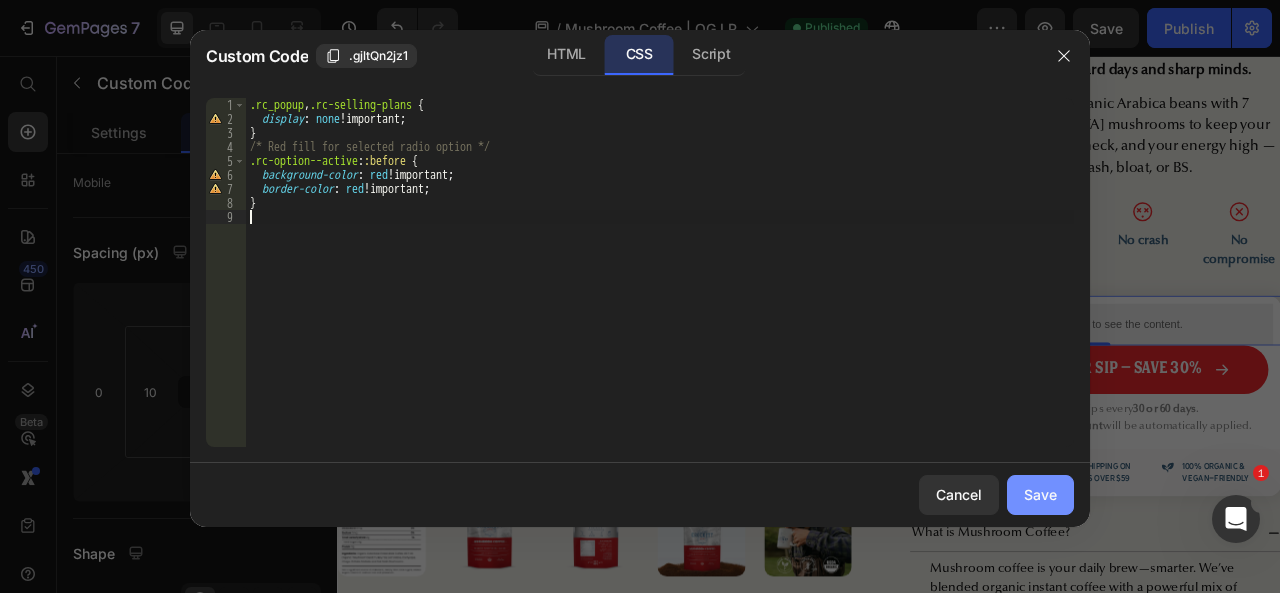 click on "Save" 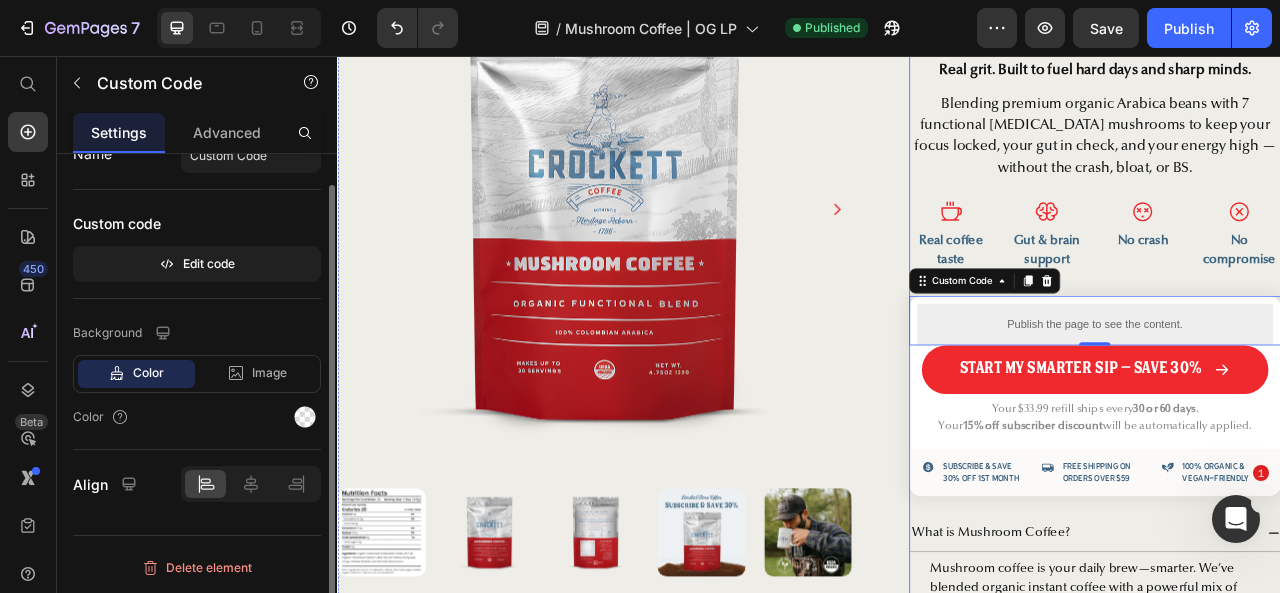 scroll, scrollTop: 33, scrollLeft: 0, axis: vertical 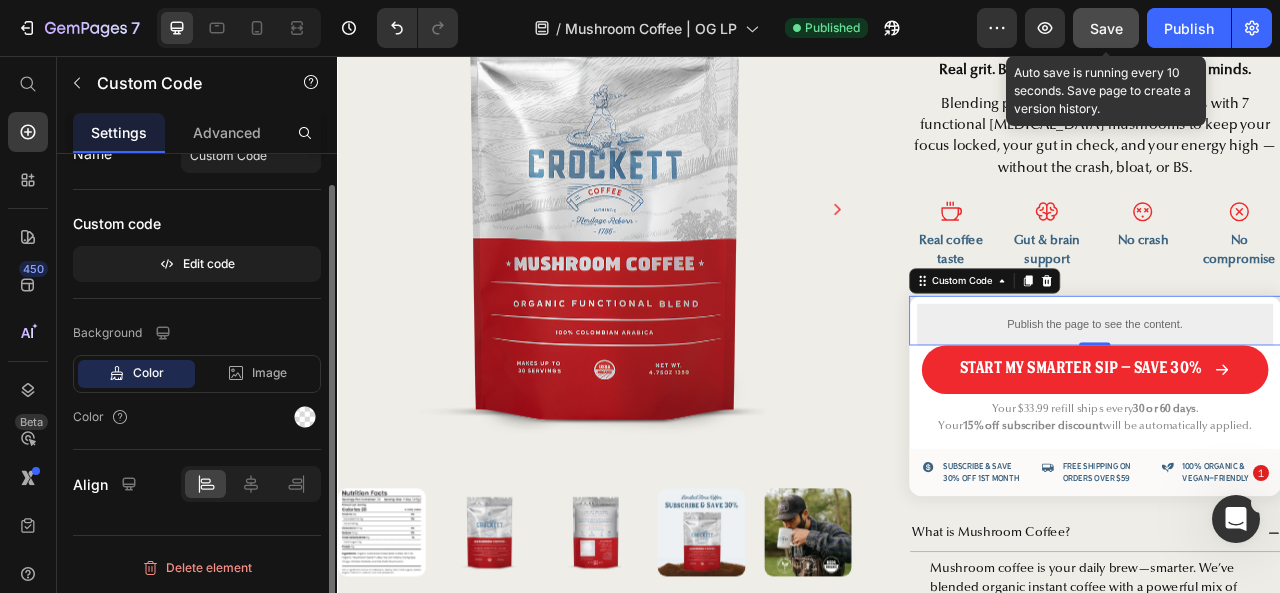 click on "Save" 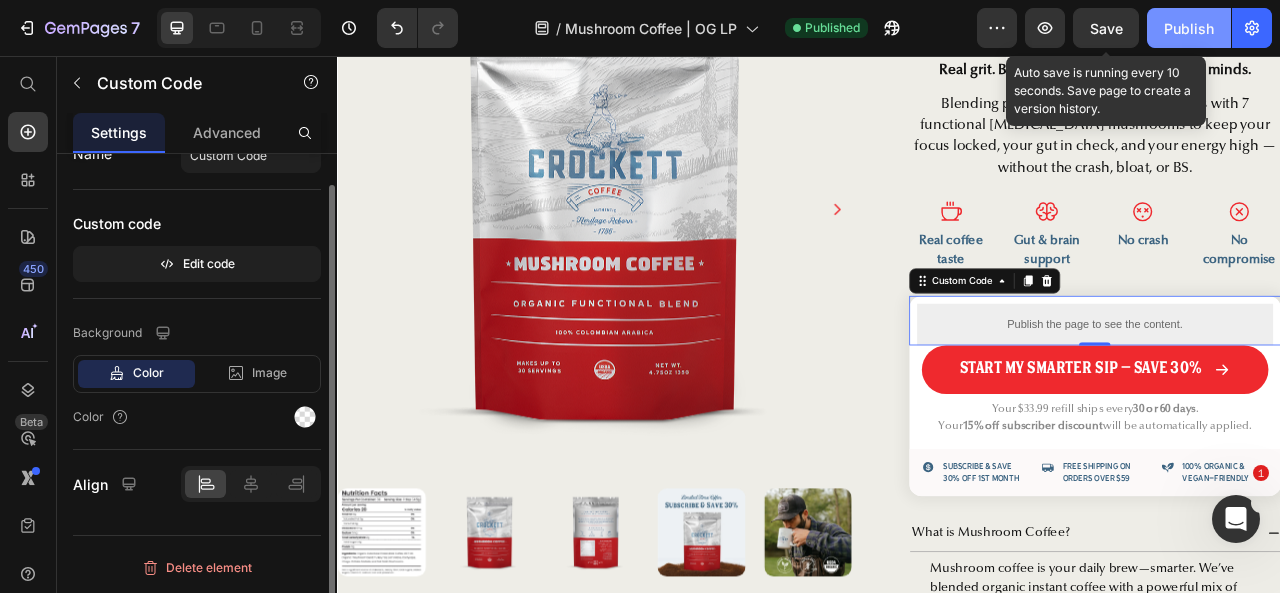 click on "Publish" at bounding box center [1189, 28] 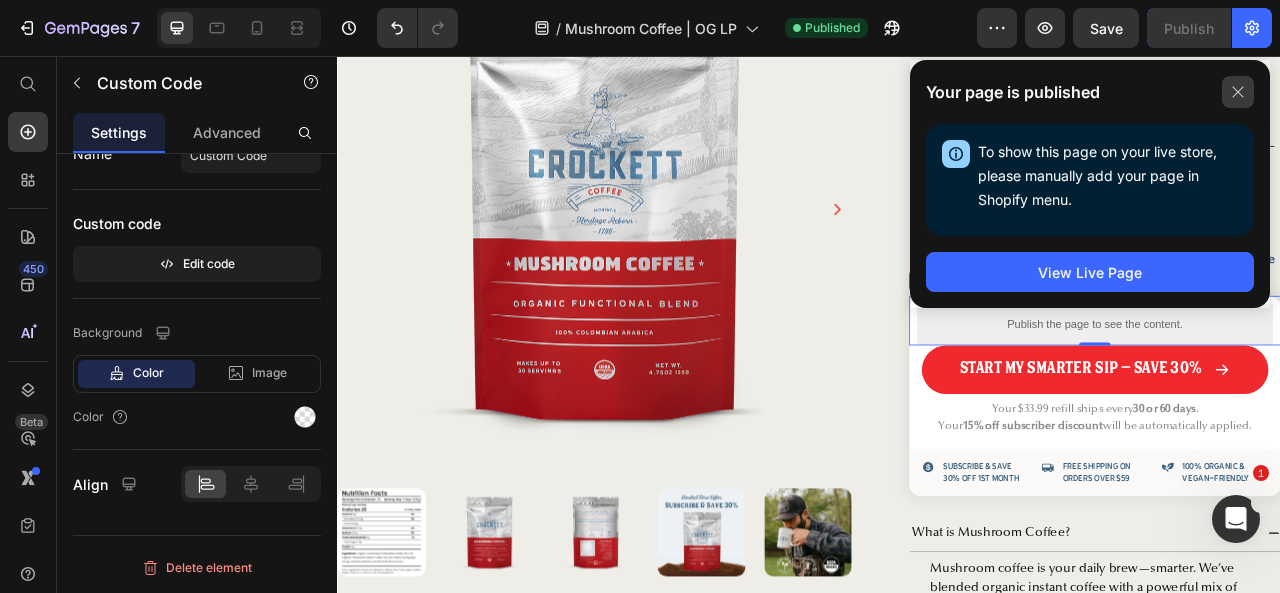 click 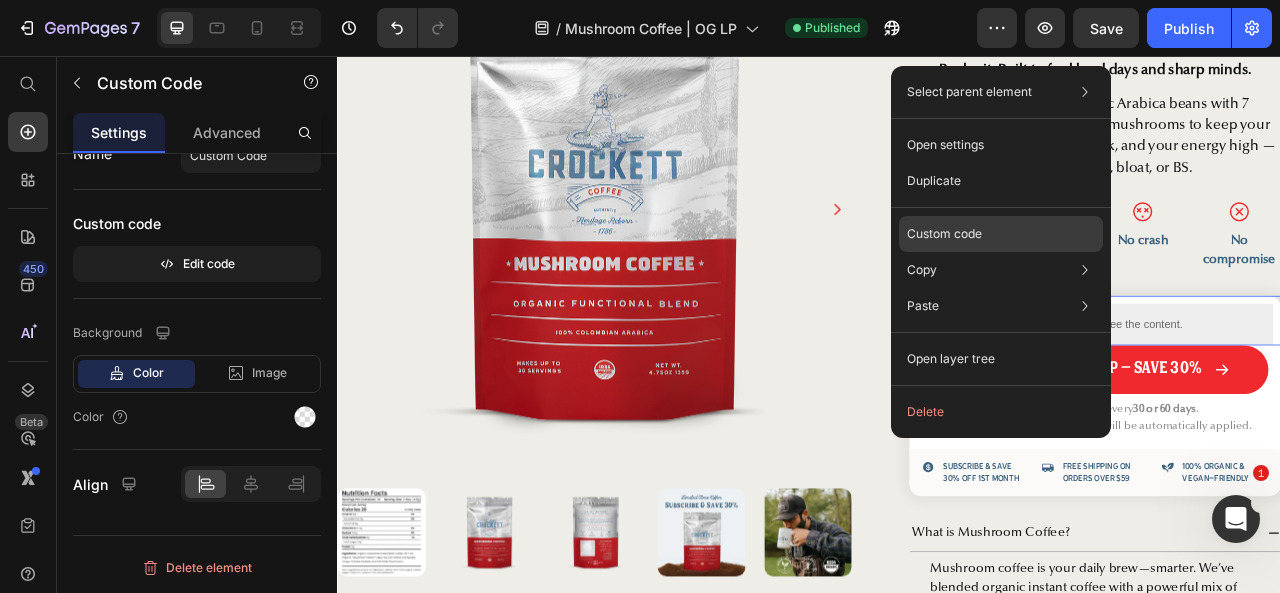 click on "Custom code" 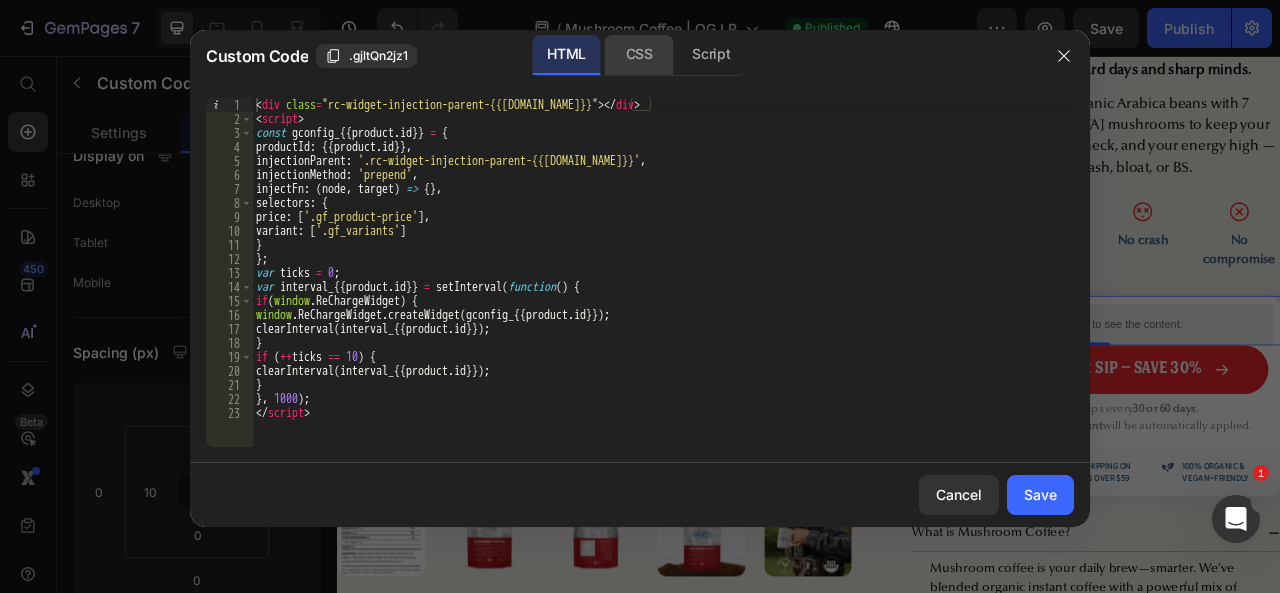 click on "CSS" 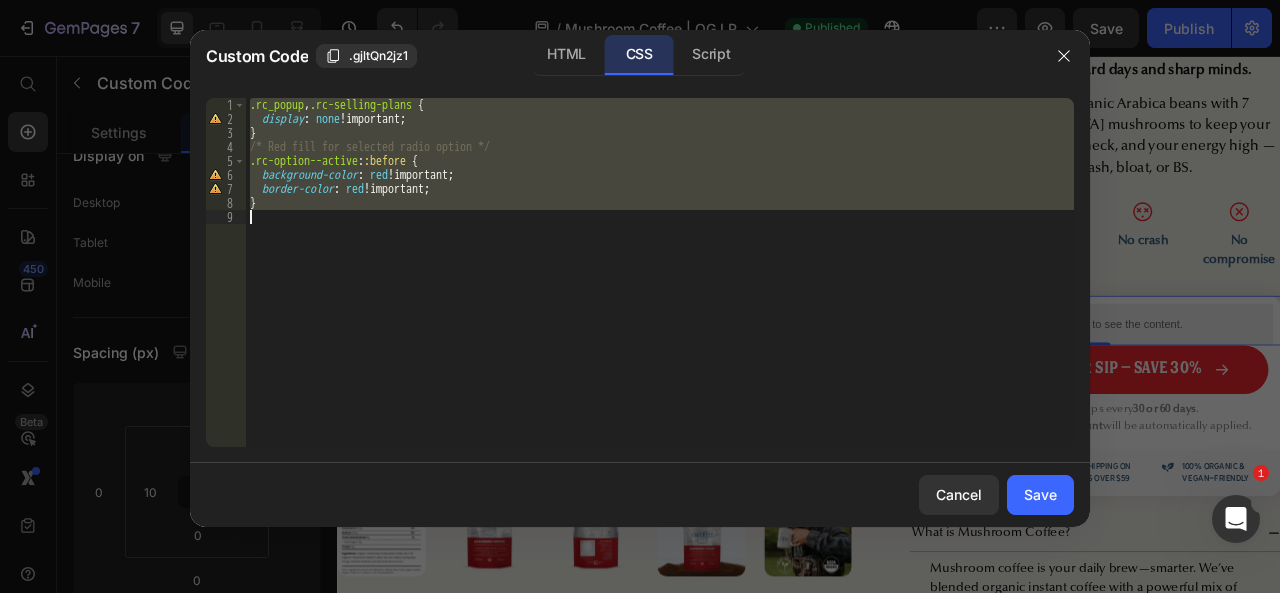 click on ".rc_popup ,  .rc-selling-plans   {    display :   none  !important ; } /* Red fill for selected radio option */ .rc-option--active : :before   {    background-color :   red  !important ;    border-color :   red  !important ; }" at bounding box center [660, 272] 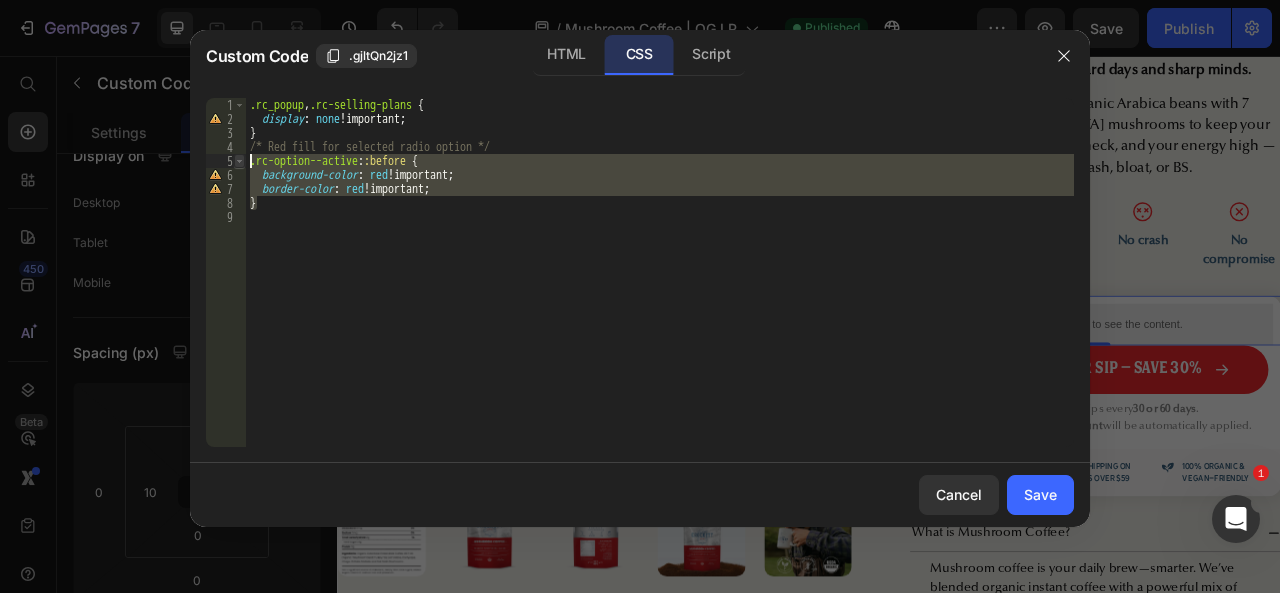 drag, startPoint x: 278, startPoint y: 204, endPoint x: 240, endPoint y: 164, distance: 55.17246 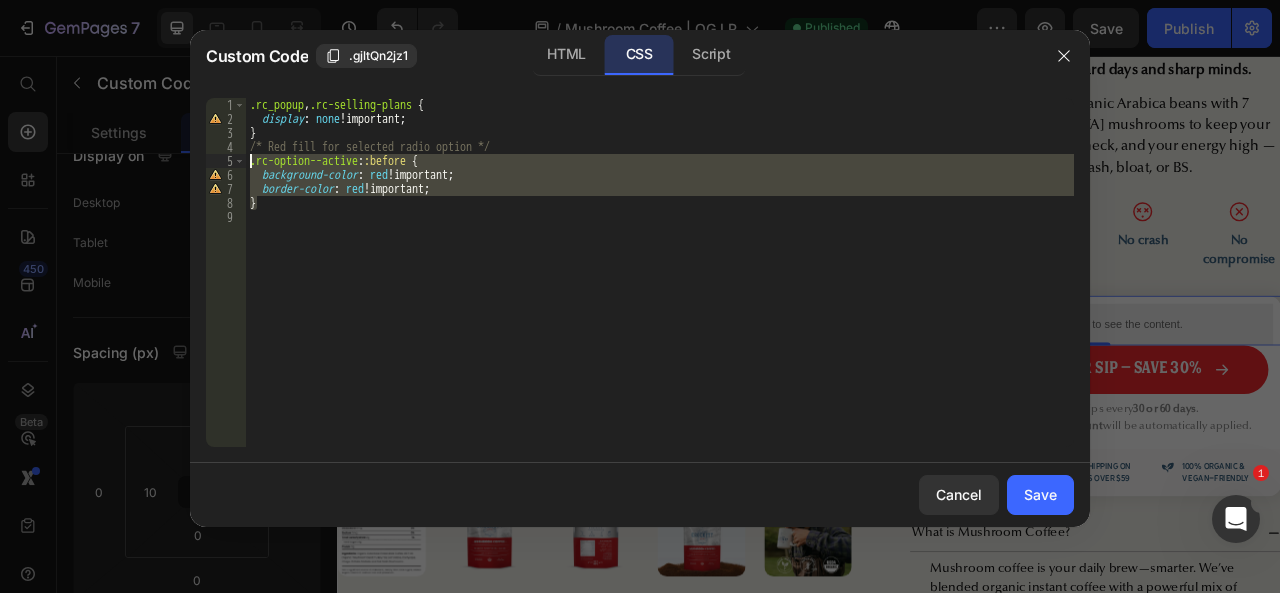 paste 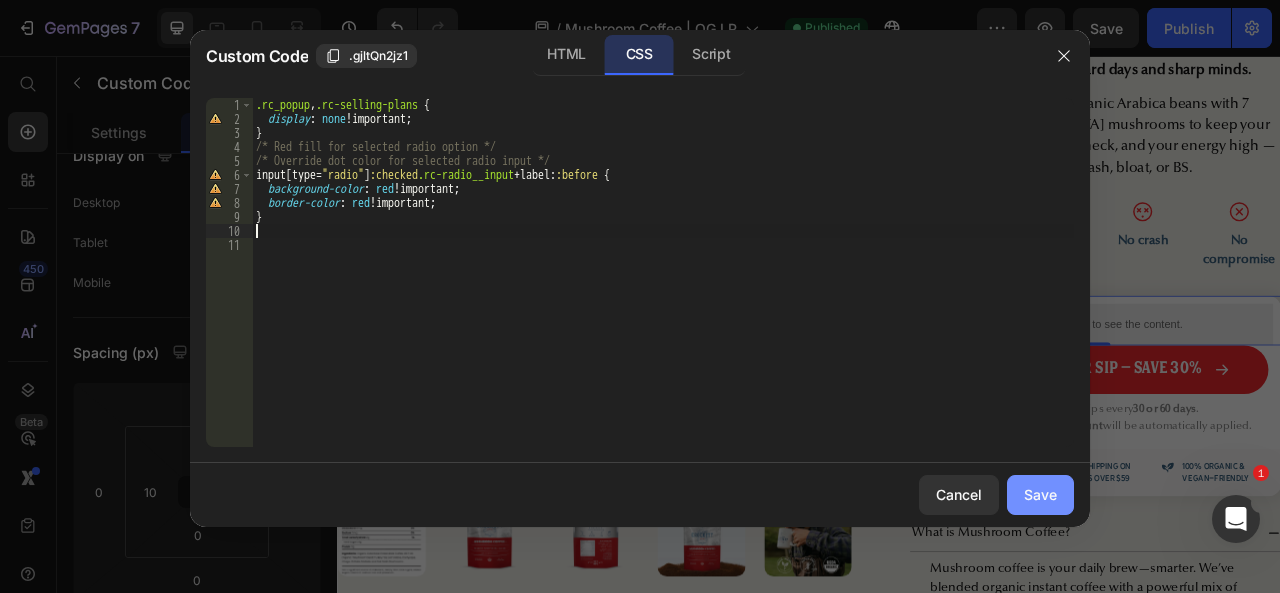 click on "Save" at bounding box center (1040, 494) 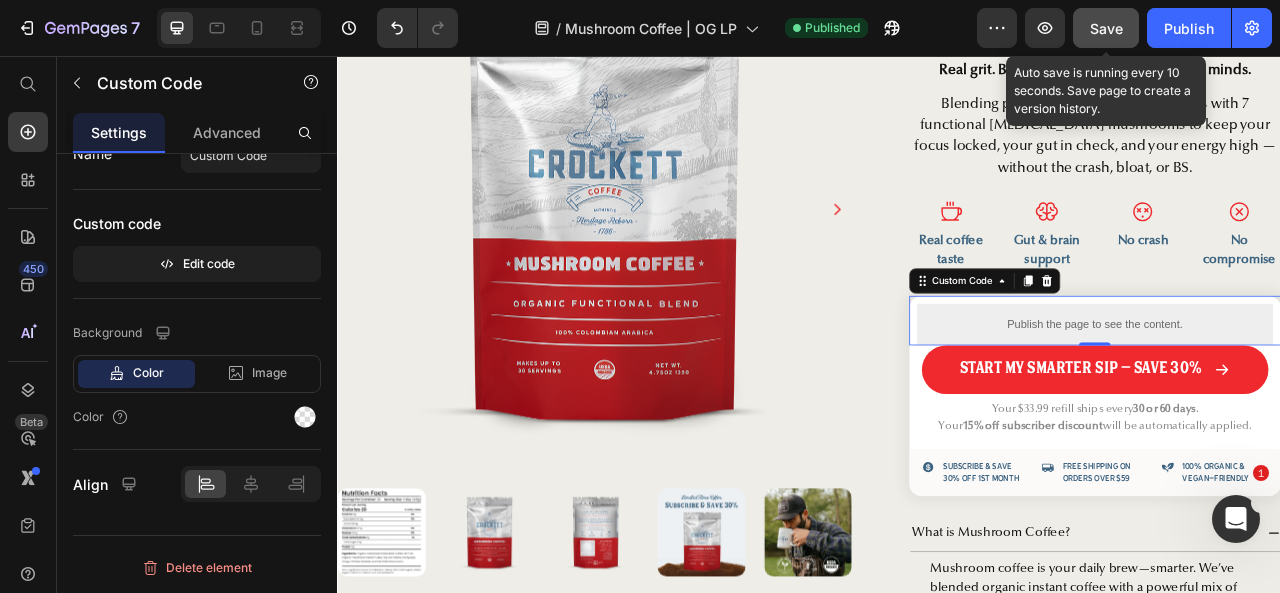 click on "Save" 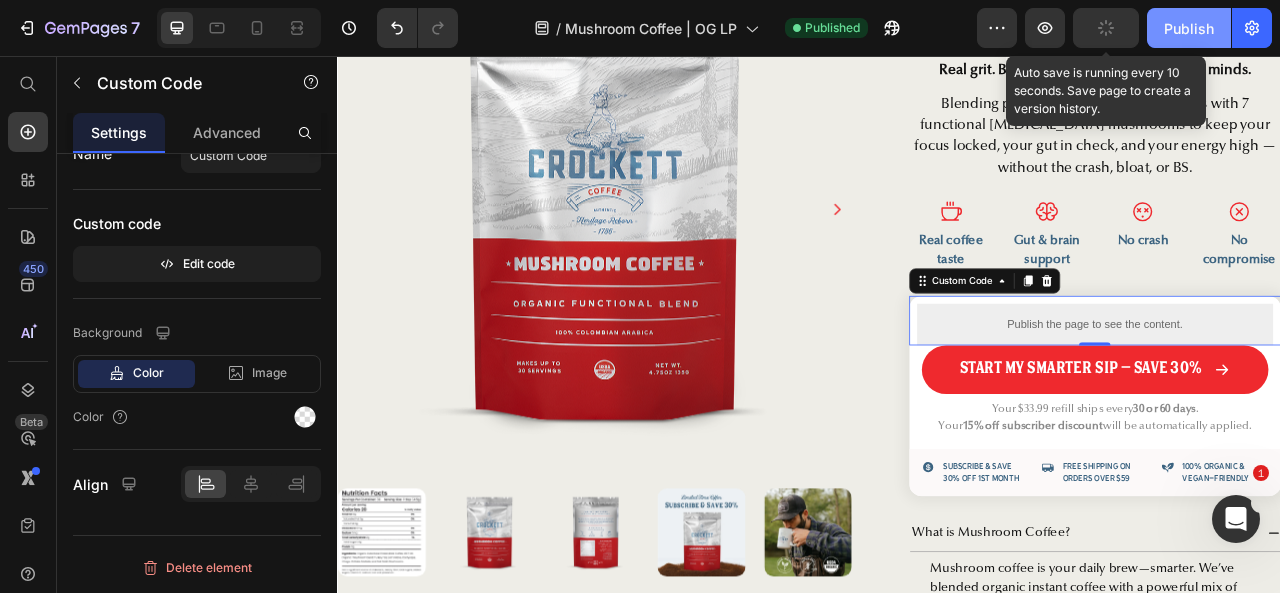 click on "Publish" at bounding box center [1189, 28] 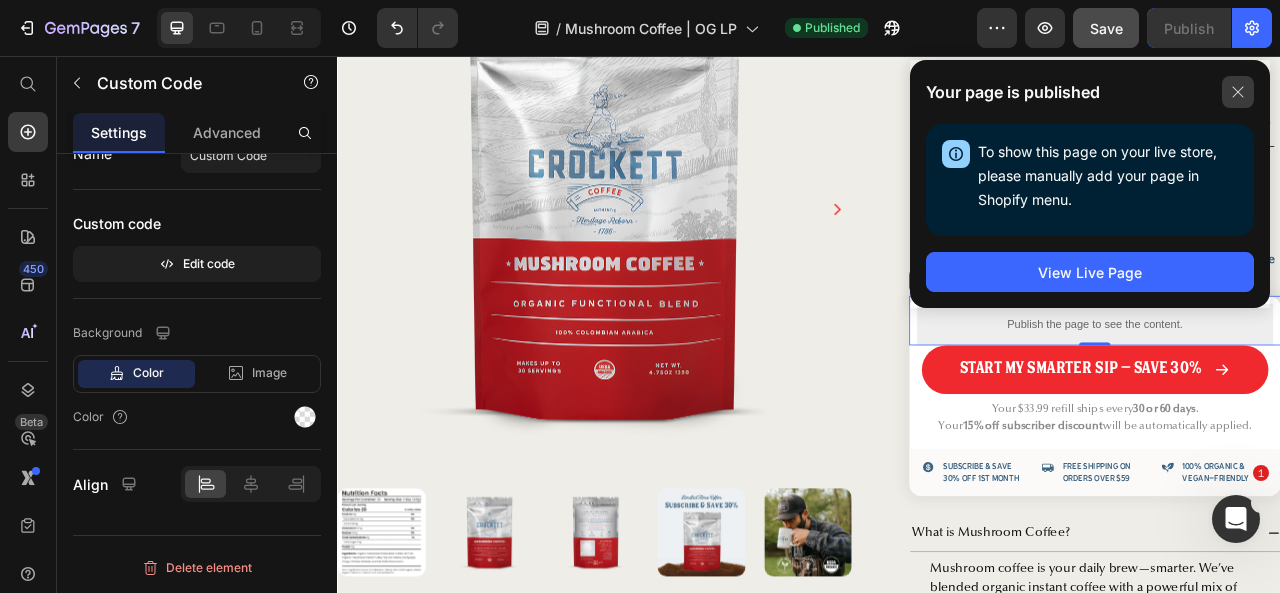 click 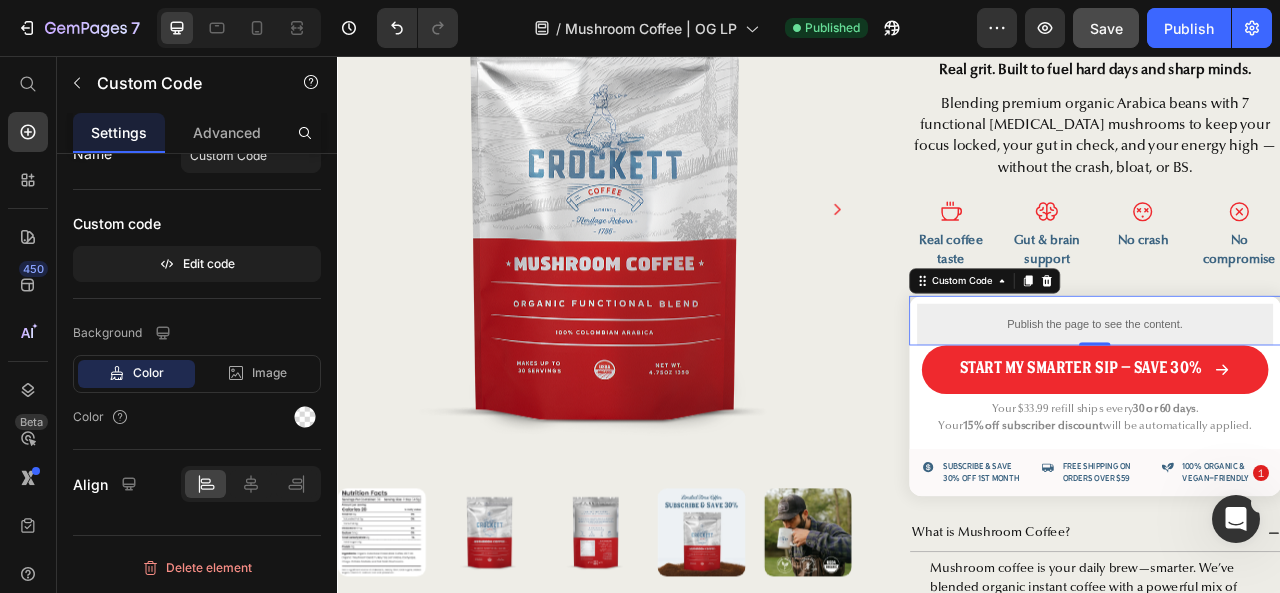 click on "Publish the page to see the content." at bounding box center [1300, 397] 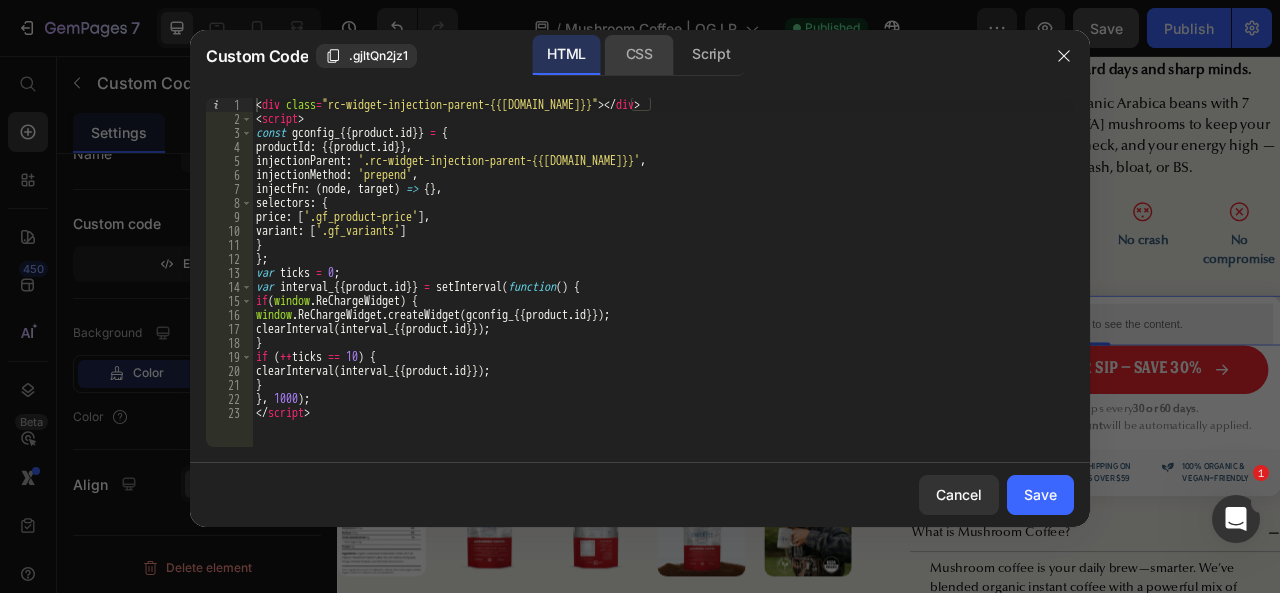 click on "CSS" 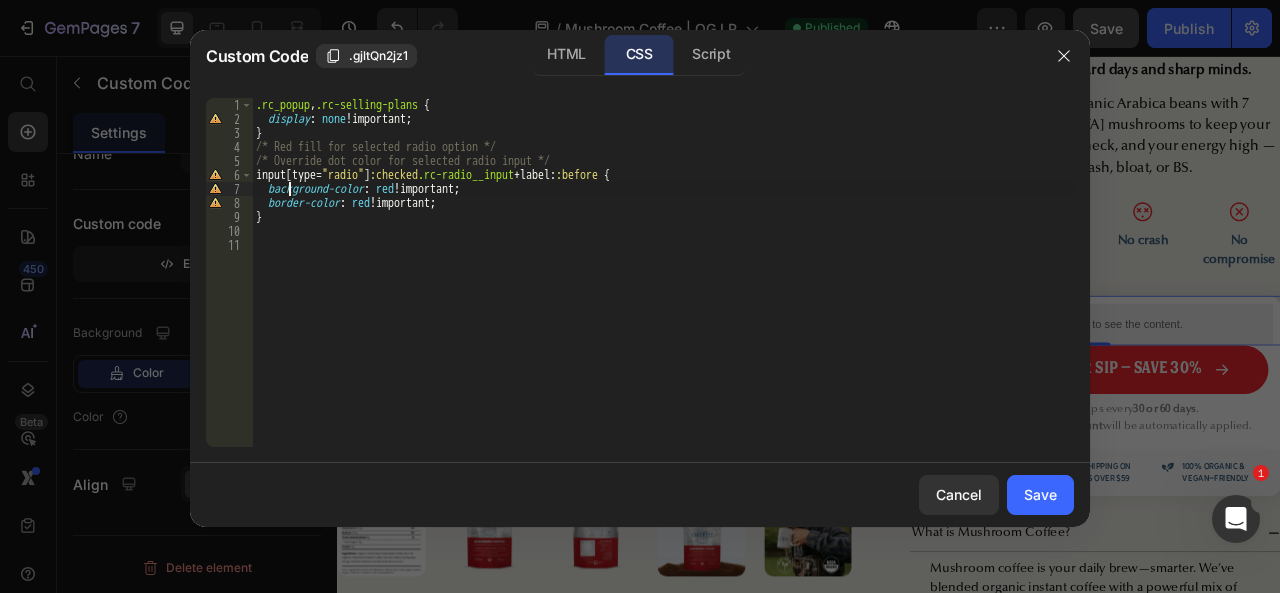 click on ".rc_popup ,  .rc-selling-plans   {    display :   none  !important ; } /* Red fill for selected radio option */ /* Override dot color for selected radio input */ input [ type = " radio " ] :checked .rc-radio__input  +  label : :before   {    background-color :   red  !important ;    border-color :   red  !important ; }" at bounding box center [663, 286] 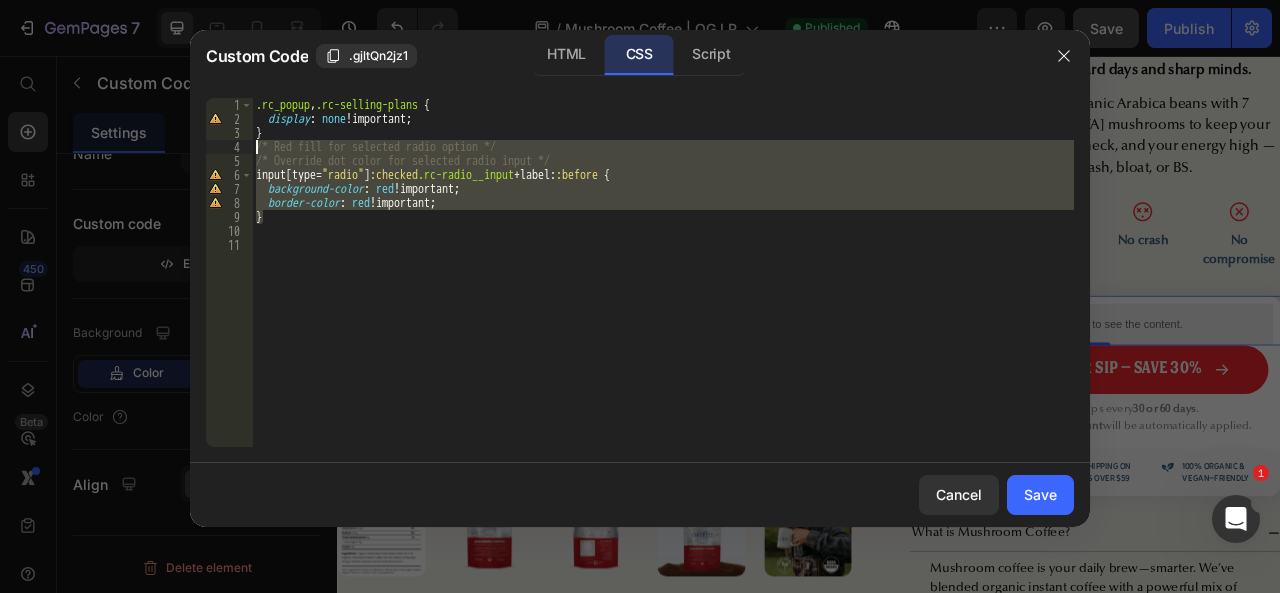 drag, startPoint x: 272, startPoint y: 215, endPoint x: 251, endPoint y: 149, distance: 69.260376 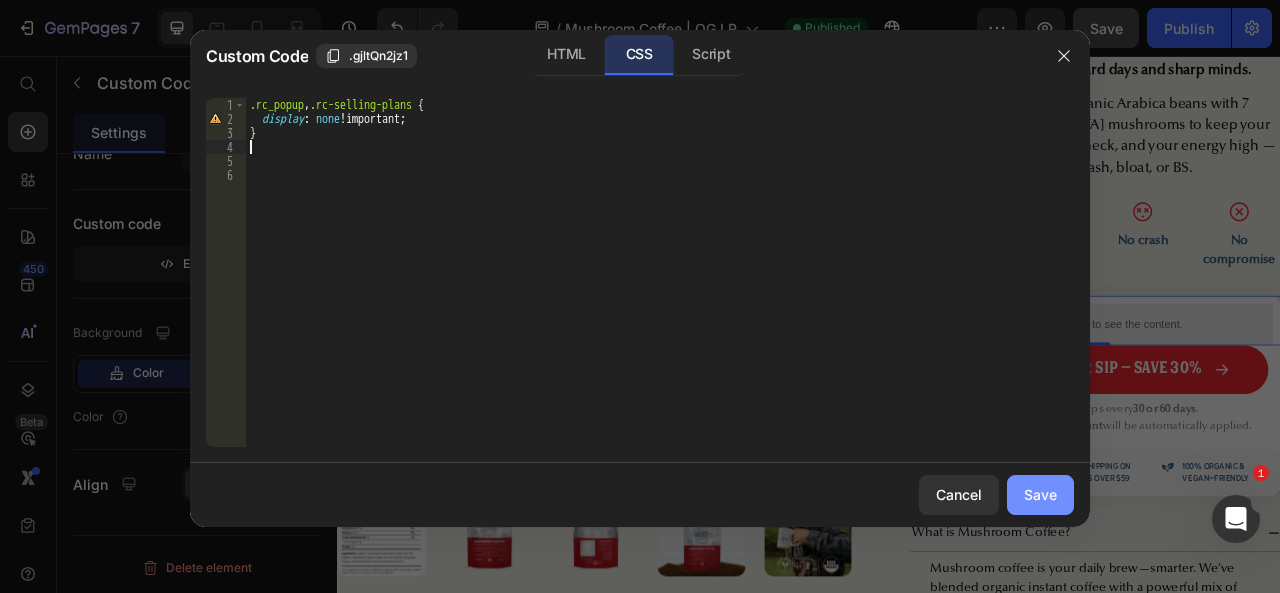 click on "Save" 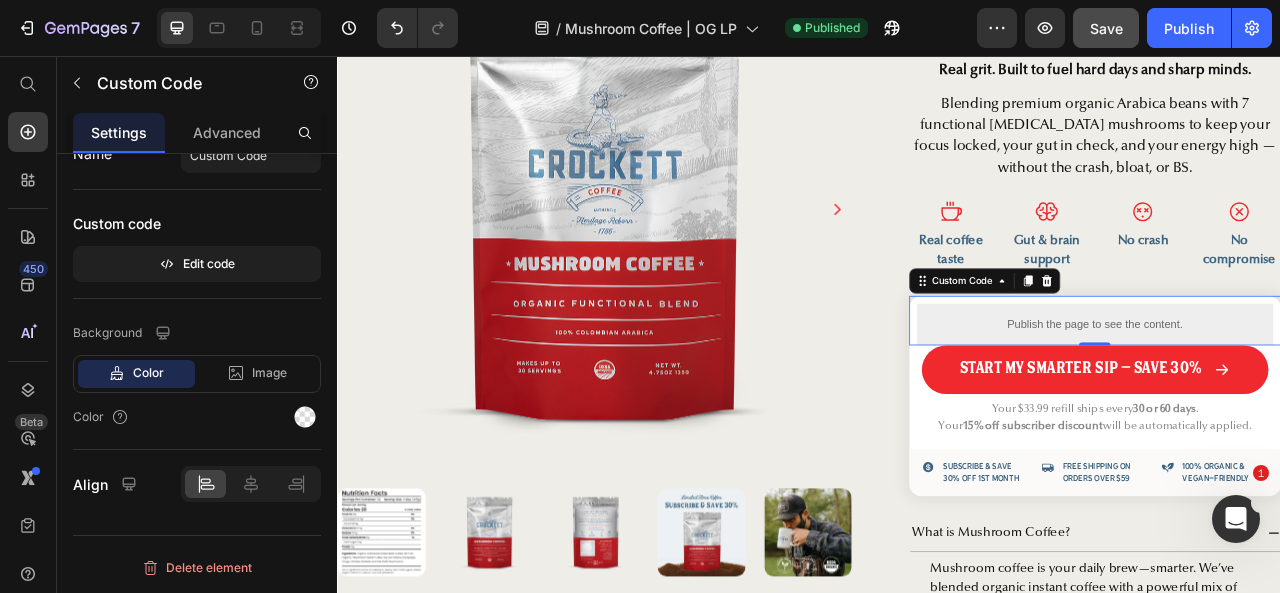 click on "Save" at bounding box center [1106, 28] 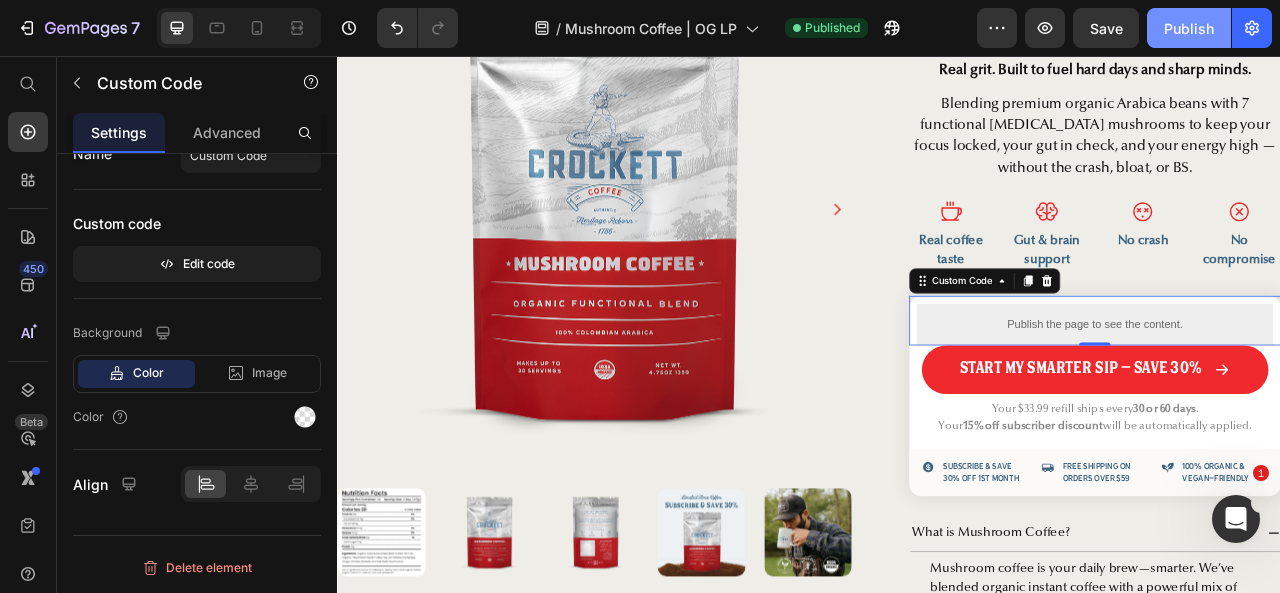 click on "Publish" at bounding box center [1189, 28] 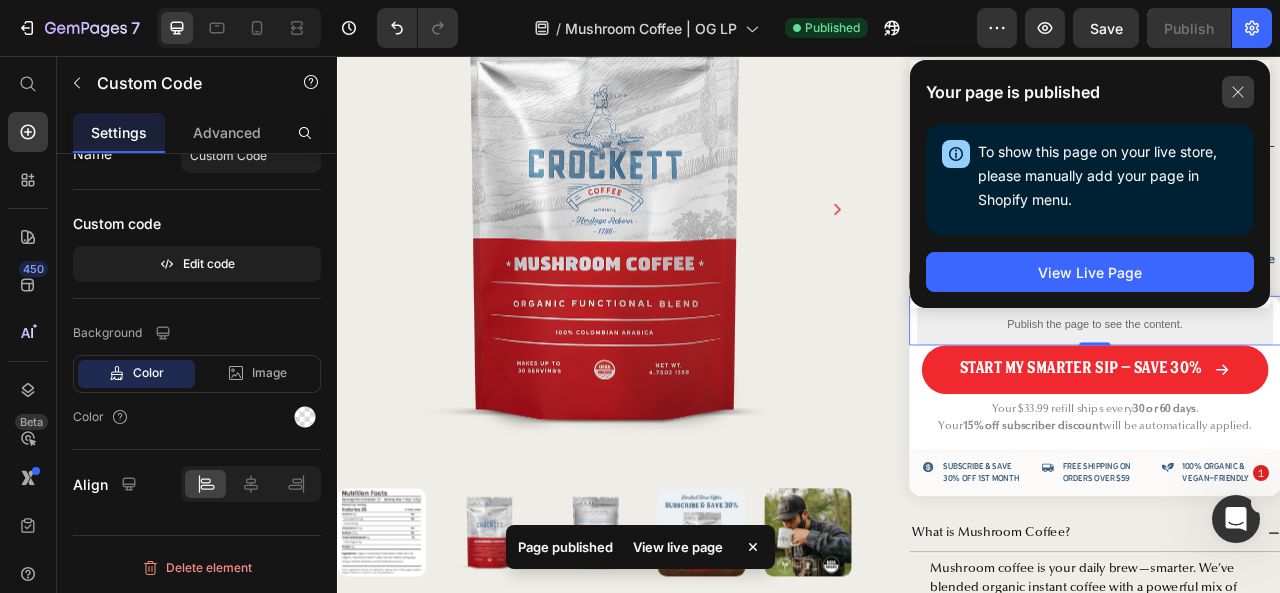 click 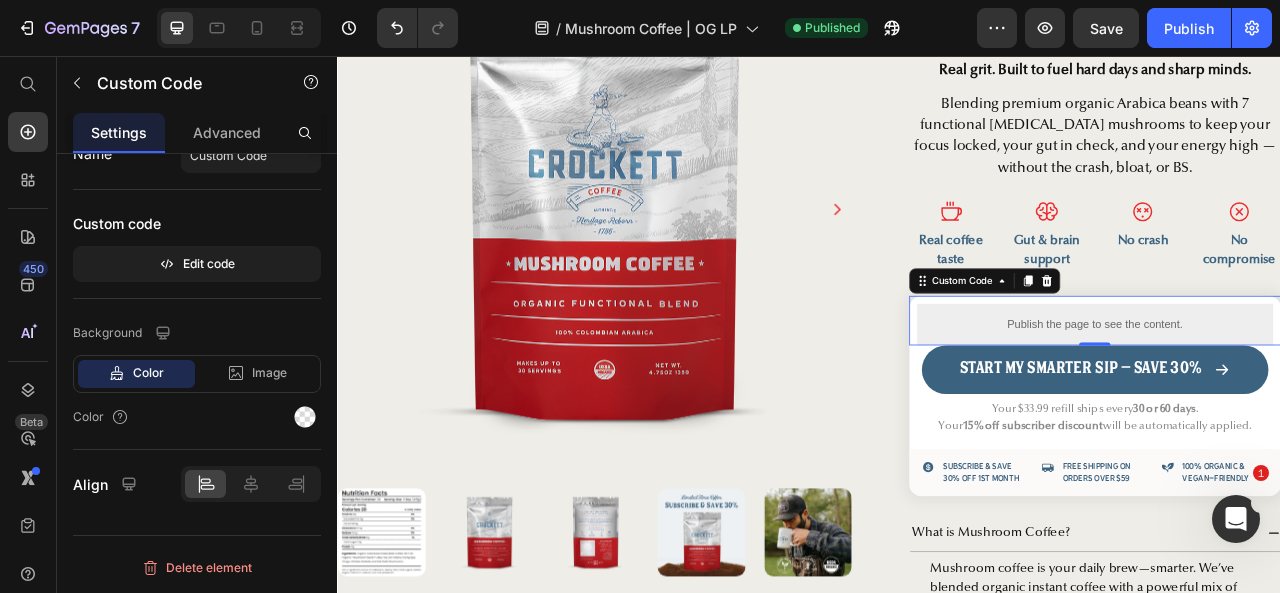 click on "Start My Smarter Sip – Save 30%" at bounding box center (1300, 455) 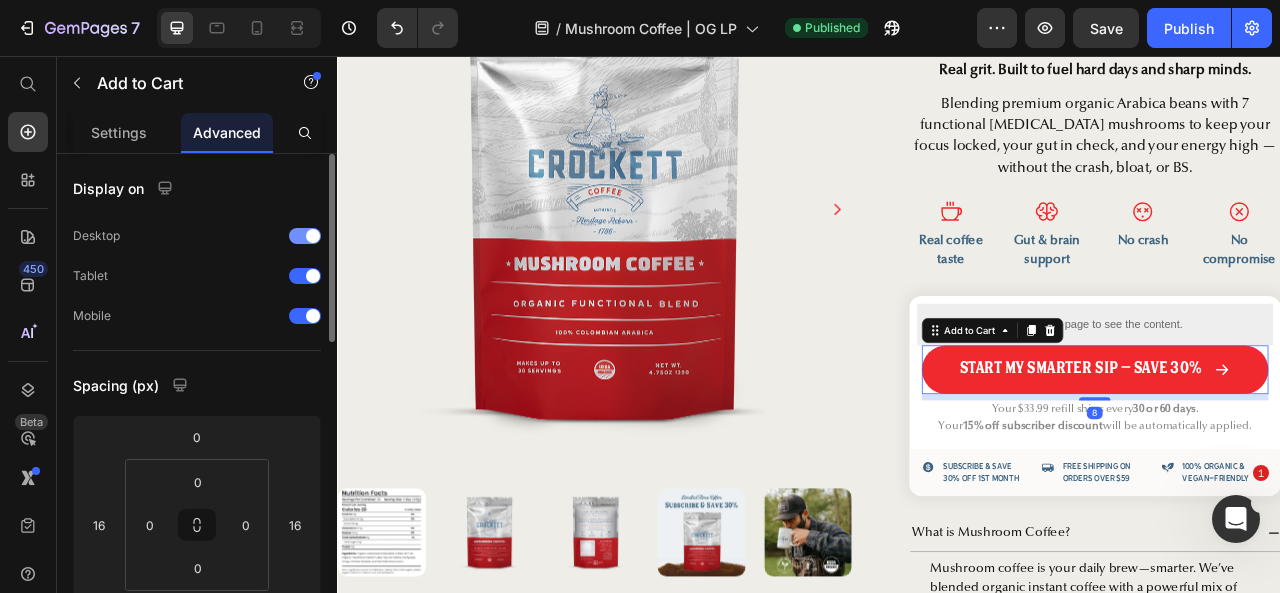 scroll, scrollTop: 66, scrollLeft: 0, axis: vertical 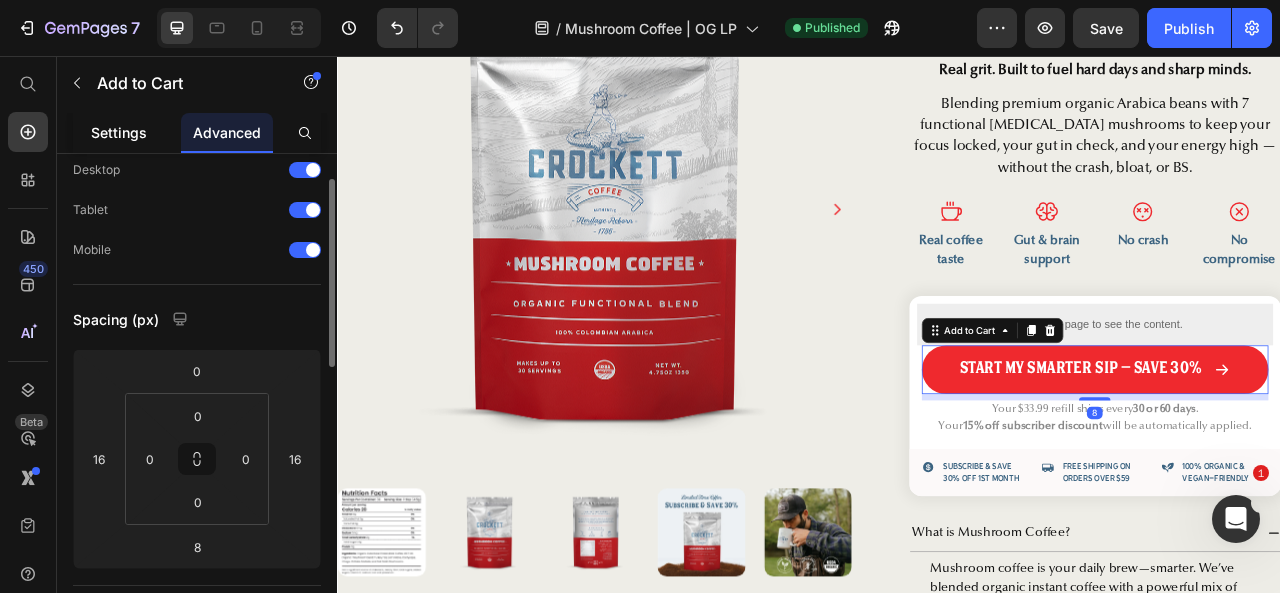 click on "Settings" 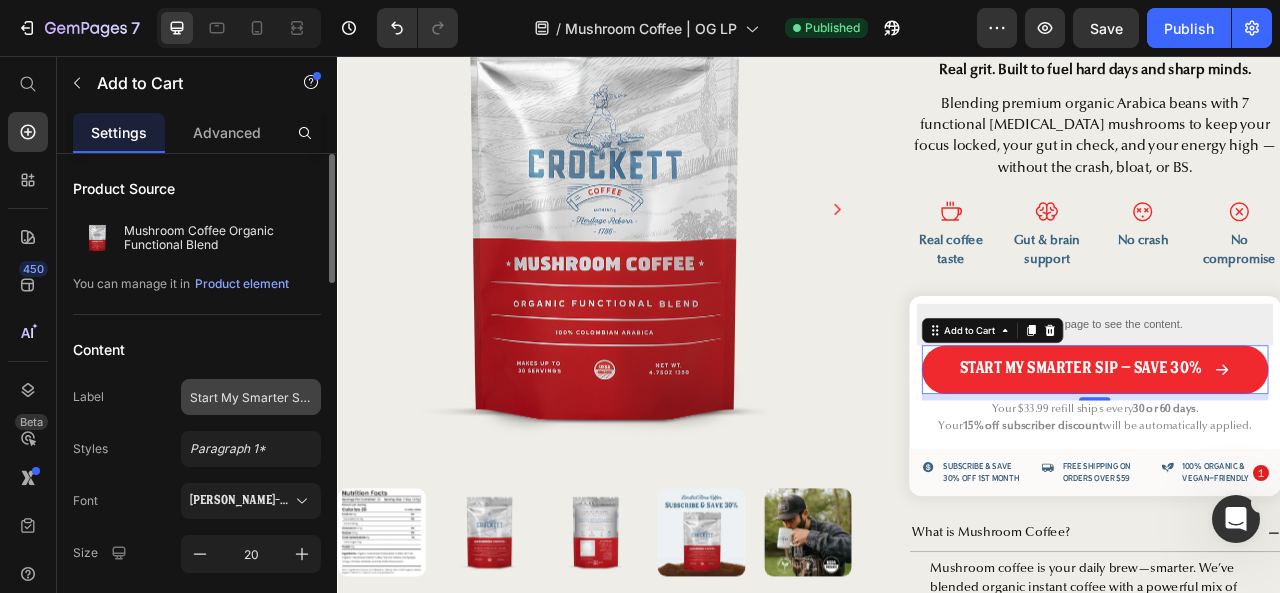 scroll, scrollTop: 100, scrollLeft: 0, axis: vertical 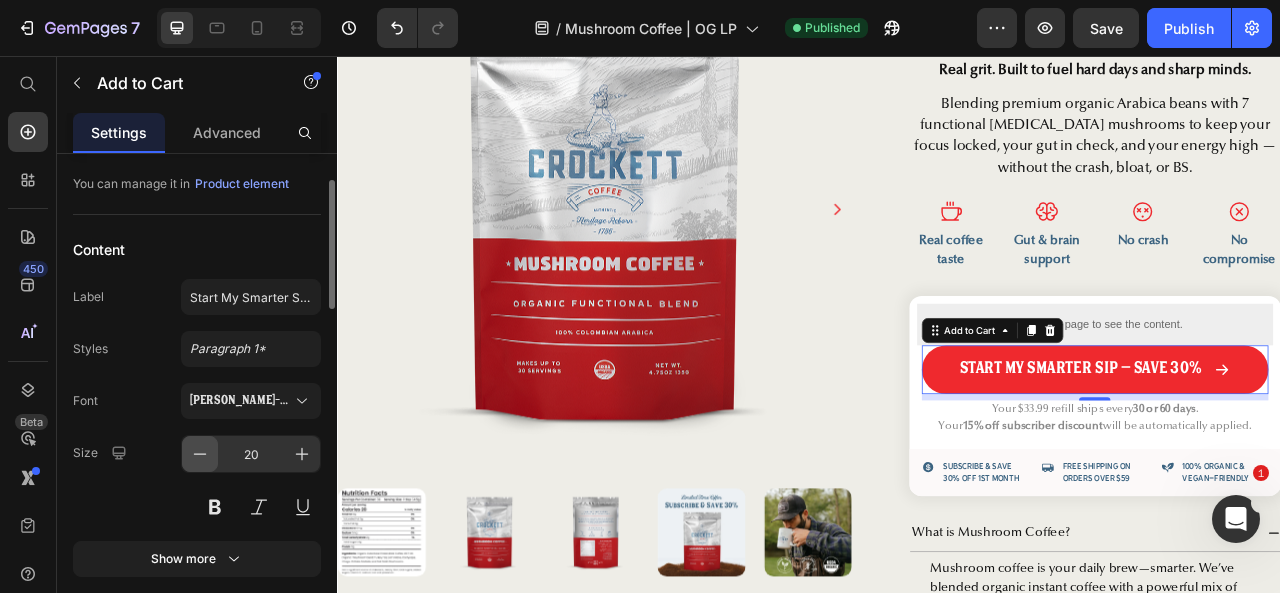 click 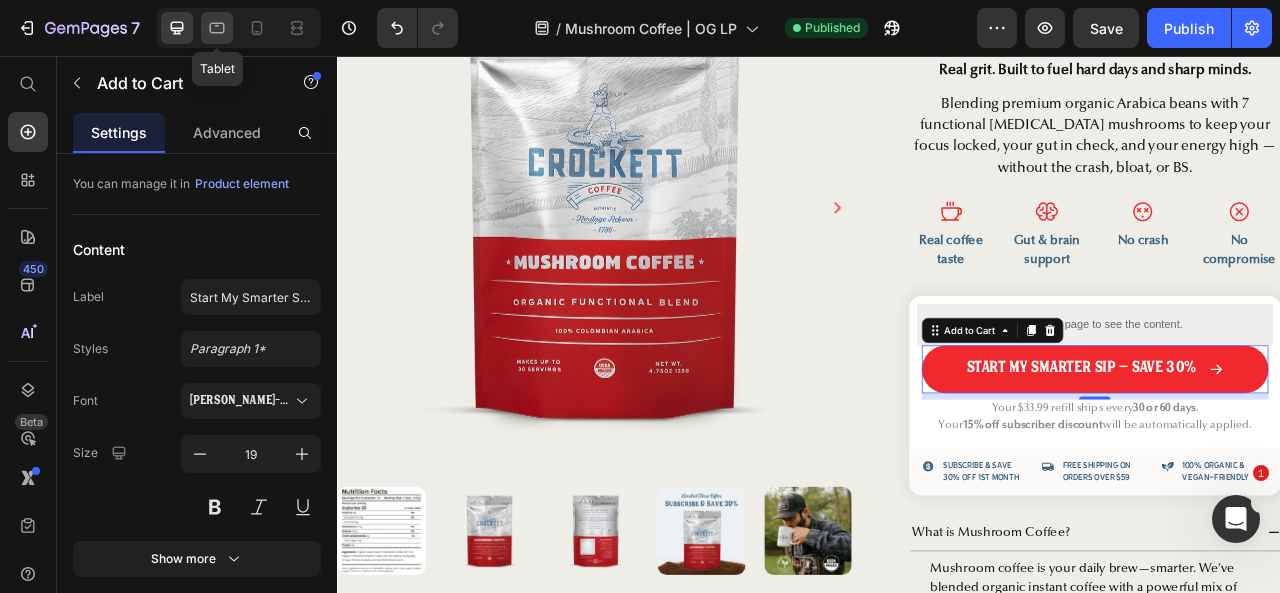 click 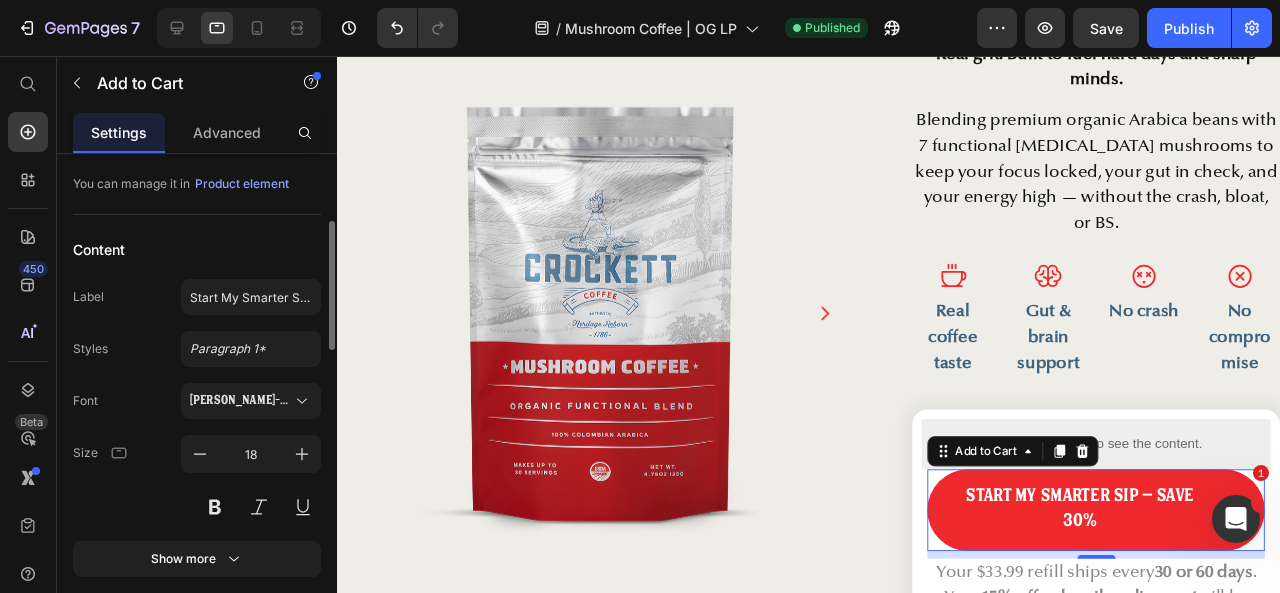 scroll, scrollTop: 902, scrollLeft: 0, axis: vertical 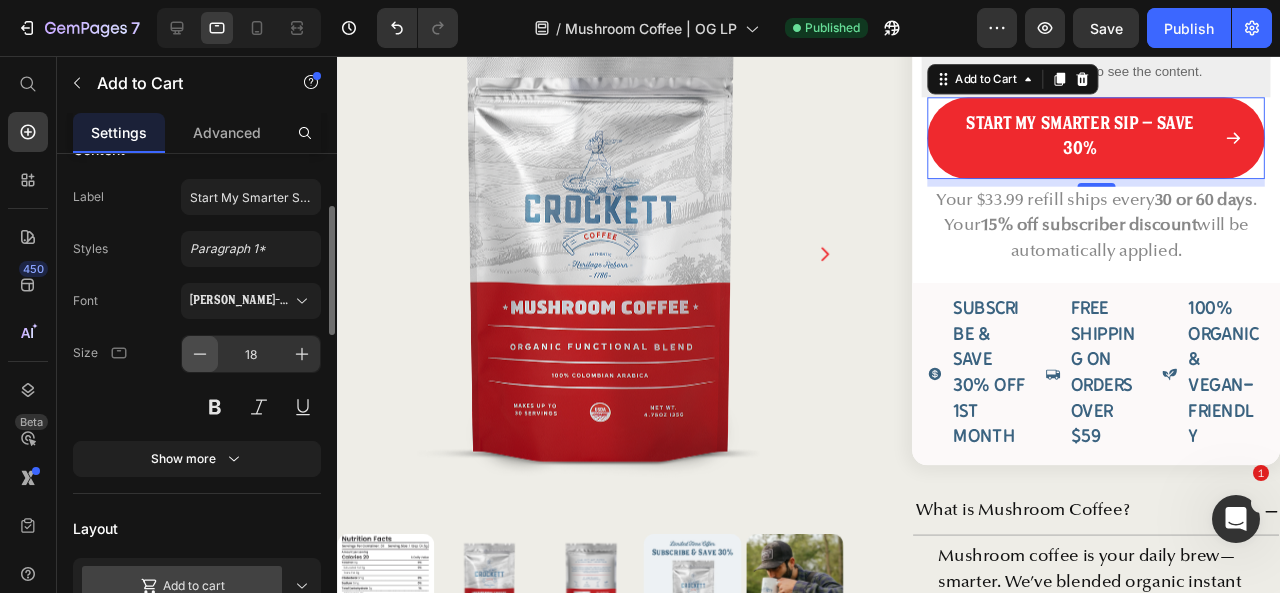 click at bounding box center (200, 354) 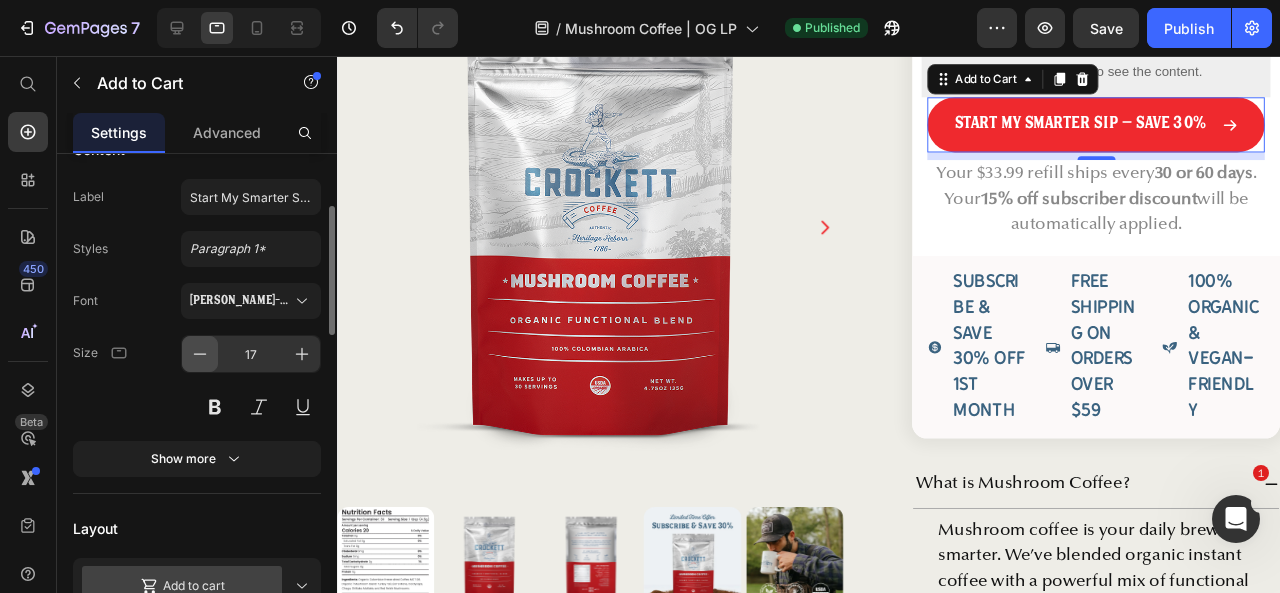 click at bounding box center [200, 354] 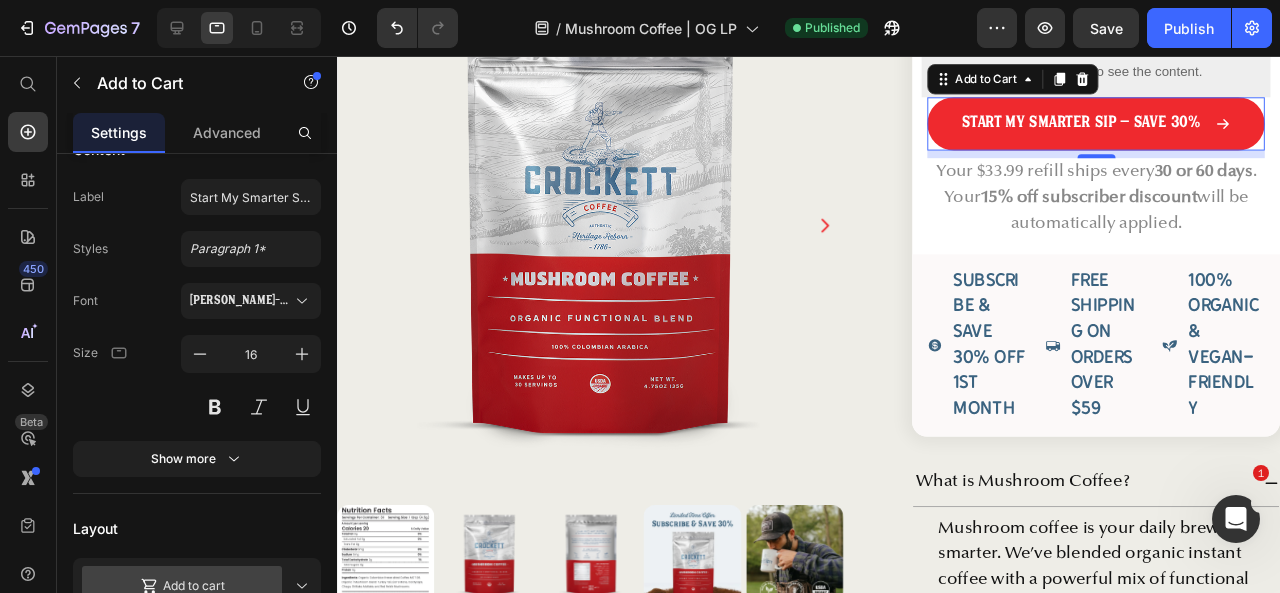 click at bounding box center (239, 28) 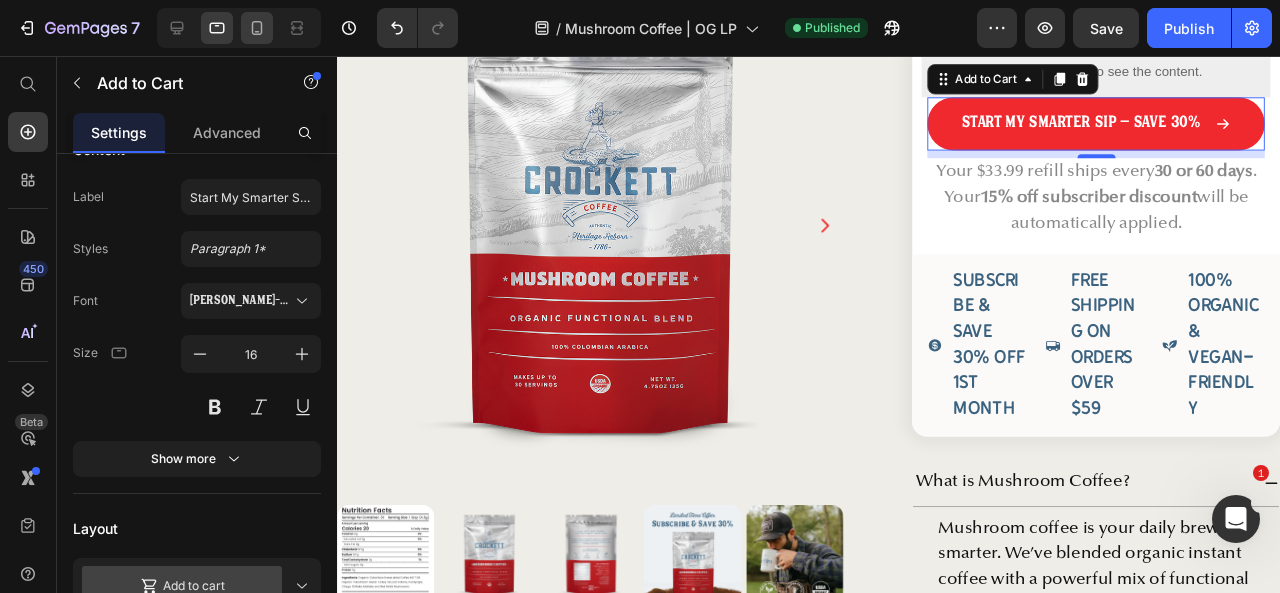 click 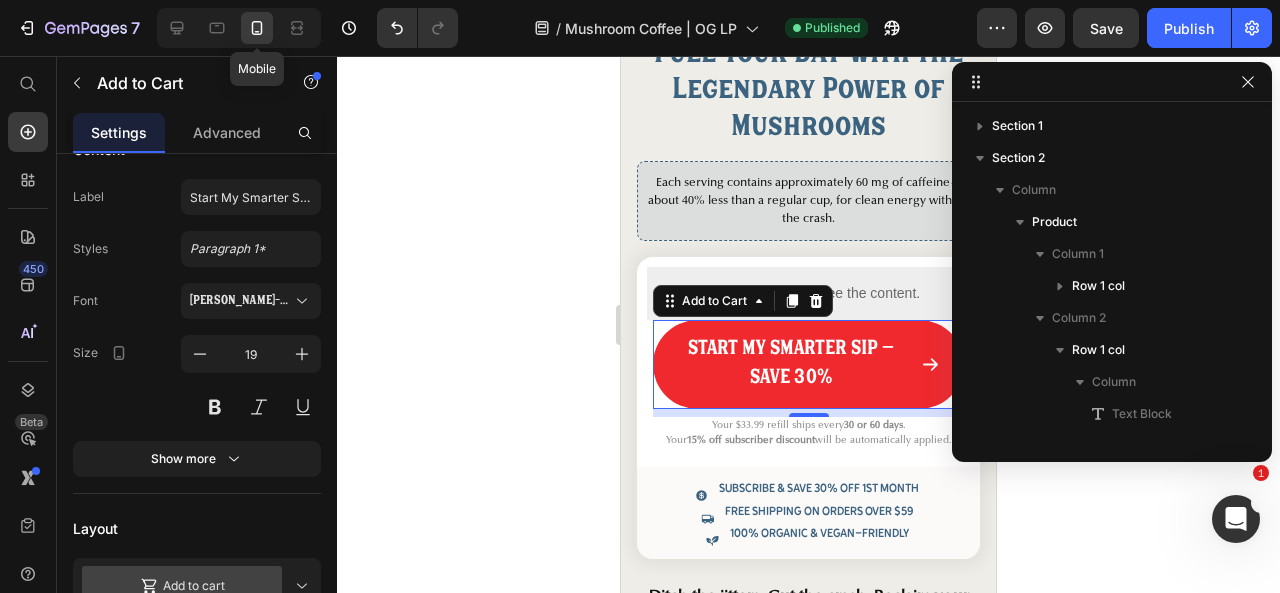 scroll, scrollTop: 898, scrollLeft: 0, axis: vertical 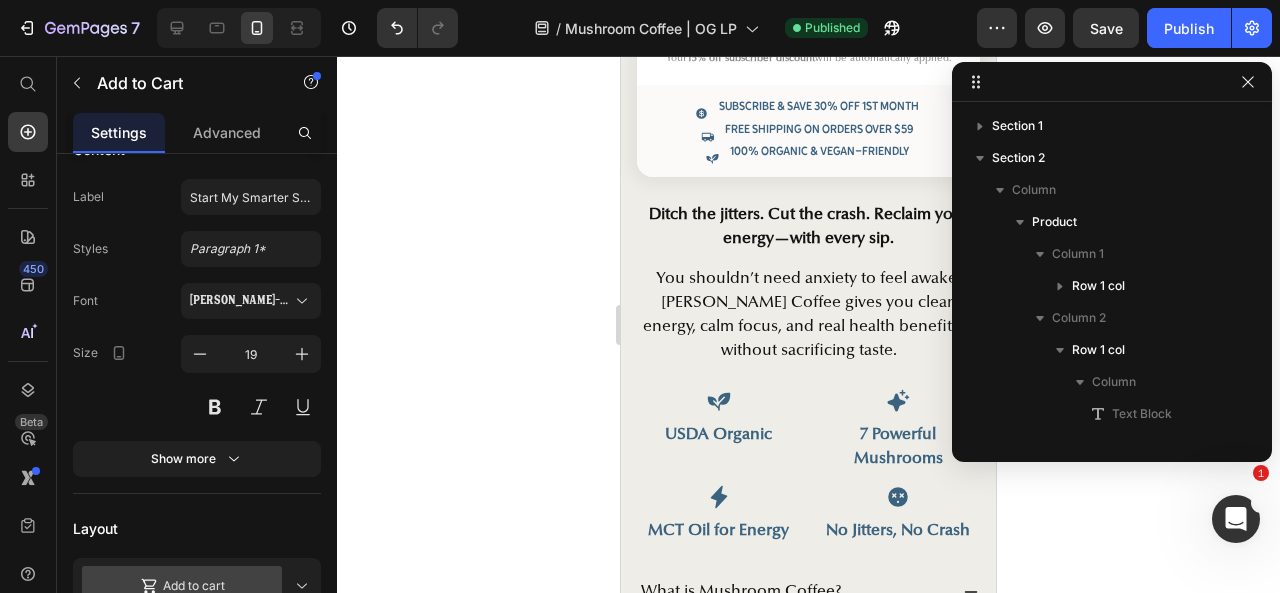 click 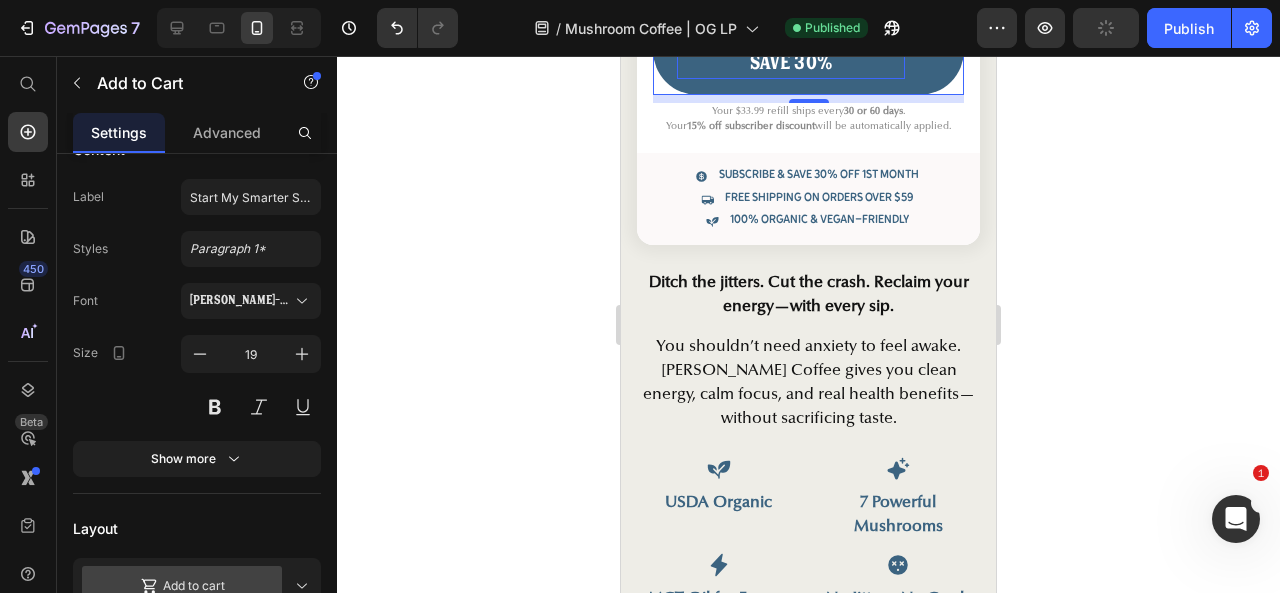 scroll, scrollTop: 630, scrollLeft: 0, axis: vertical 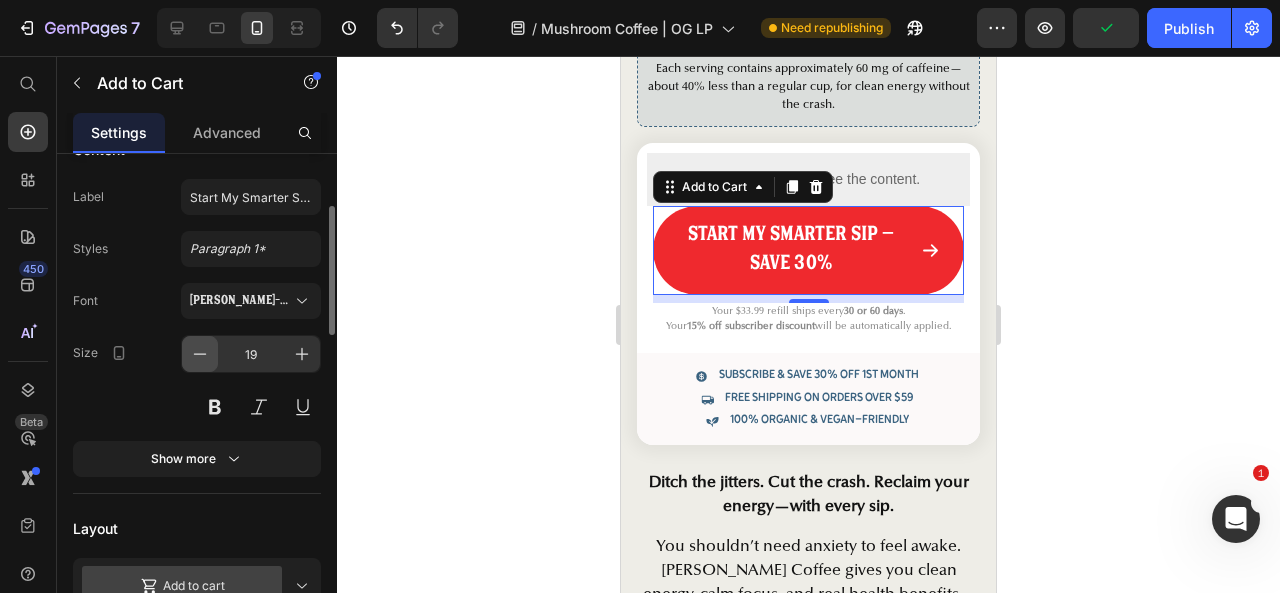 click 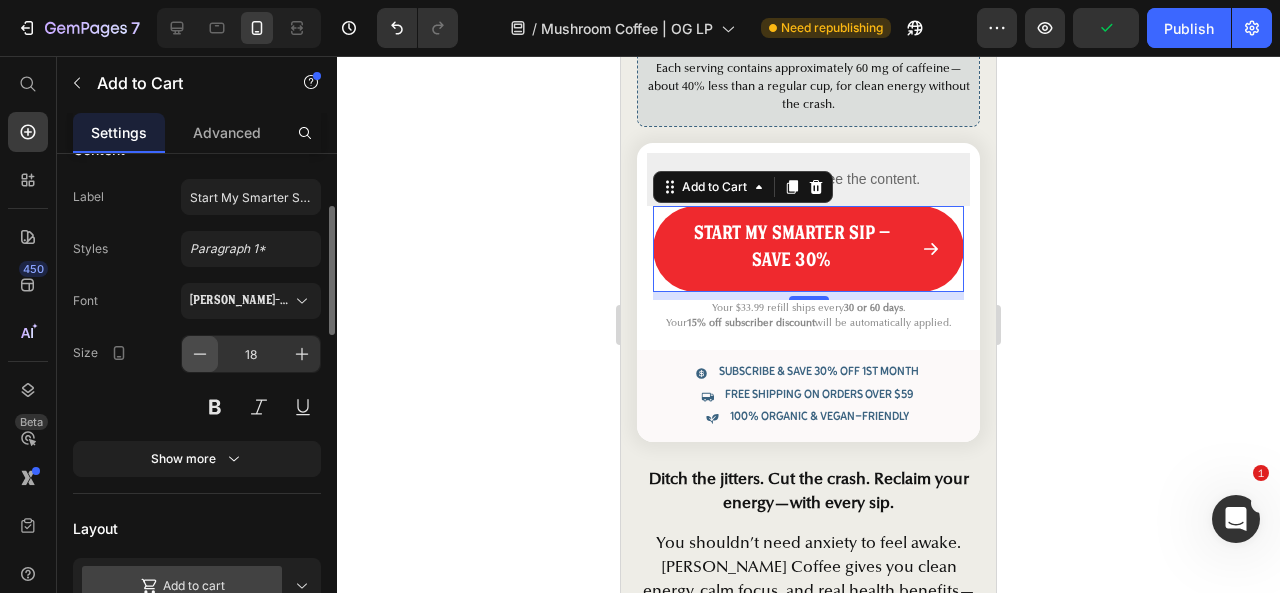 click 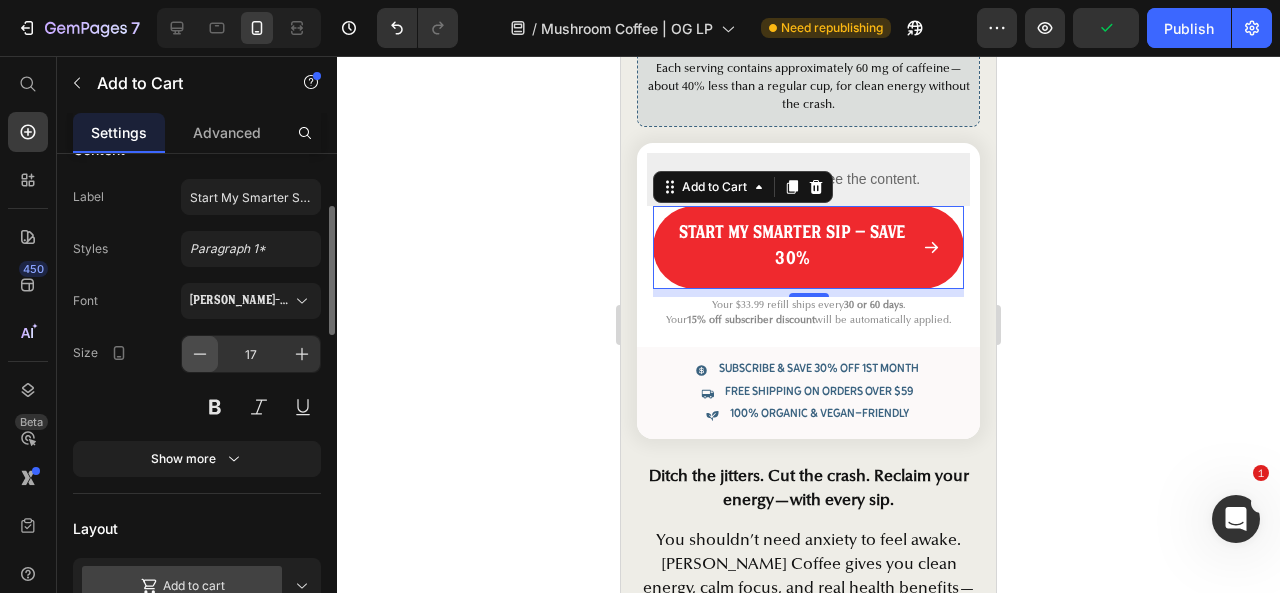 click 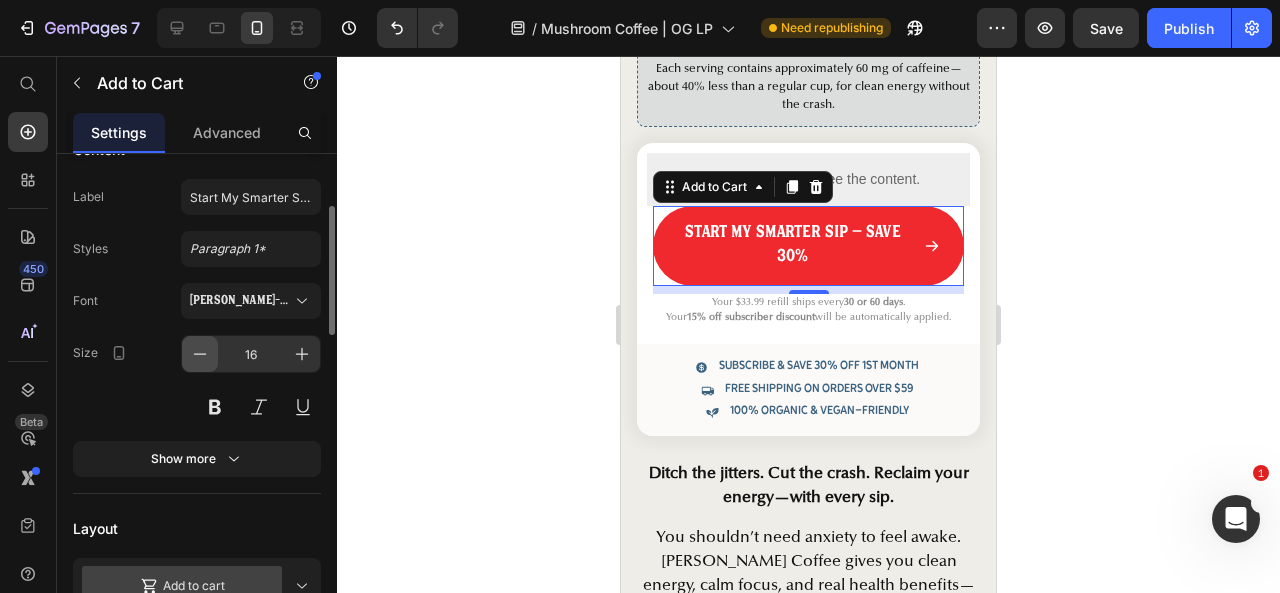 click 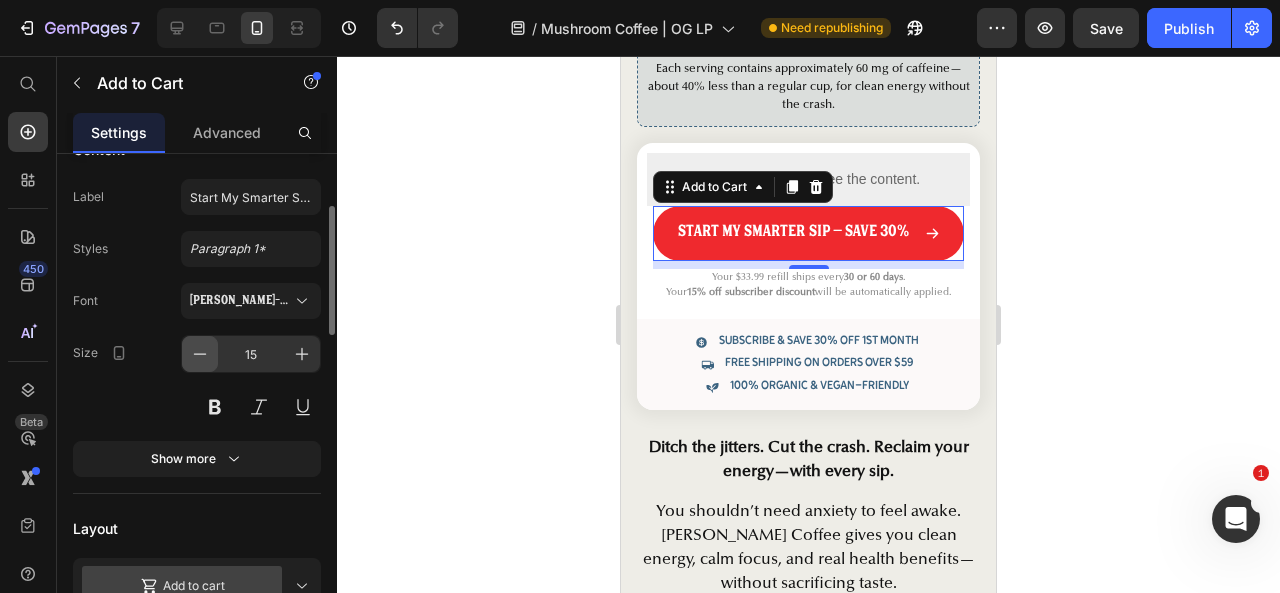 click 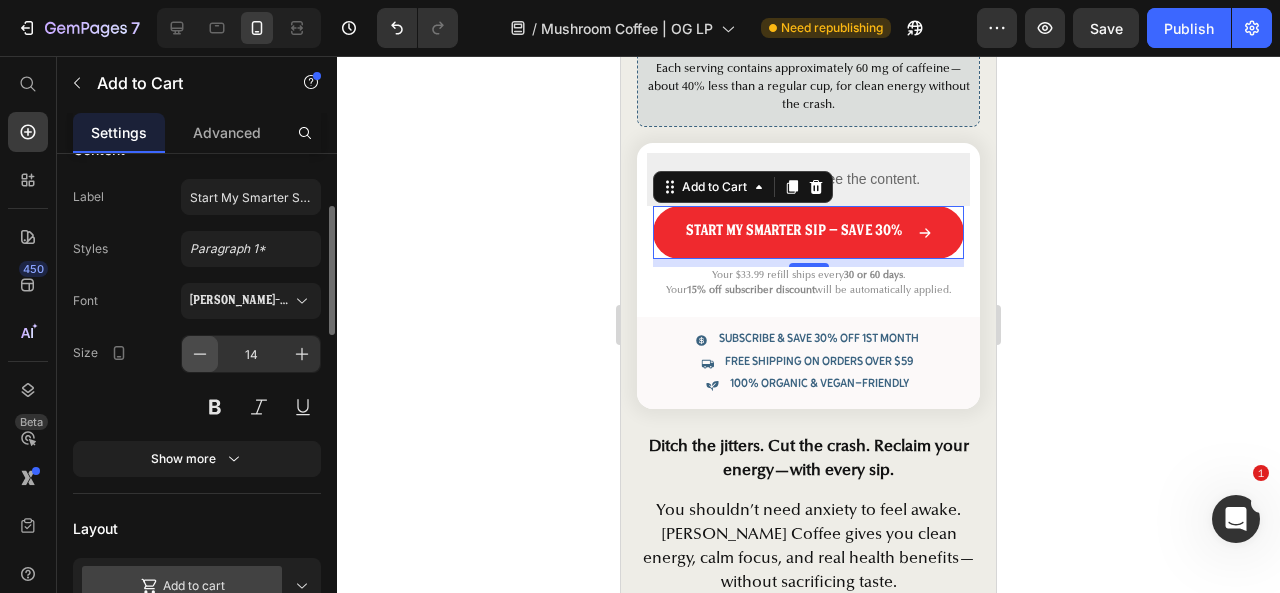 click 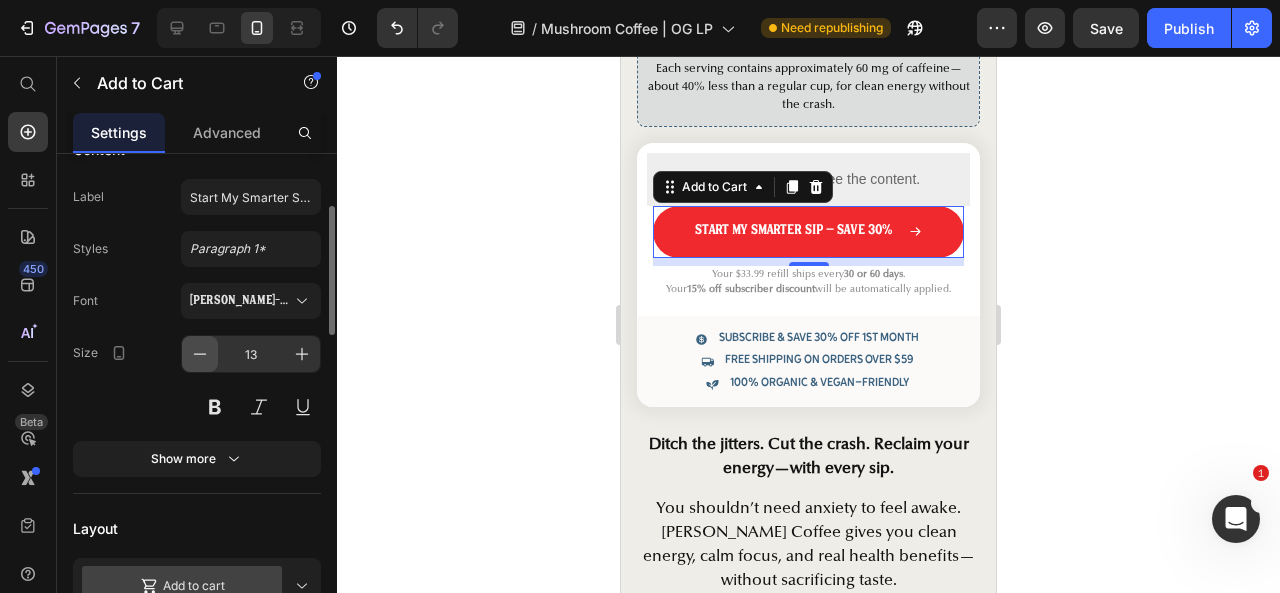 click at bounding box center [200, 354] 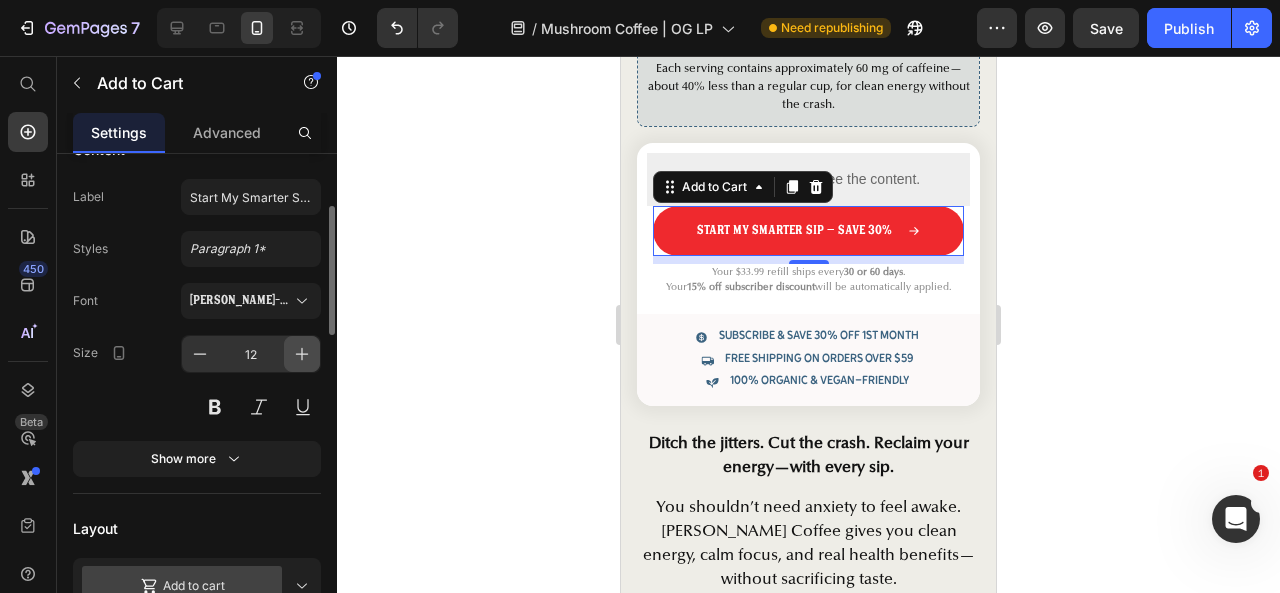 click 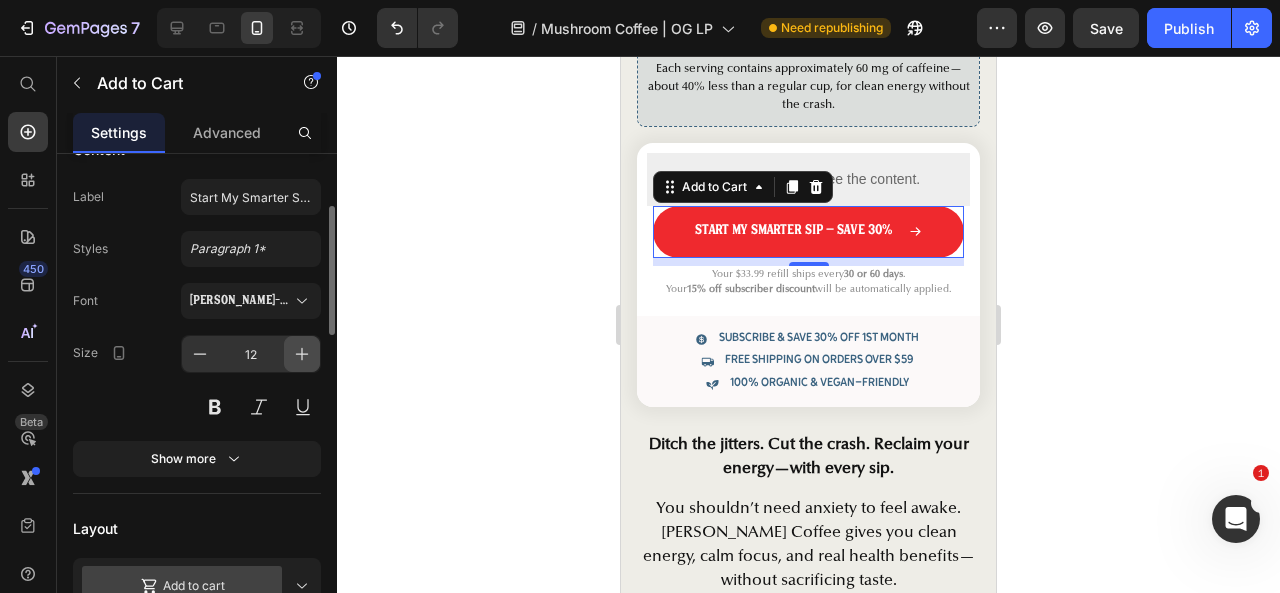 type on "13" 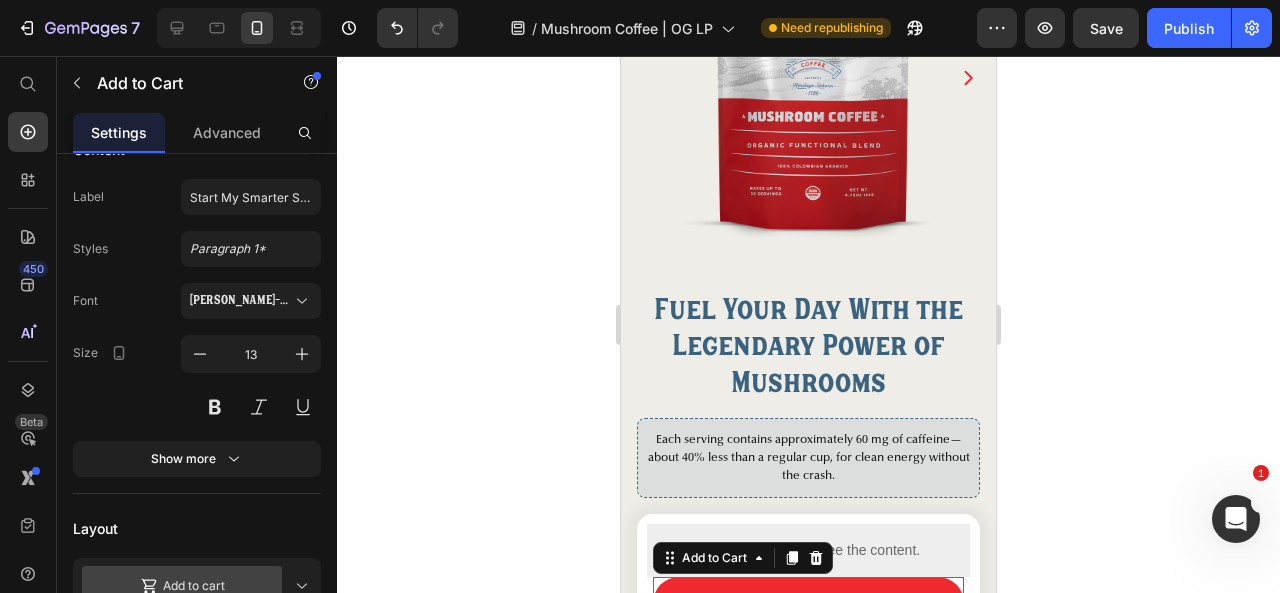 scroll, scrollTop: 30, scrollLeft: 0, axis: vertical 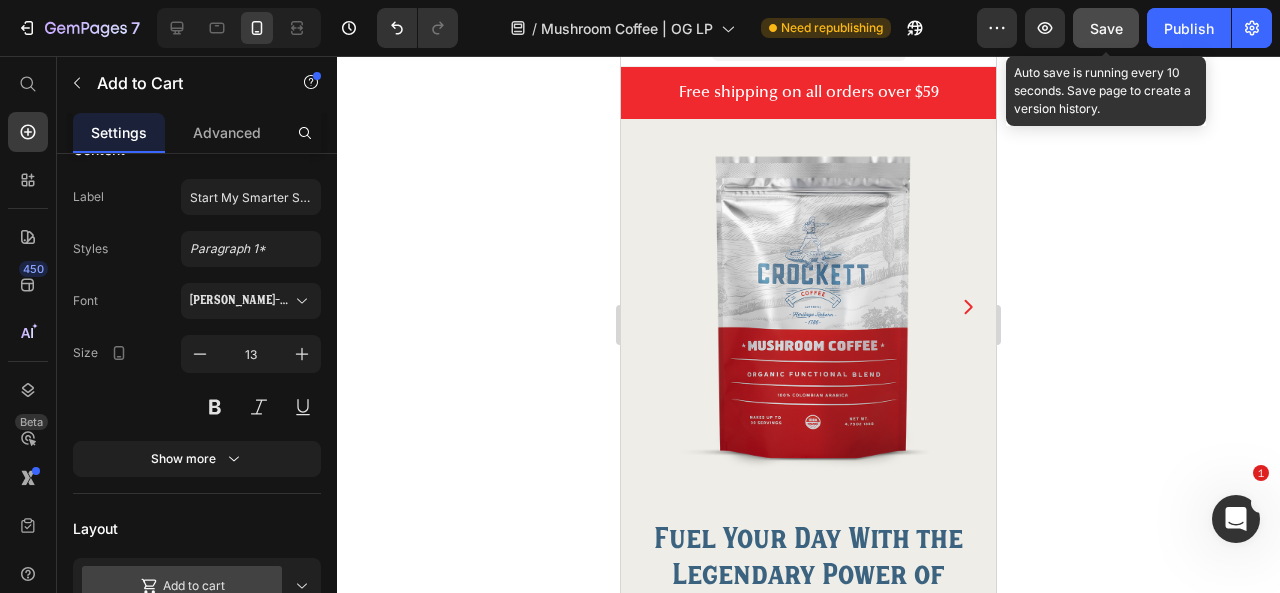 click on "Save" at bounding box center [1106, 28] 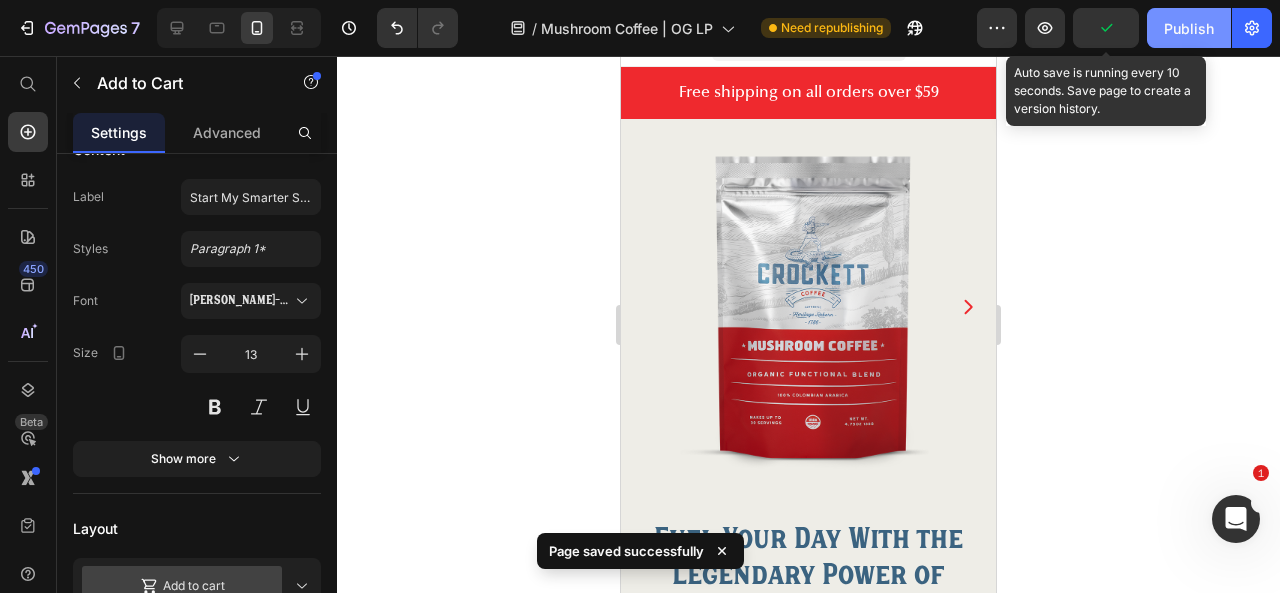click on "Publish" at bounding box center [1189, 28] 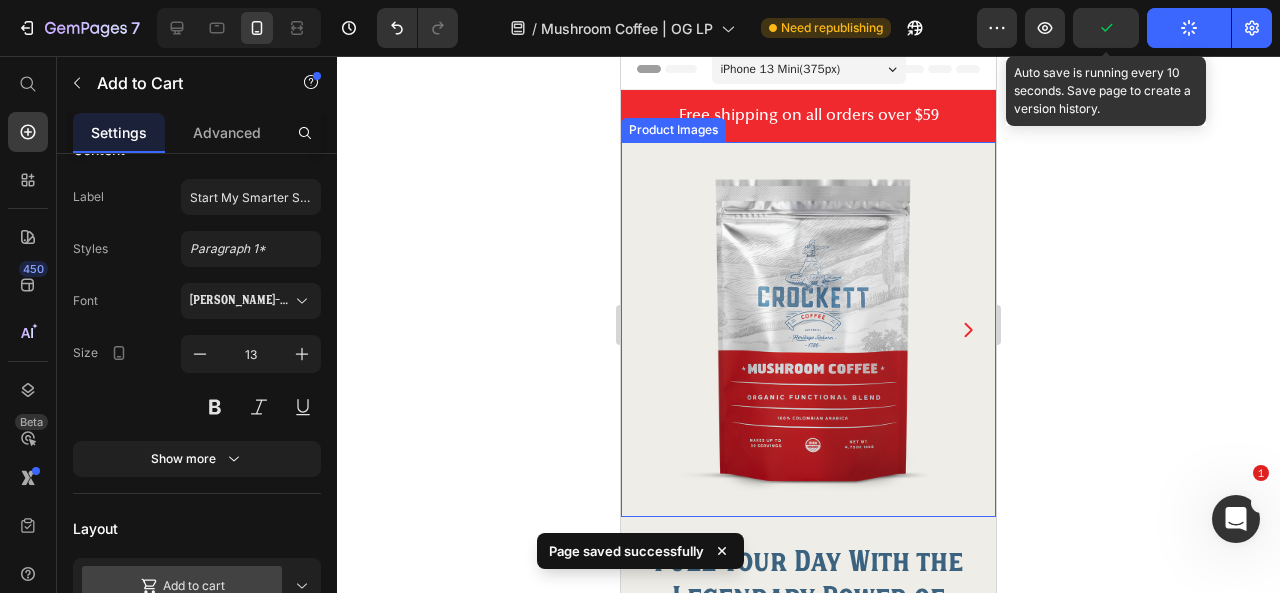 scroll, scrollTop: 0, scrollLeft: 0, axis: both 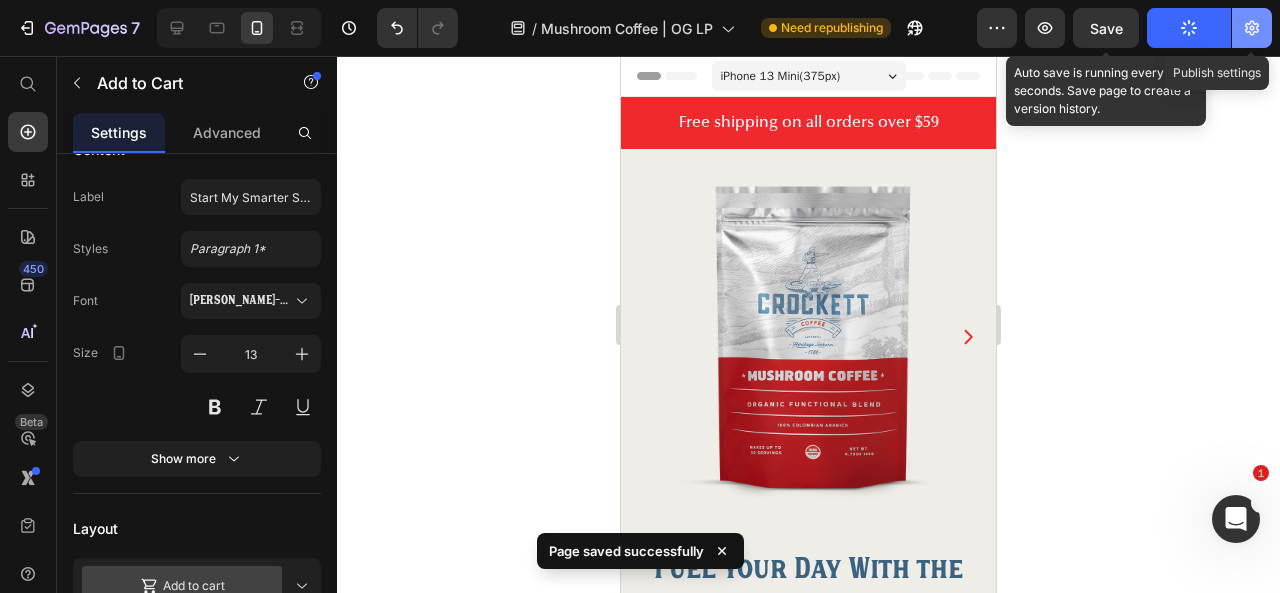 click 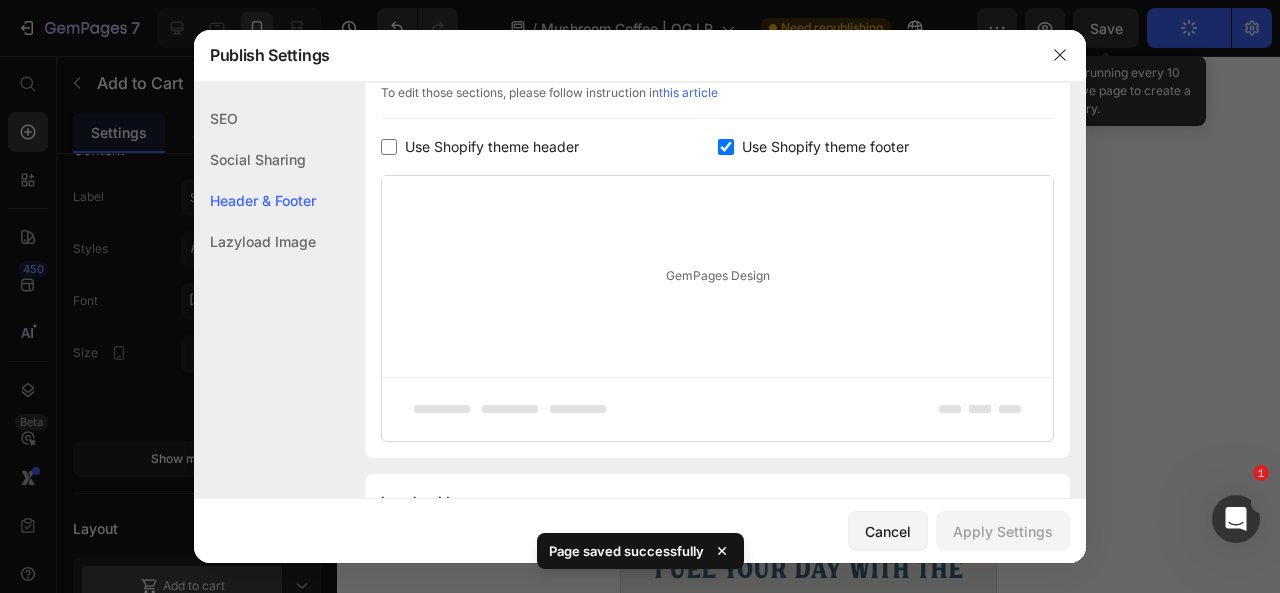 scroll, scrollTop: 1000, scrollLeft: 0, axis: vertical 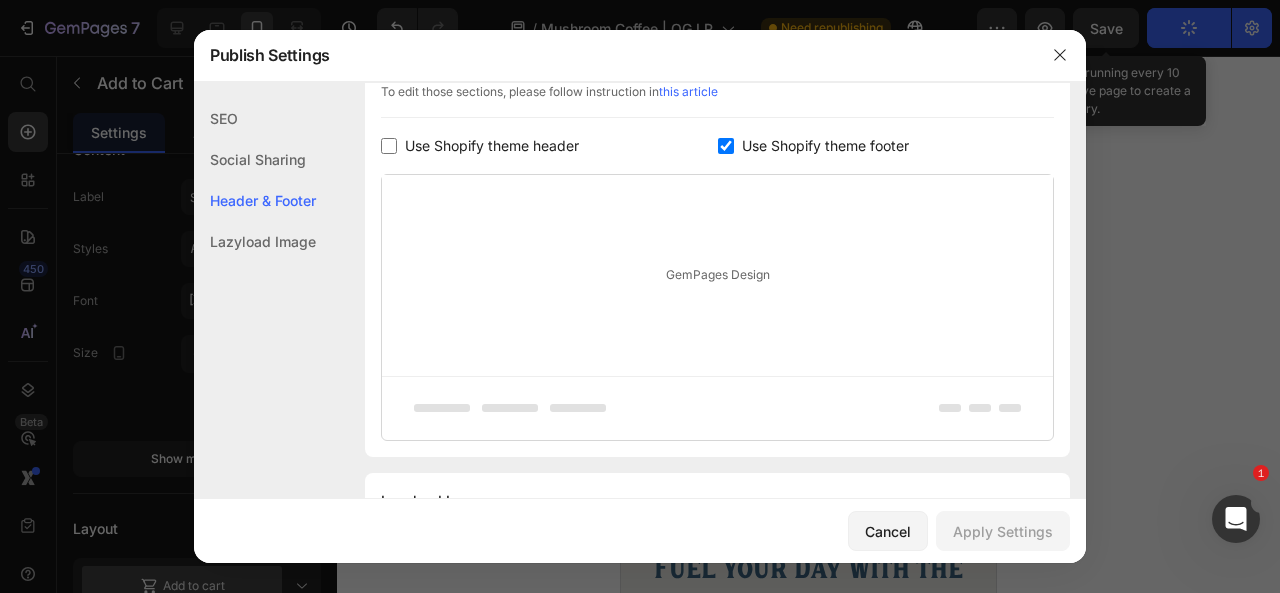 click on "Use Shopify theme header" at bounding box center (492, 146) 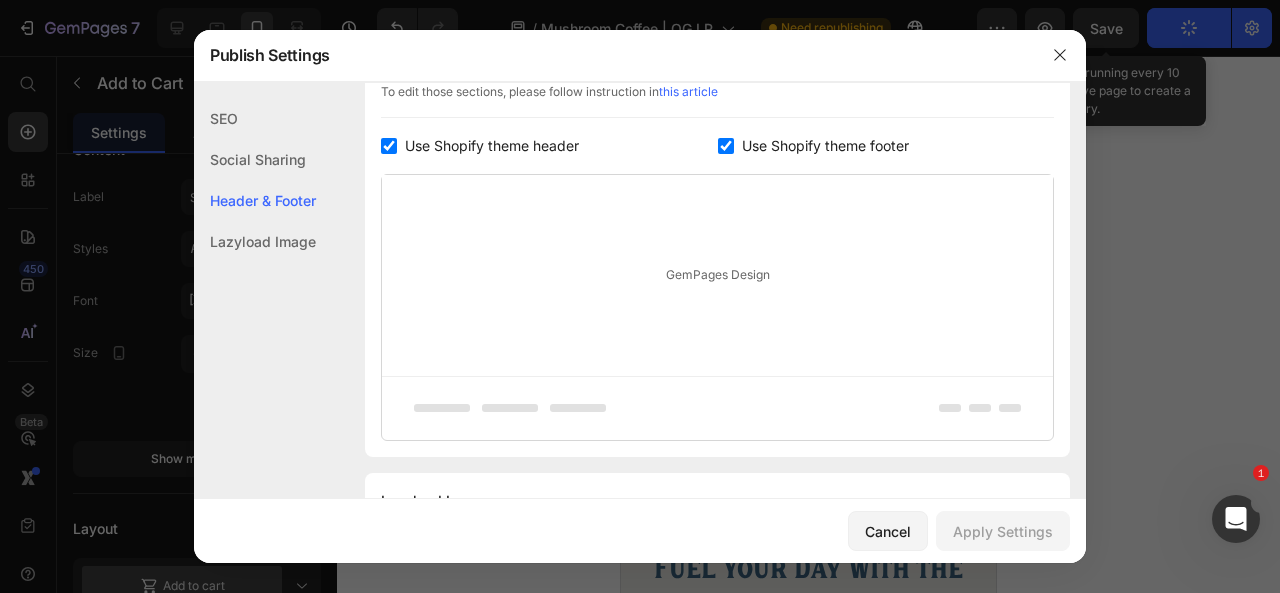 checkbox on "true" 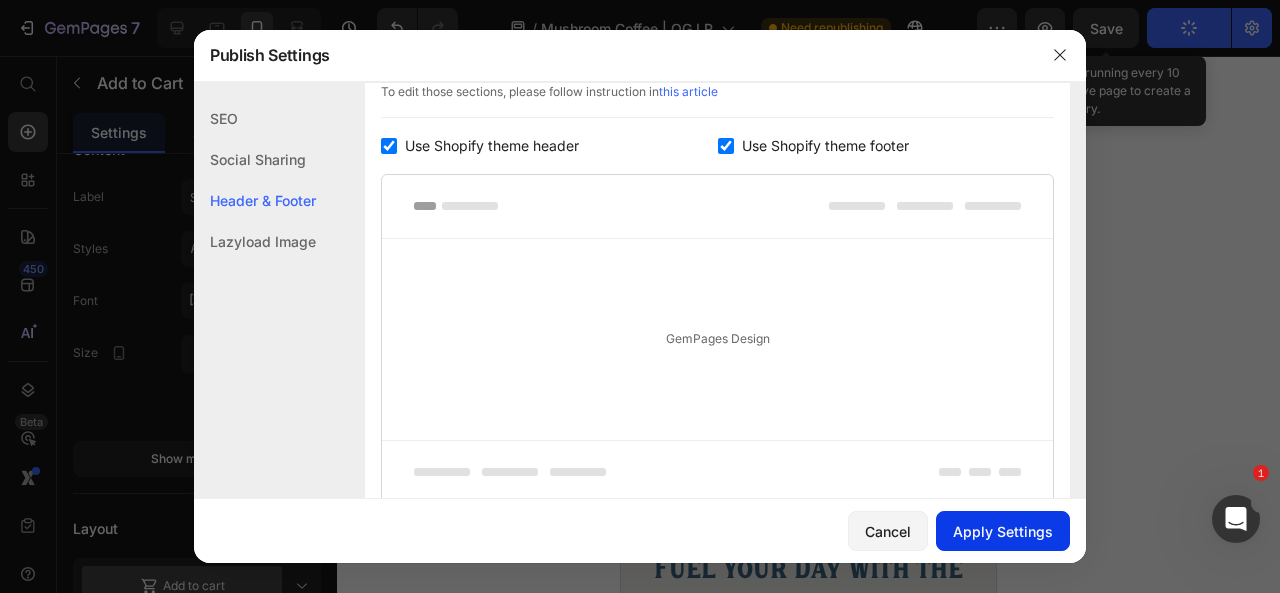 click on "Apply Settings" at bounding box center [1003, 531] 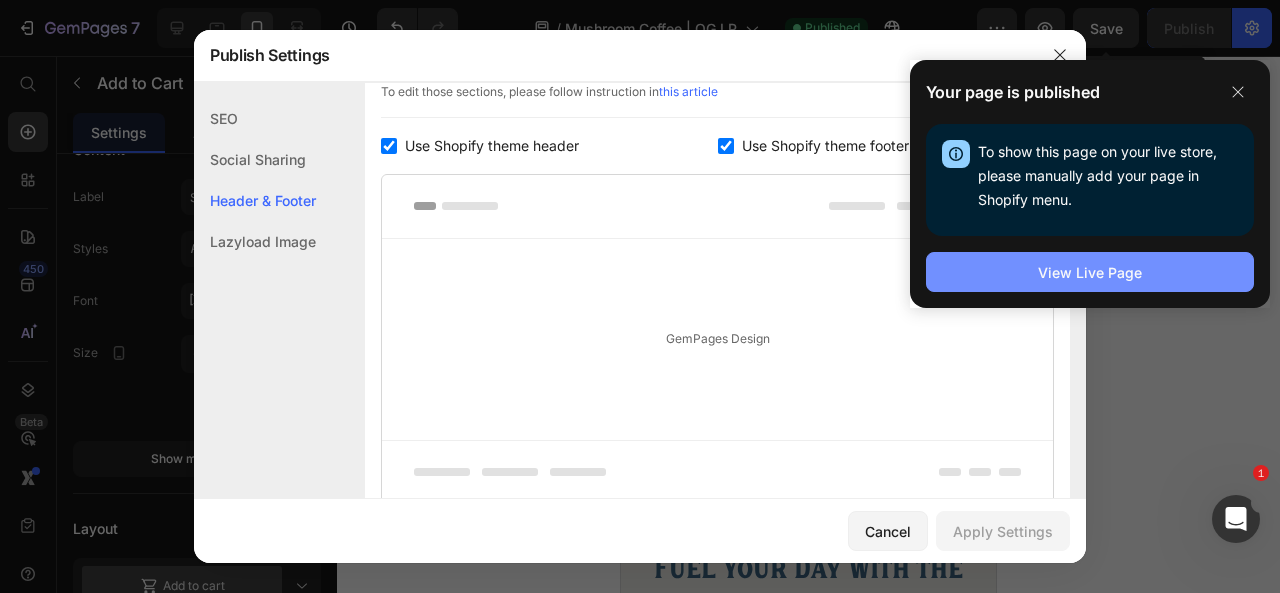 click on "View Live Page" at bounding box center [1090, 272] 